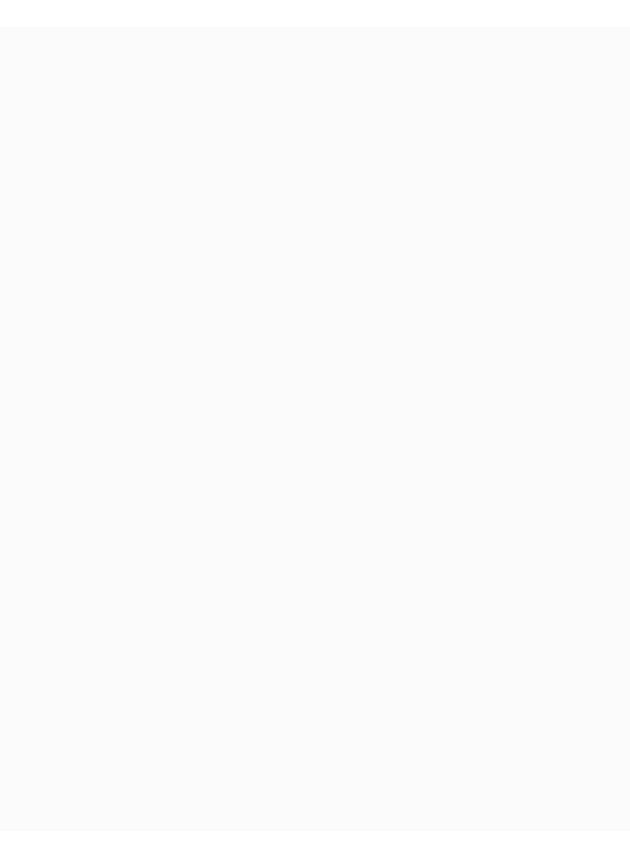 scroll, scrollTop: 0, scrollLeft: 0, axis: both 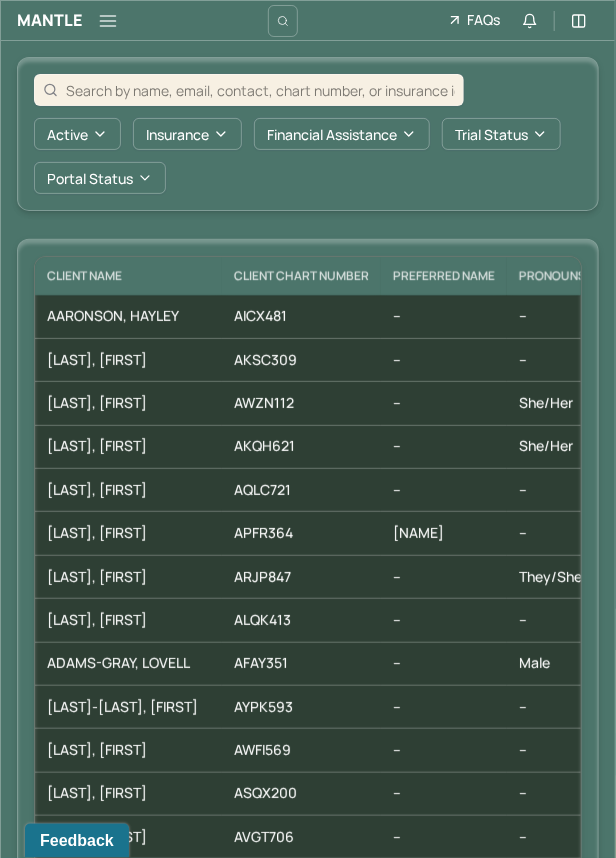 click at bounding box center [260, 90] 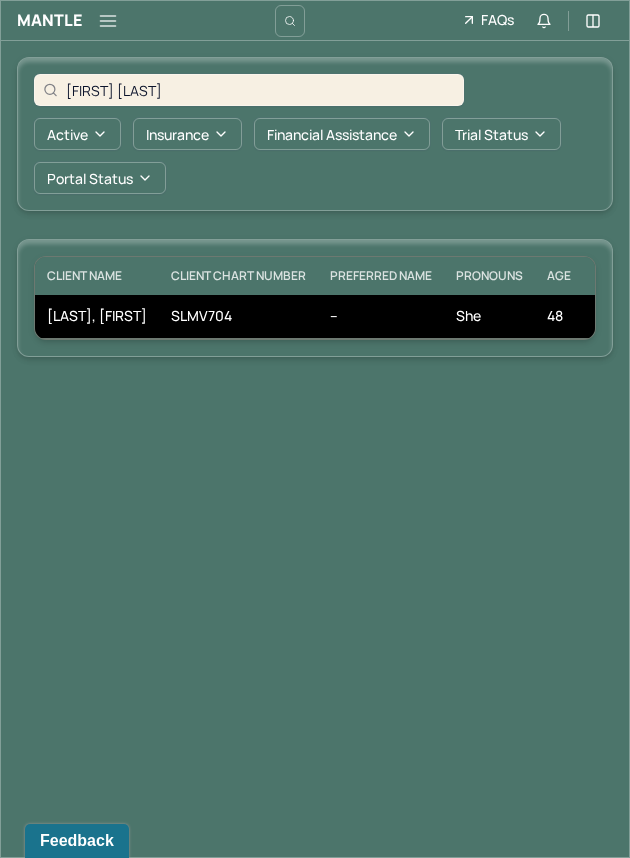 type on "[FIRST] [LAST]" 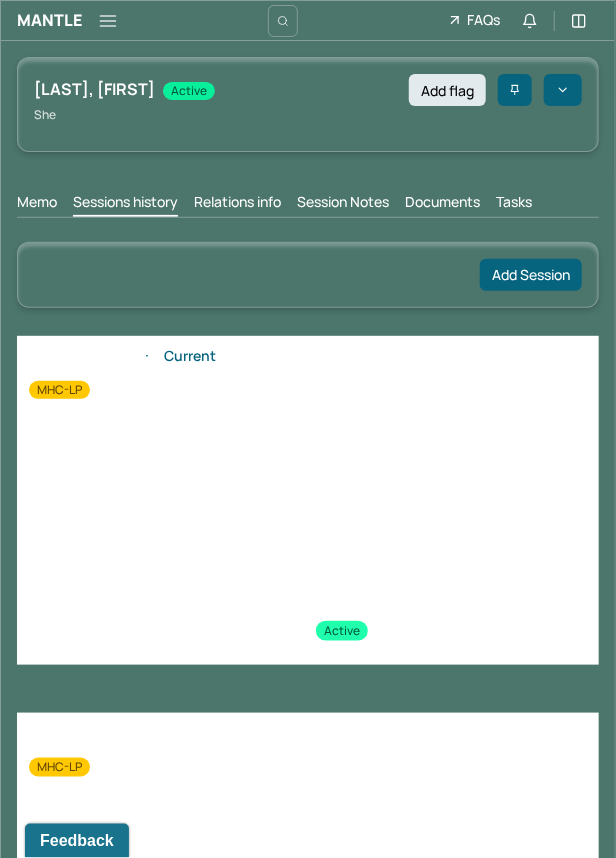 click on "Session Notes" at bounding box center [343, 204] 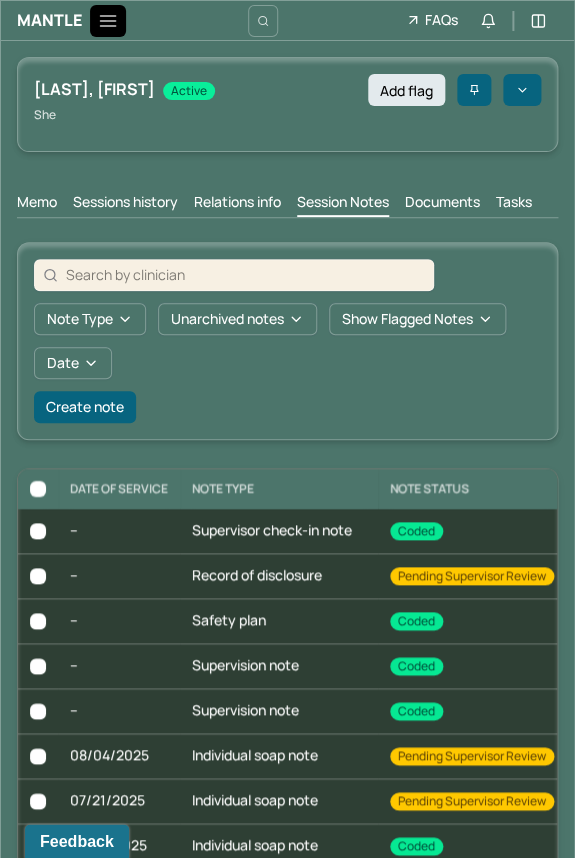 click 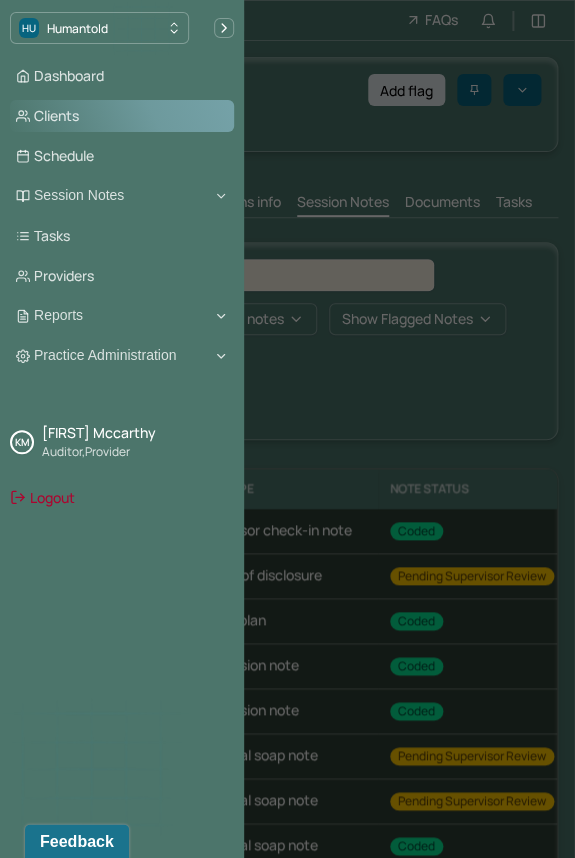click on "Clients" at bounding box center [122, 116] 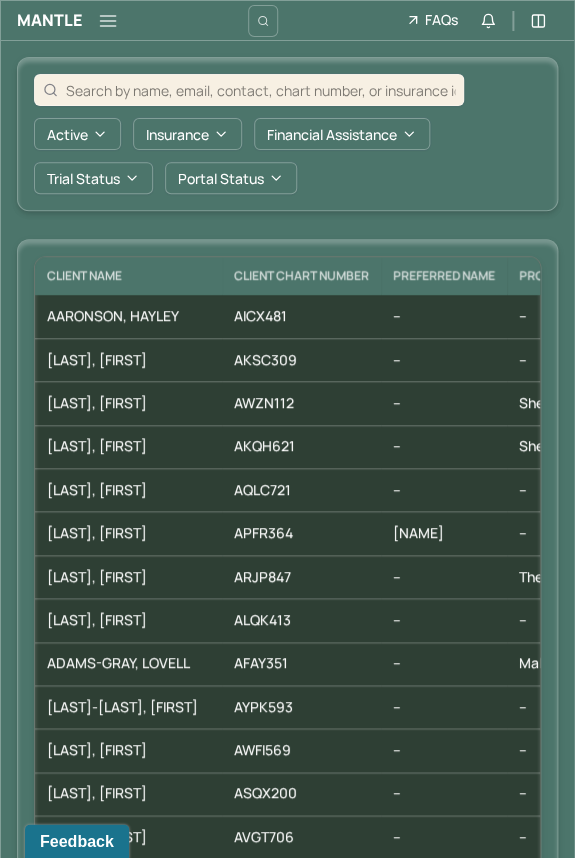drag, startPoint x: 216, startPoint y: 100, endPoint x: 220, endPoint y: 84, distance: 16.492422 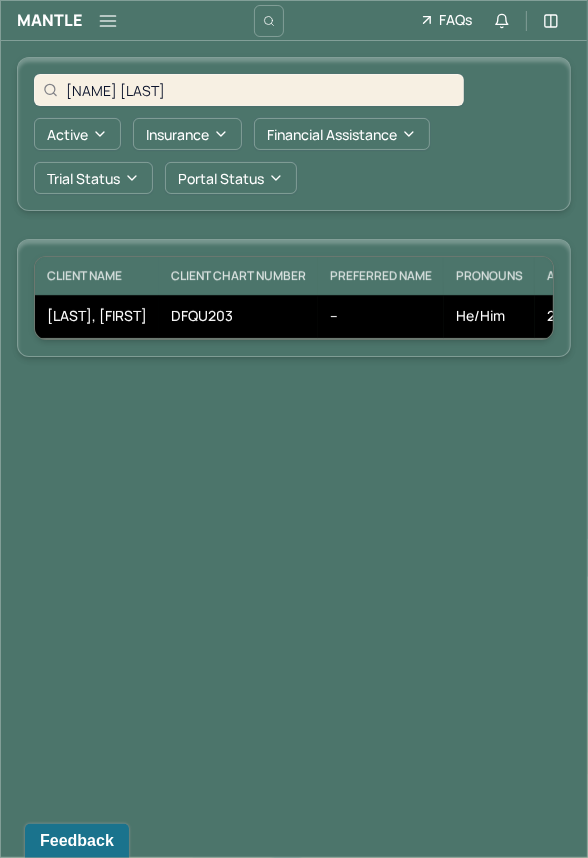 type on "[NAME] [LAST]" 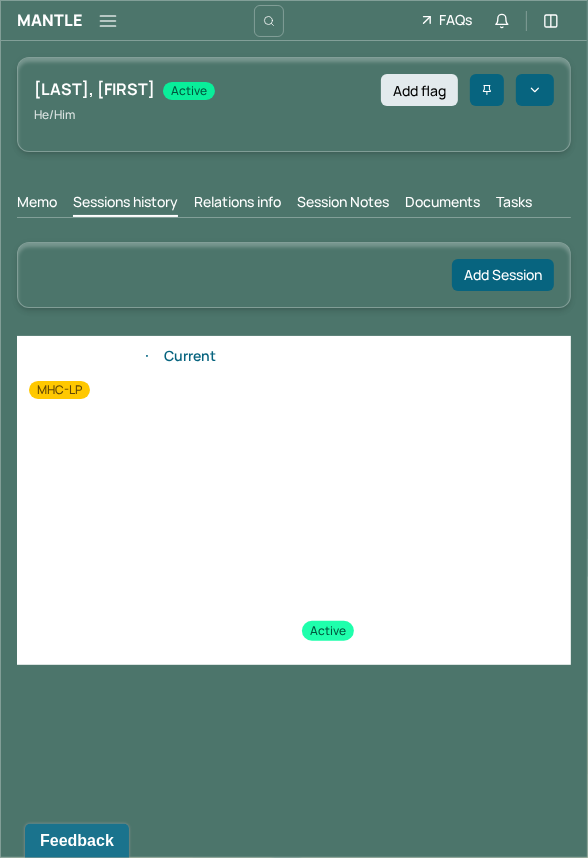 click on "Session Notes" at bounding box center (343, 204) 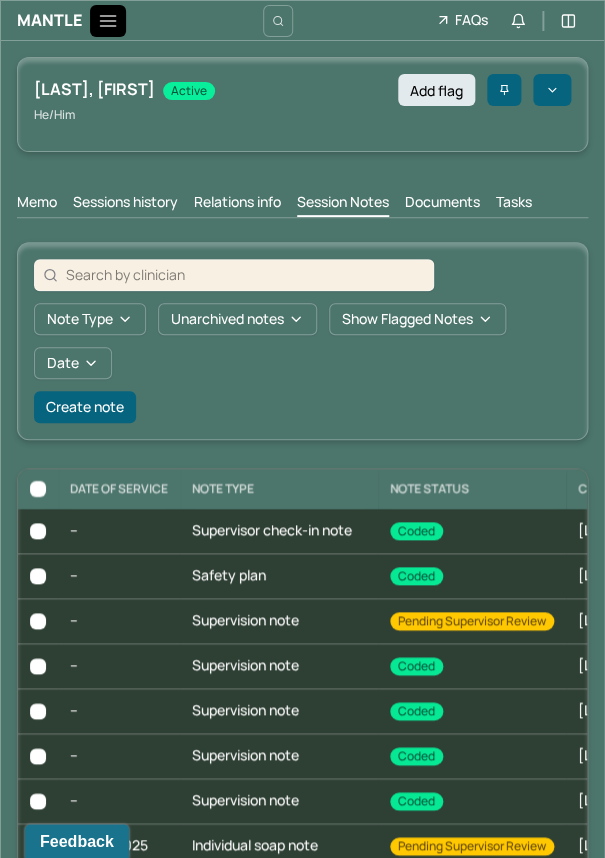 click at bounding box center [108, 21] 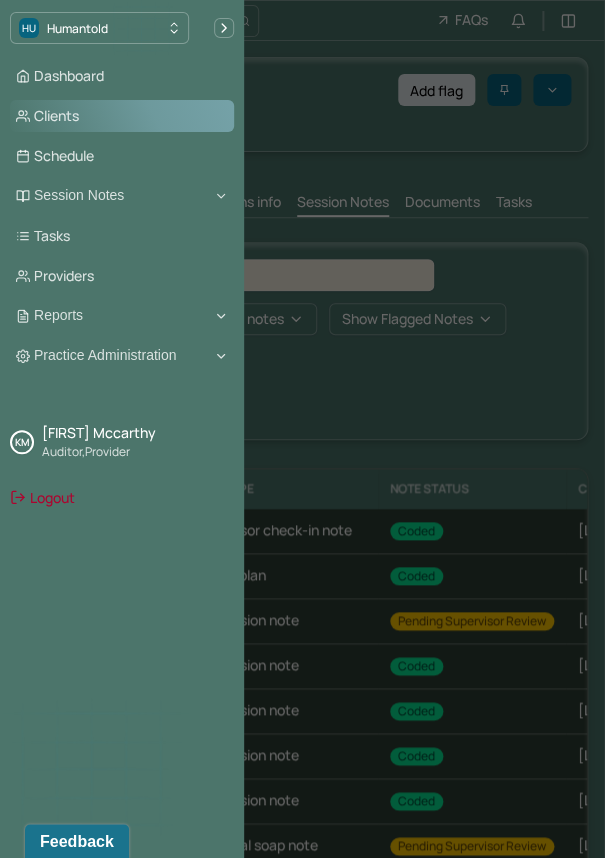 click on "Clients" at bounding box center [122, 116] 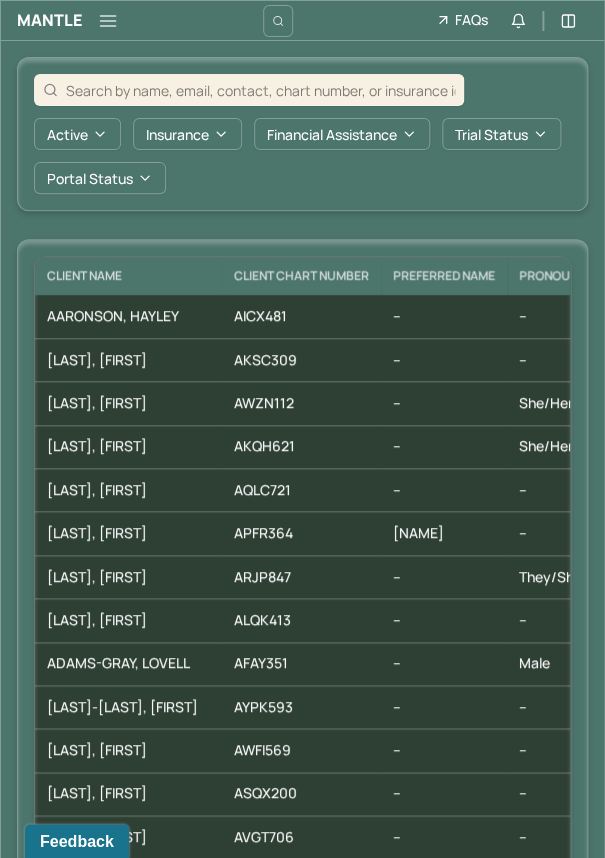click at bounding box center [260, 90] 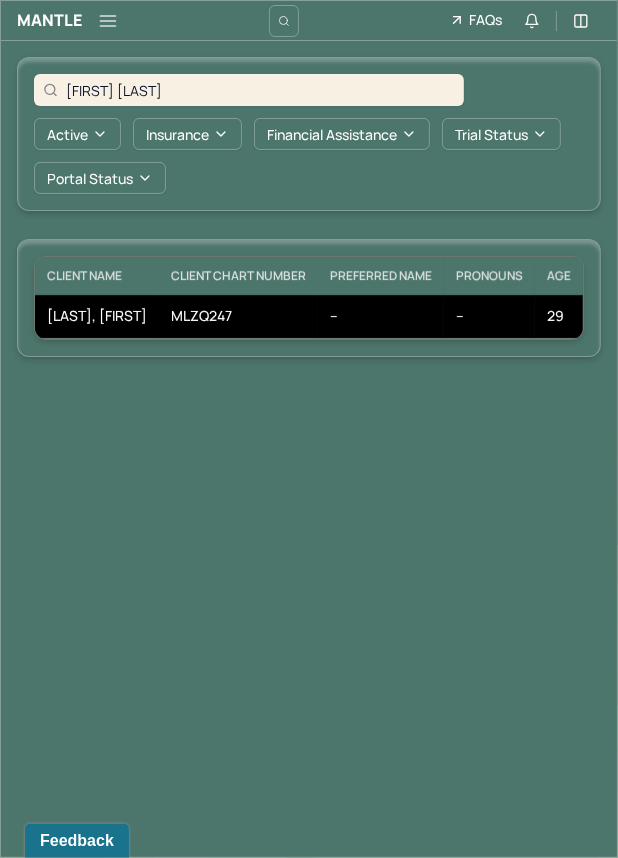 type on "[FIRST] [LAST]" 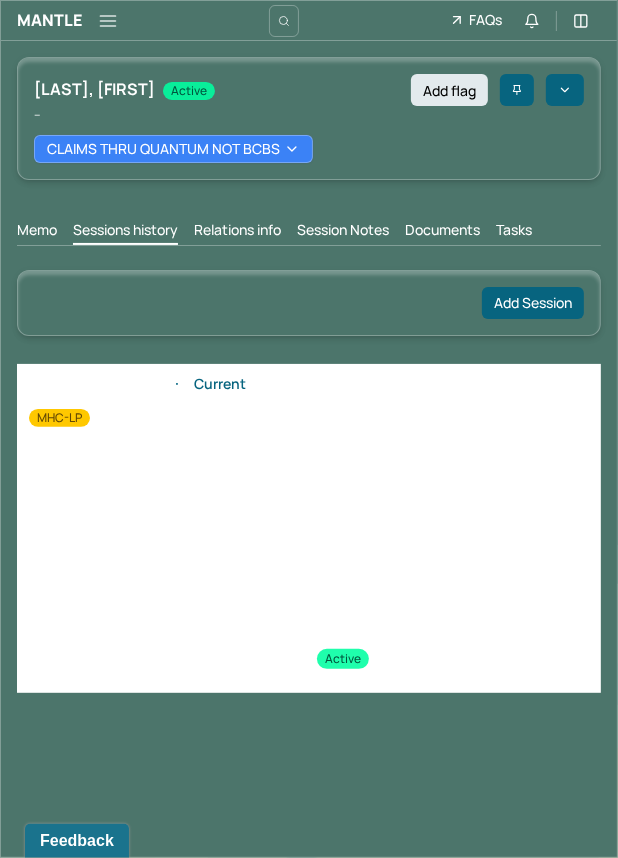 click on "Session Notes" at bounding box center (343, 232) 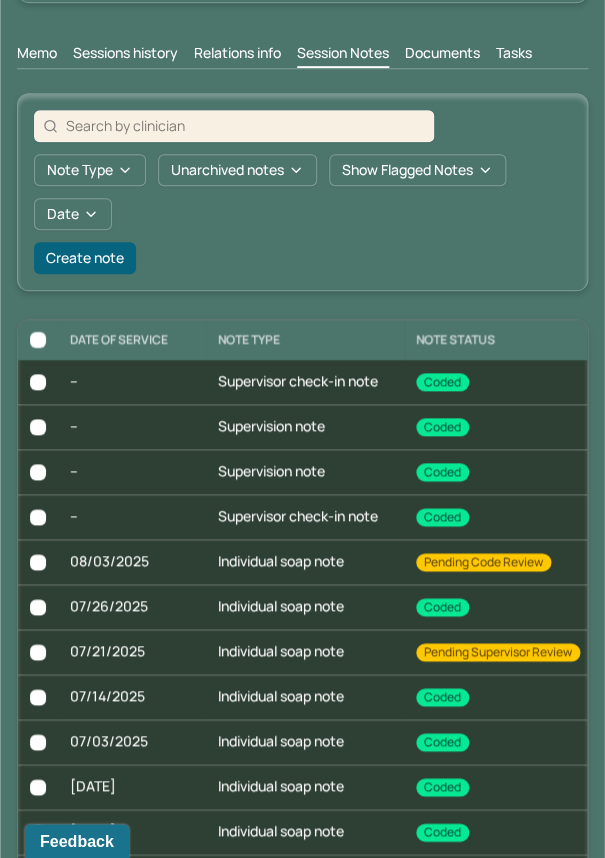scroll, scrollTop: 195, scrollLeft: 0, axis: vertical 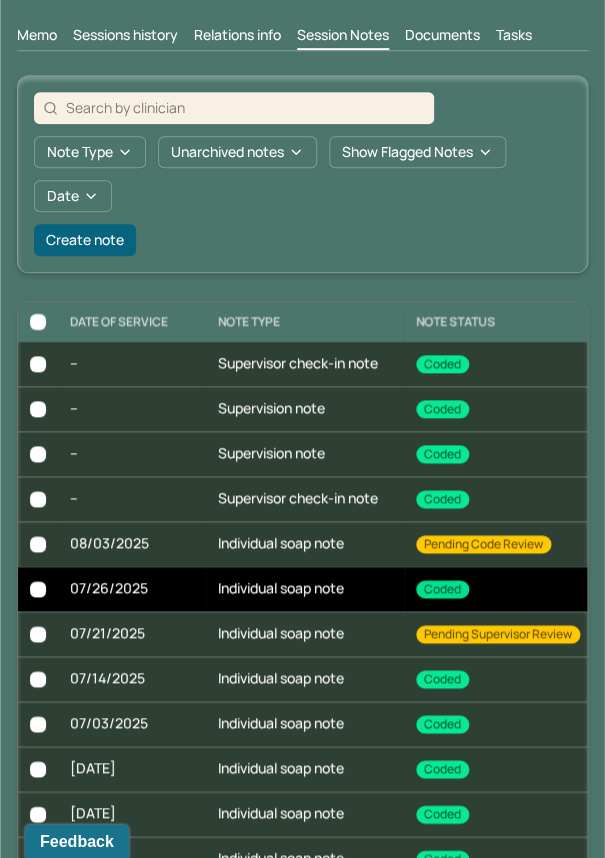 click on "Individual soap note" at bounding box center [305, 588] 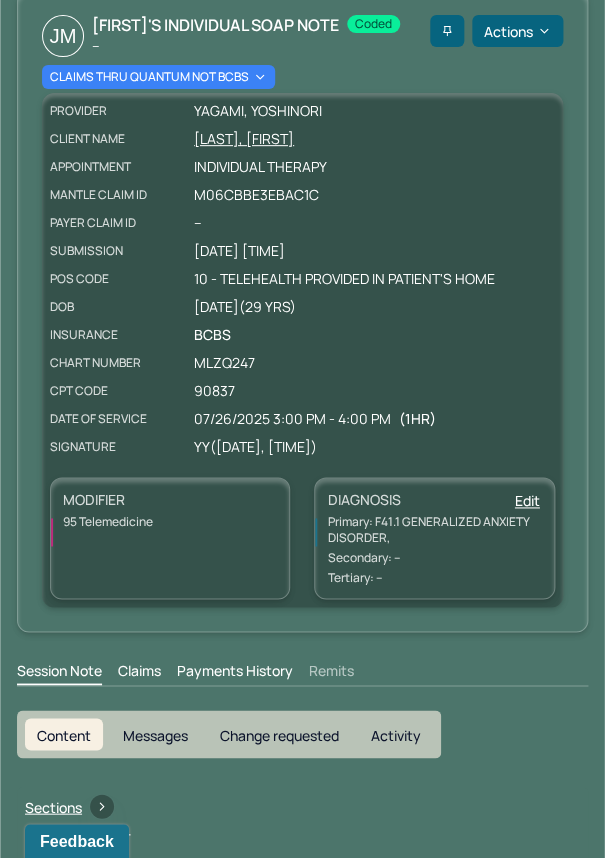 scroll, scrollTop: 71, scrollLeft: 0, axis: vertical 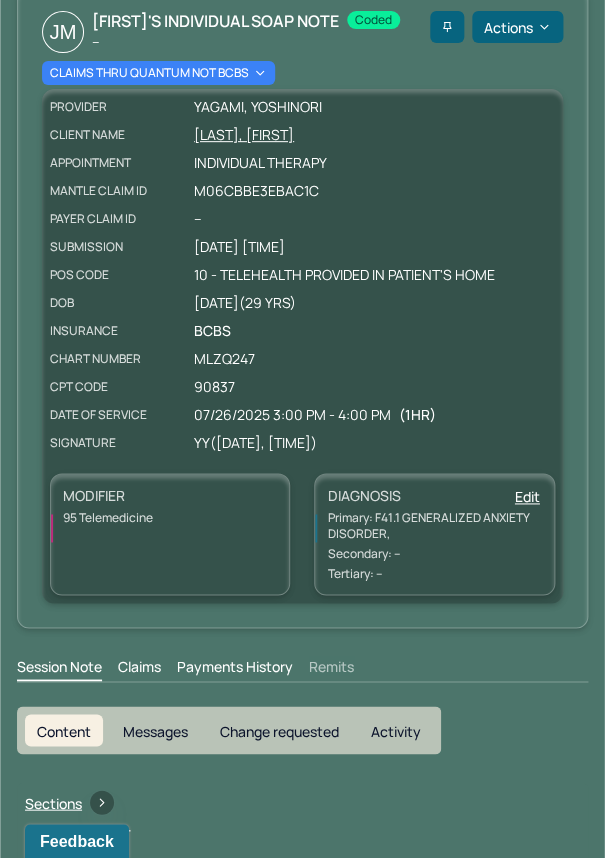 click on "Change requested" at bounding box center (279, 730) 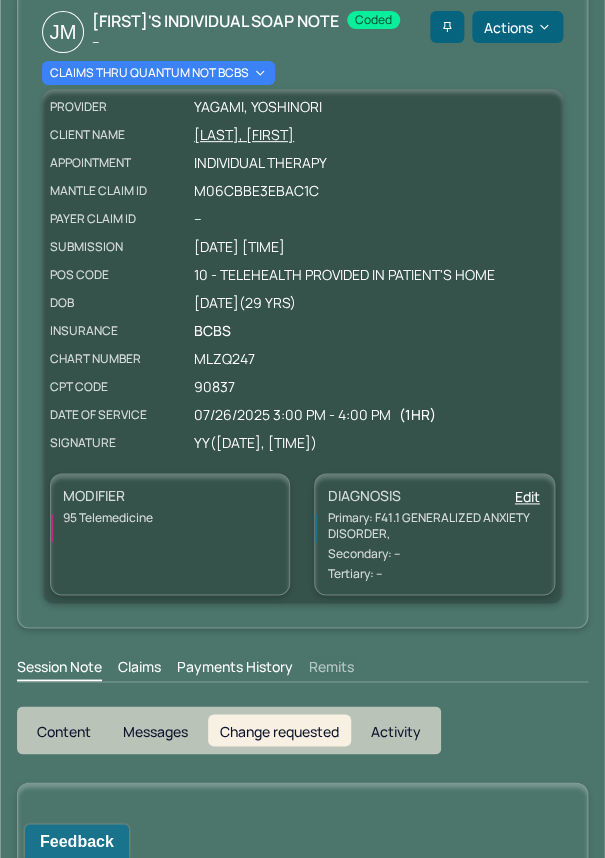 click on "Activity" at bounding box center (396, 730) 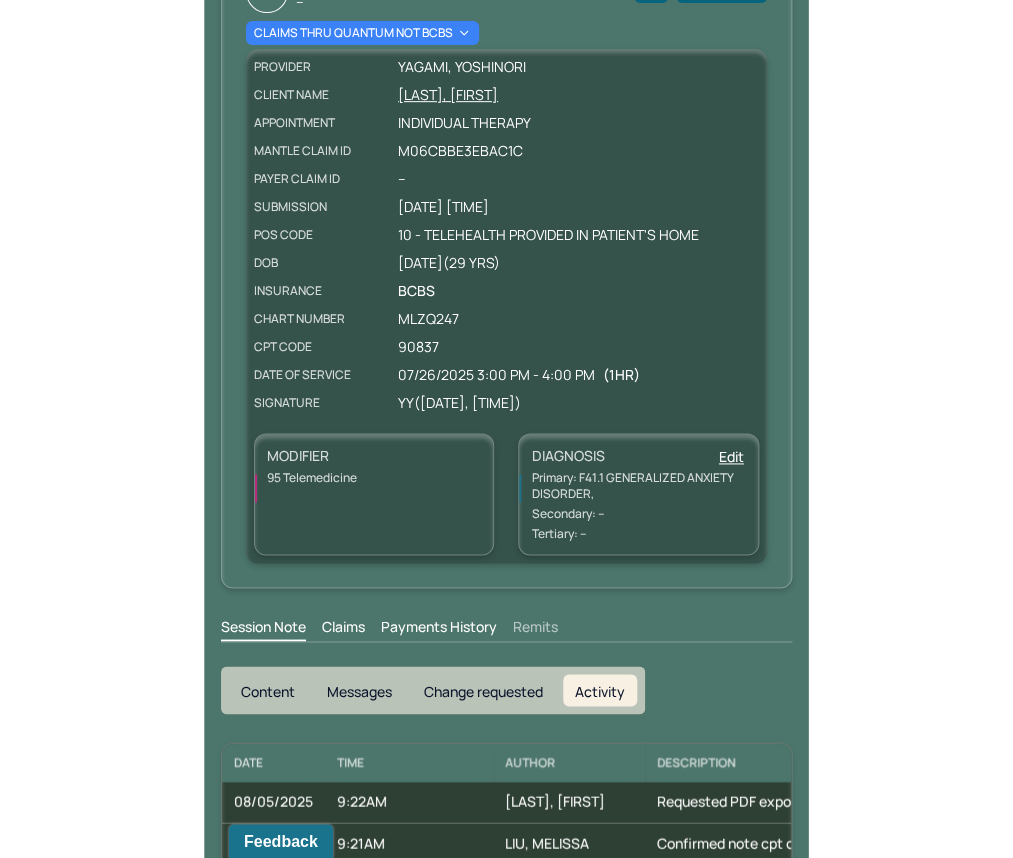 scroll, scrollTop: 0, scrollLeft: 0, axis: both 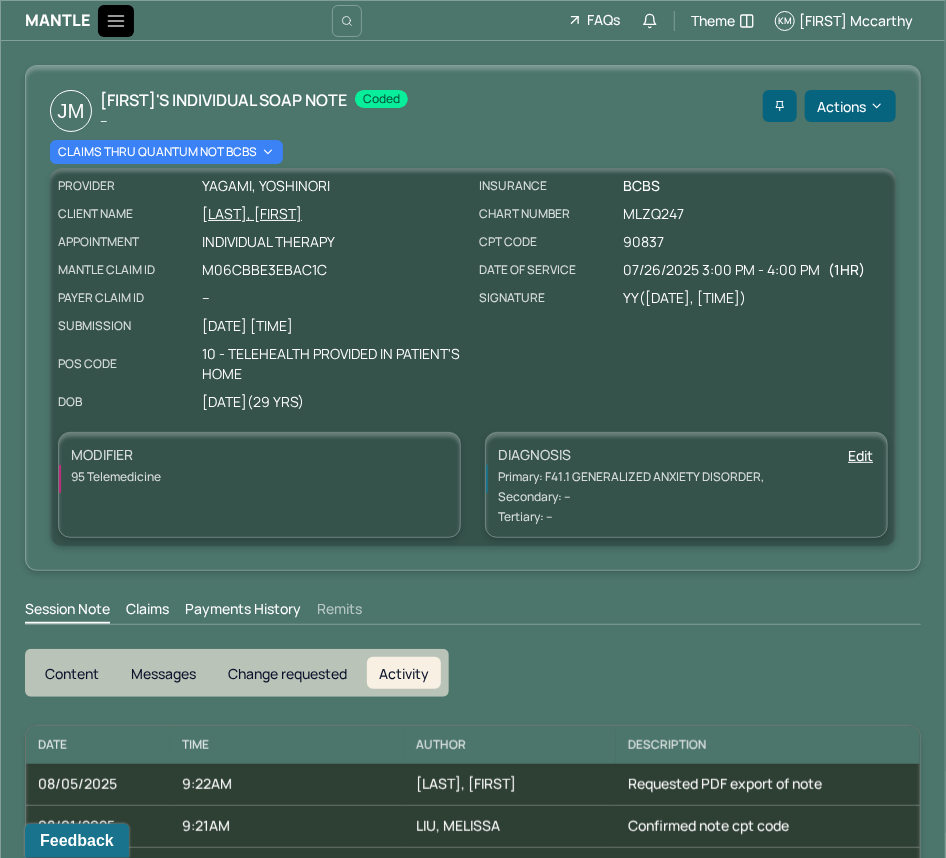 click 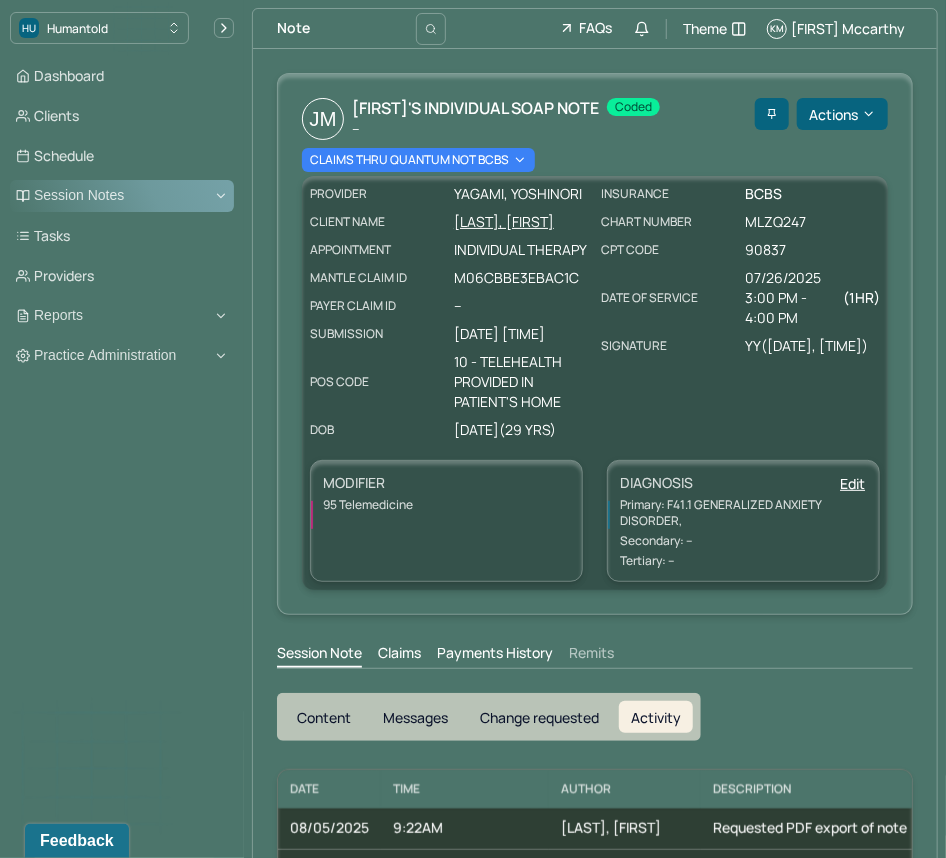 click on "Session Notes" at bounding box center [122, 196] 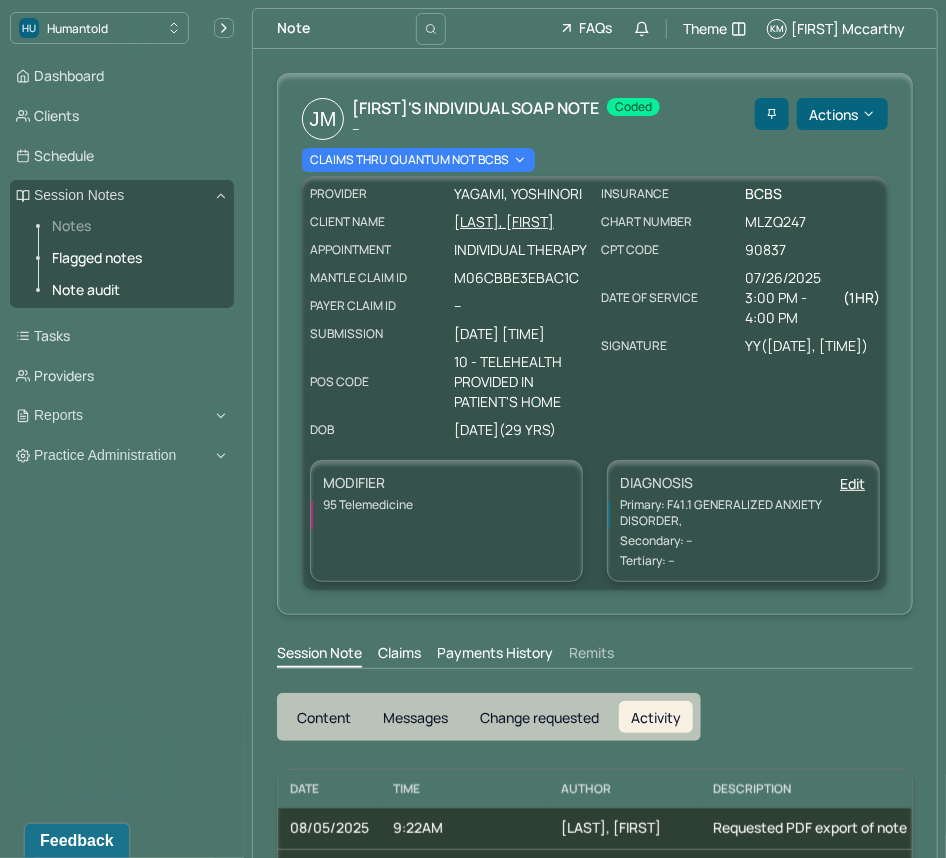click on "Notes" at bounding box center (135, 226) 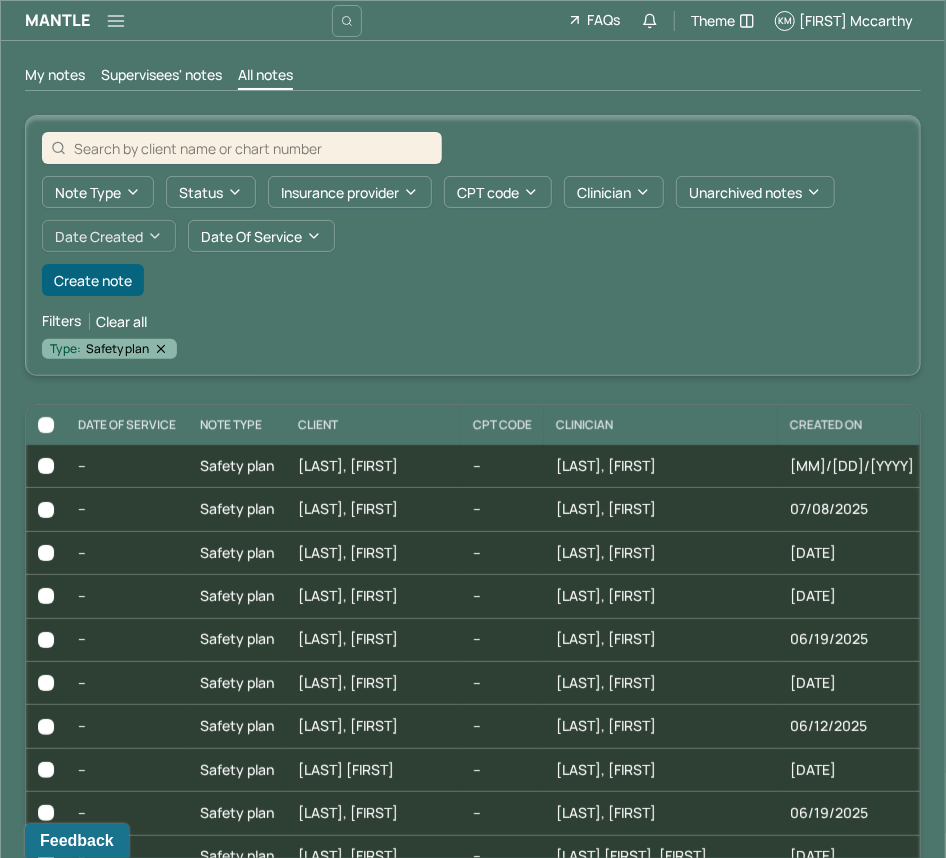 click on "Date Created" at bounding box center [109, 236] 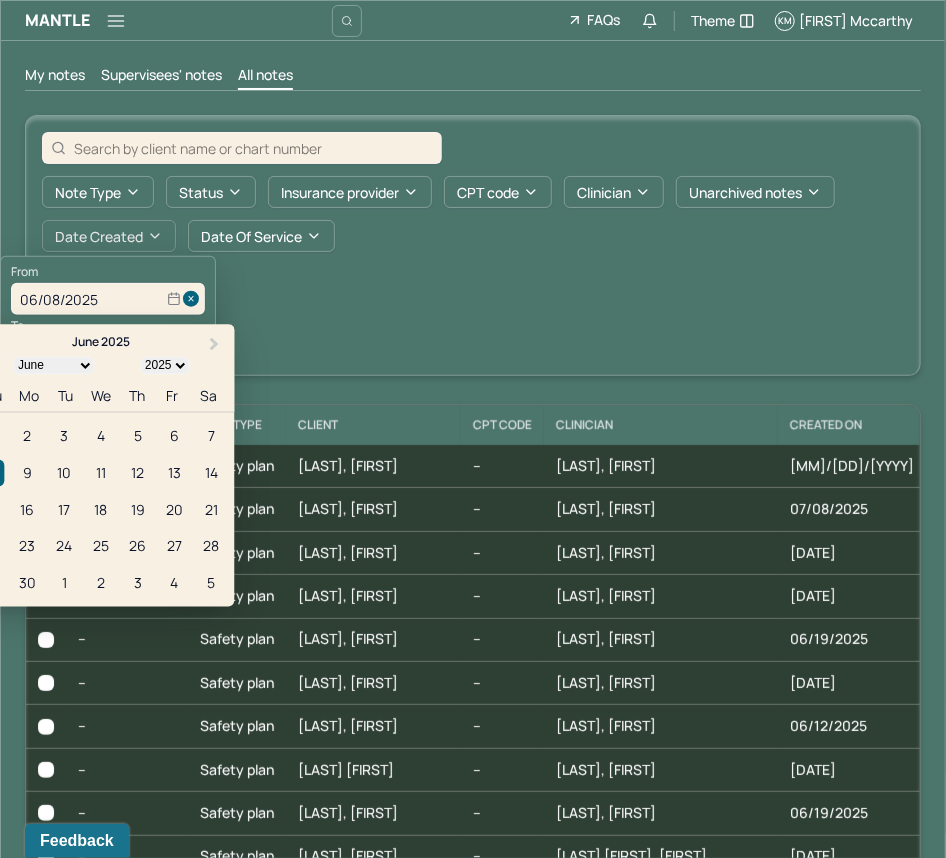 click on "Date Created" at bounding box center (109, 236) 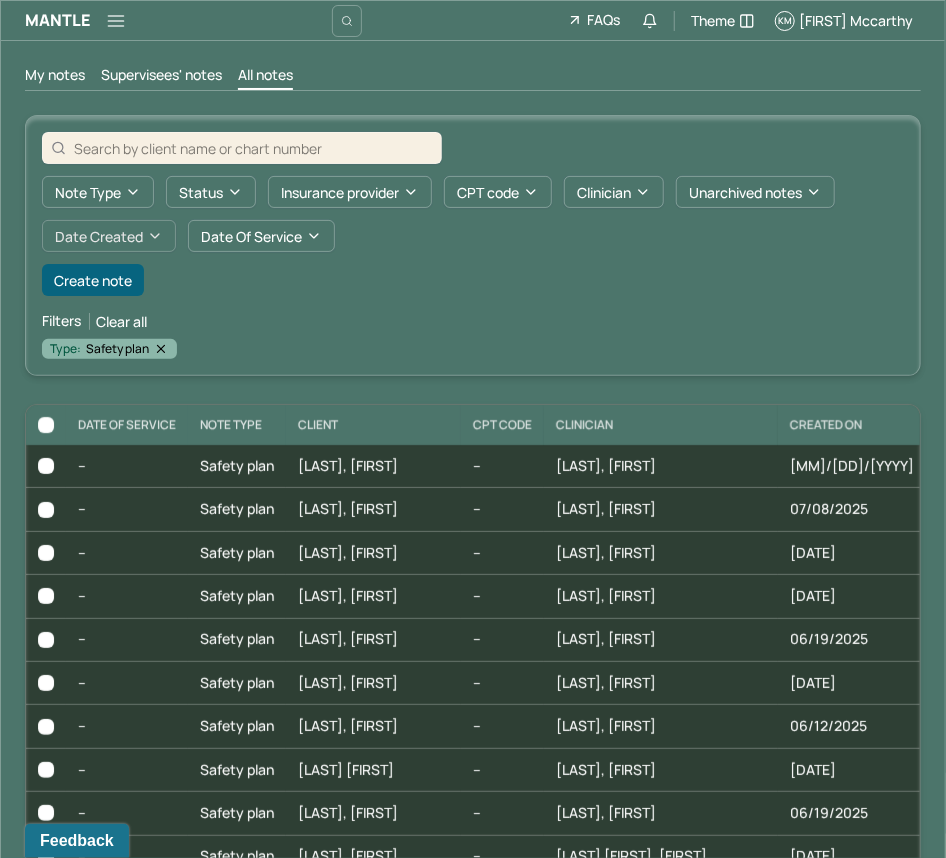 click on "Date Created" at bounding box center [109, 236] 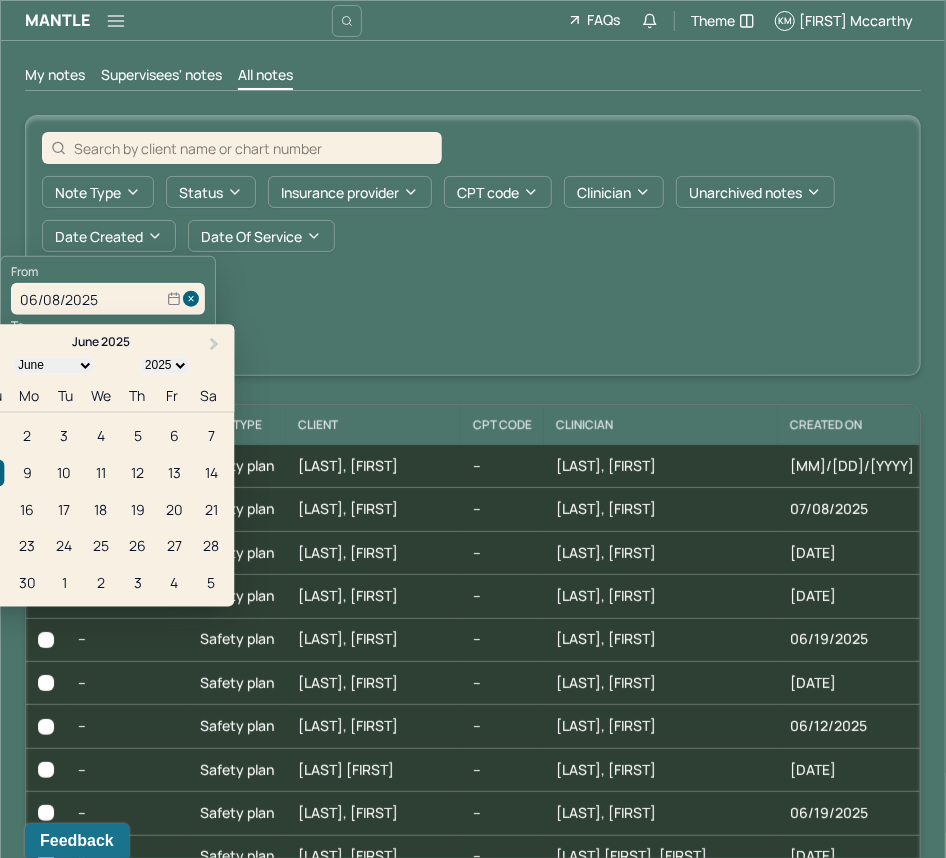 click on "Filters Clear all" at bounding box center [473, 321] 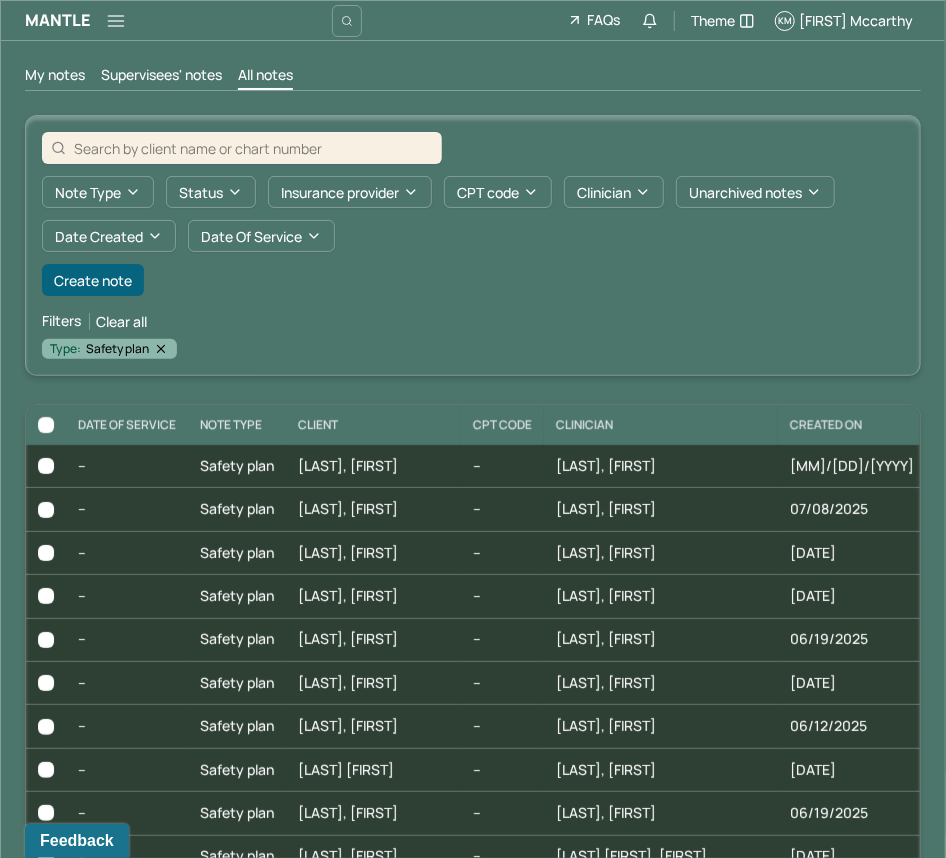 click on "Filters Clear all" at bounding box center [473, 321] 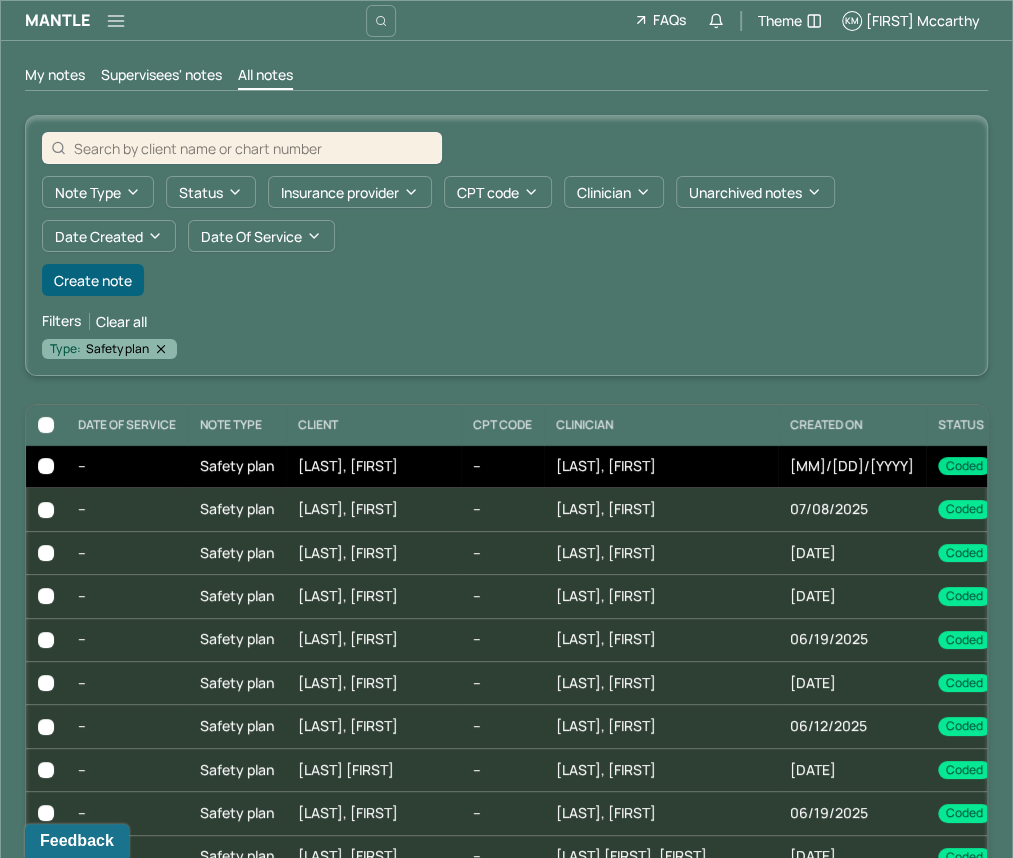 click on "[LAST], [FIRST]" at bounding box center [606, 465] 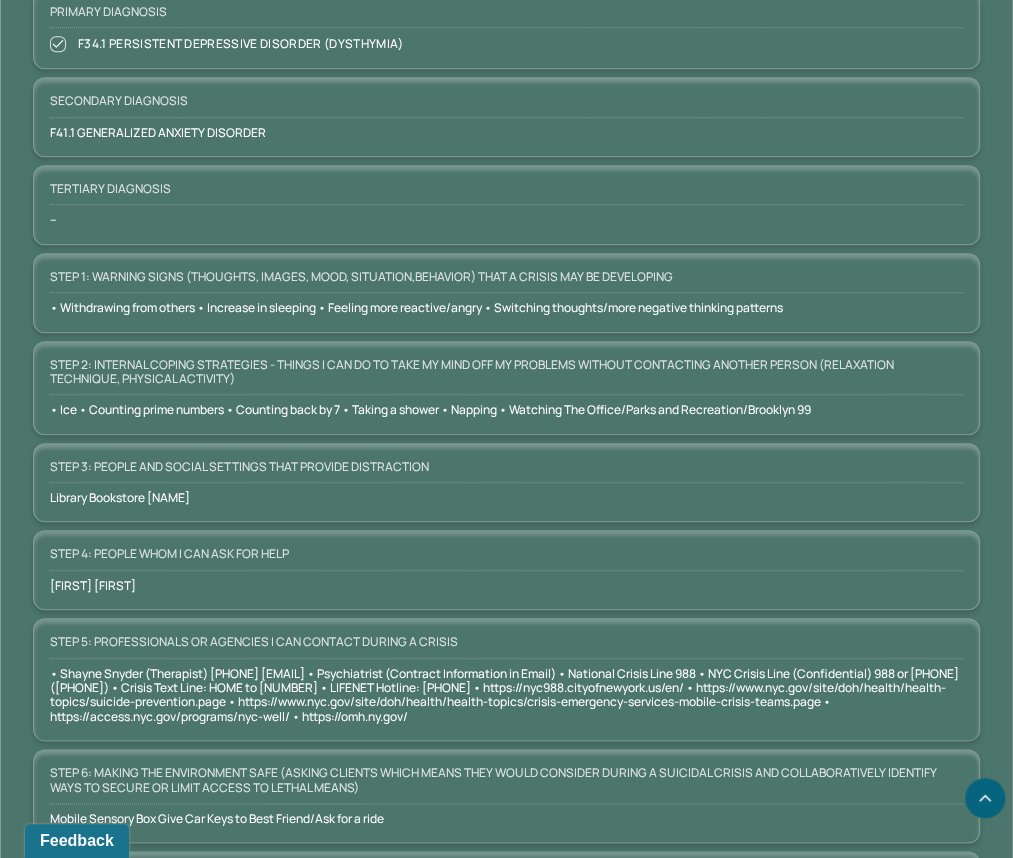scroll, scrollTop: 679, scrollLeft: 0, axis: vertical 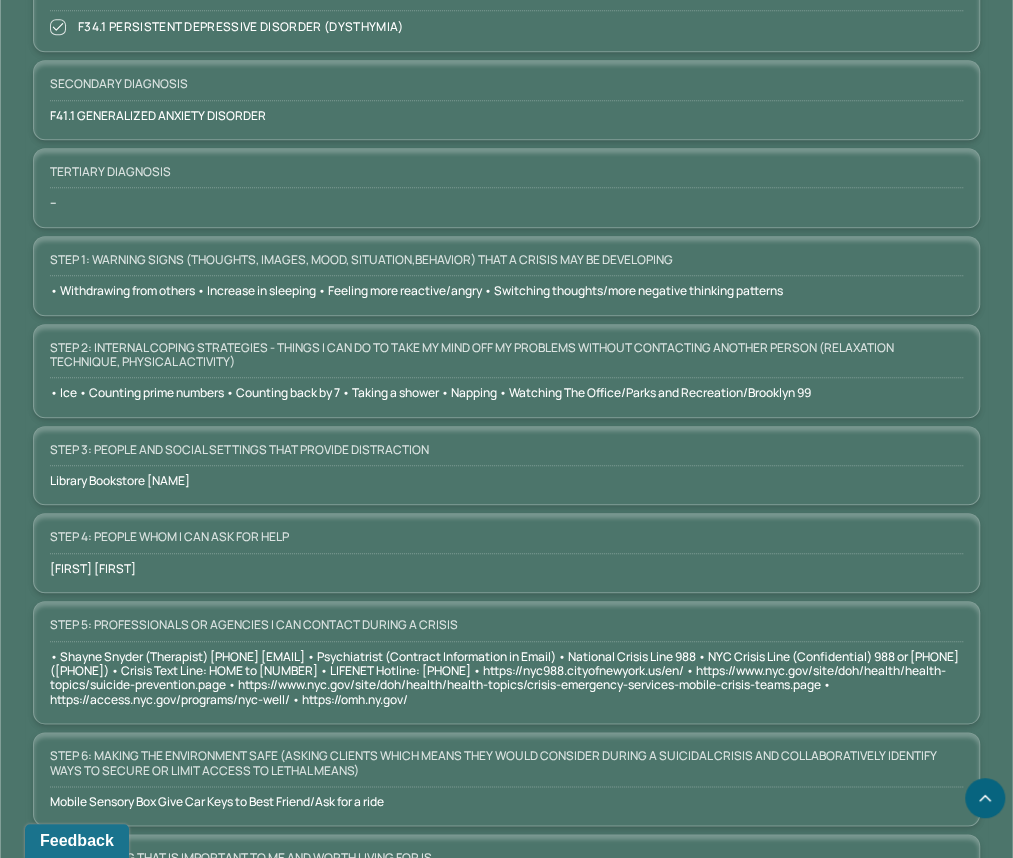 click on "Library
Bookstore
[NAME]" at bounding box center (506, 481) 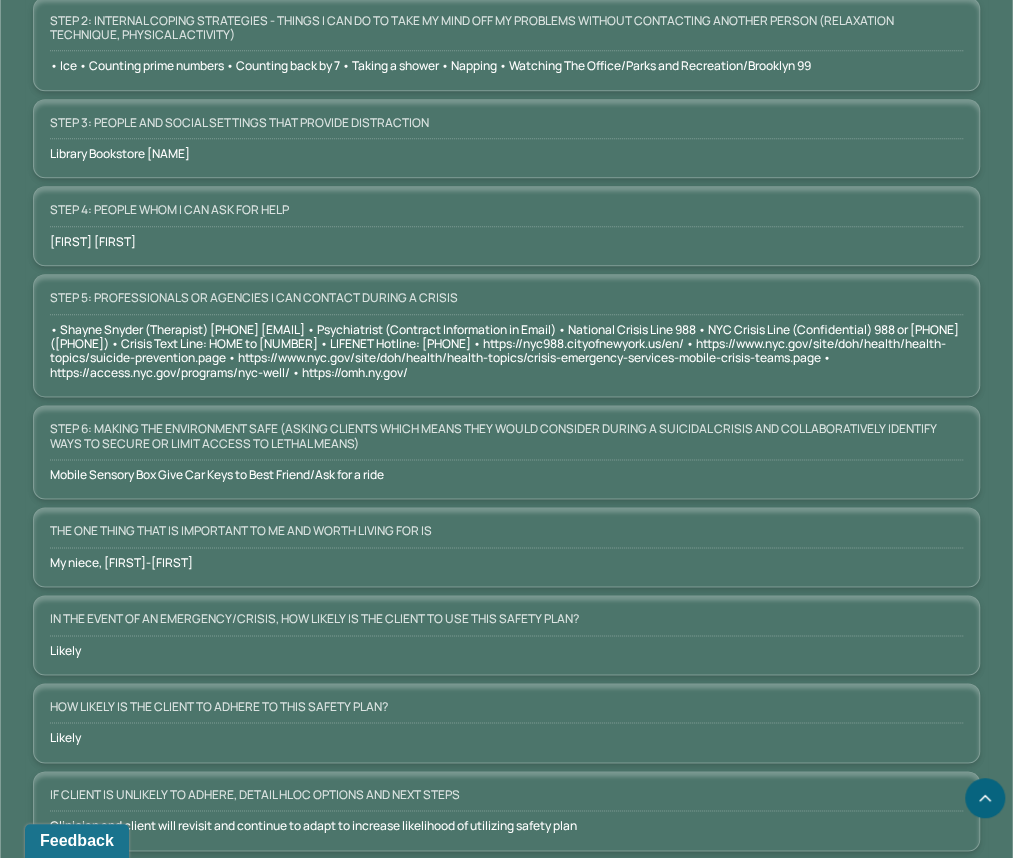 scroll, scrollTop: 1042, scrollLeft: 0, axis: vertical 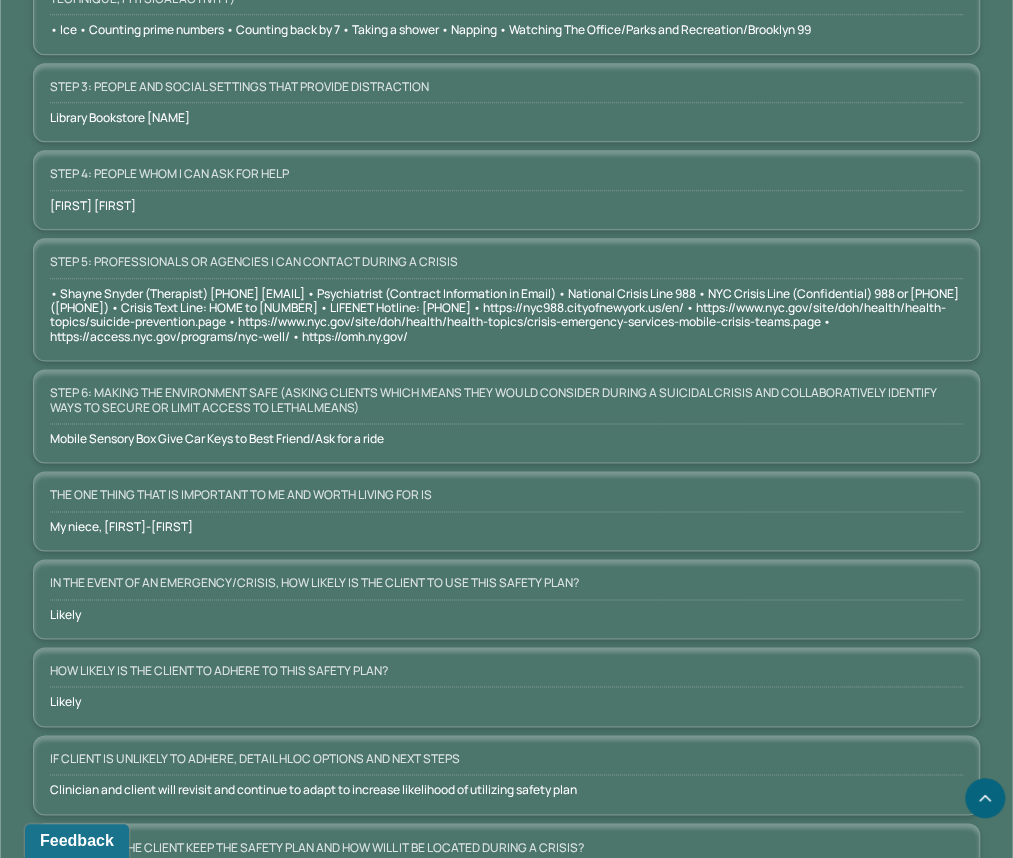 click on "LK [LAST]'s   Safety plan -- Coded Actions PROVIDER [LAST], [FIRST] CLIENT NAME [LAST], [FIRST] APPOINTMENT Individual therapy POS CODE -- DOB [DATE]  ([AGE] Yrs) INSURANCE CARE CHART NUMBER KTSV386 CPT CODE -- DATE OF SERVICE --   2:00 PM   -   3:00 PM ( 1hr ) SIGNATURE SS  ([DATE], [TIME]) MODIFIER -- DIAGNOSIS Edit Primary:   F34.1 PERSISTENT DEPRESSIVE DISORDER (DYSTHYMIA) ,  Secondary:   F41.1 GENERALIZED ANXIETY DISORDER  Tertiary:   -- Session Note Claims Payments History Remits Content Messages Change requested Activity NOTE CONTENT Primary diagnosis F34.1 PERSISTENT DEPRESSIVE DISORDER (DYSTHYMIA) Secondary diagnosis F41.1 GENERALIZED ANXIETY DISORDER  Tertiary diagnosis -- Step 1: Warning signs (thoughts, images, mood, situation,behavior) that a crisis may be developing •	Withdrawing from others
•	Increase in sleeping
•	Feeling more reactive/angry
•	Switching thoughts/more negative thinking patterns Step 3: People and social settings that provide distraction Library
Bookstore
[FIRST] --" at bounding box center [506, 230] 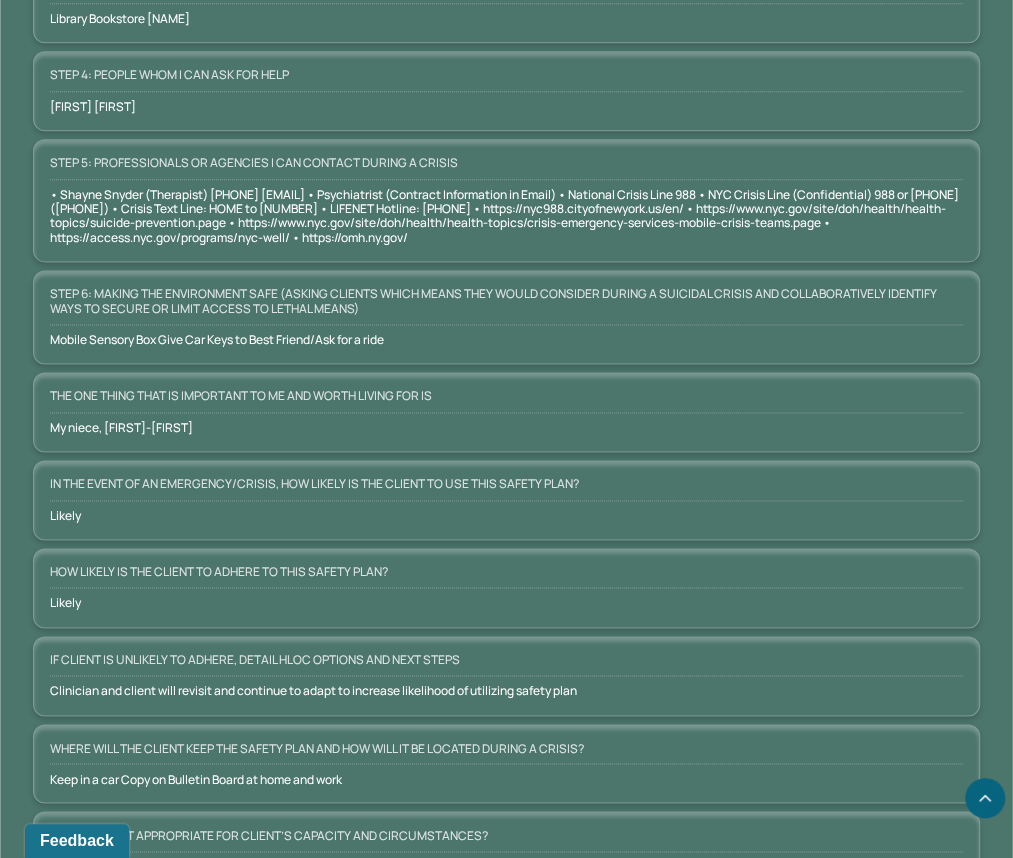 scroll, scrollTop: 1142, scrollLeft: 0, axis: vertical 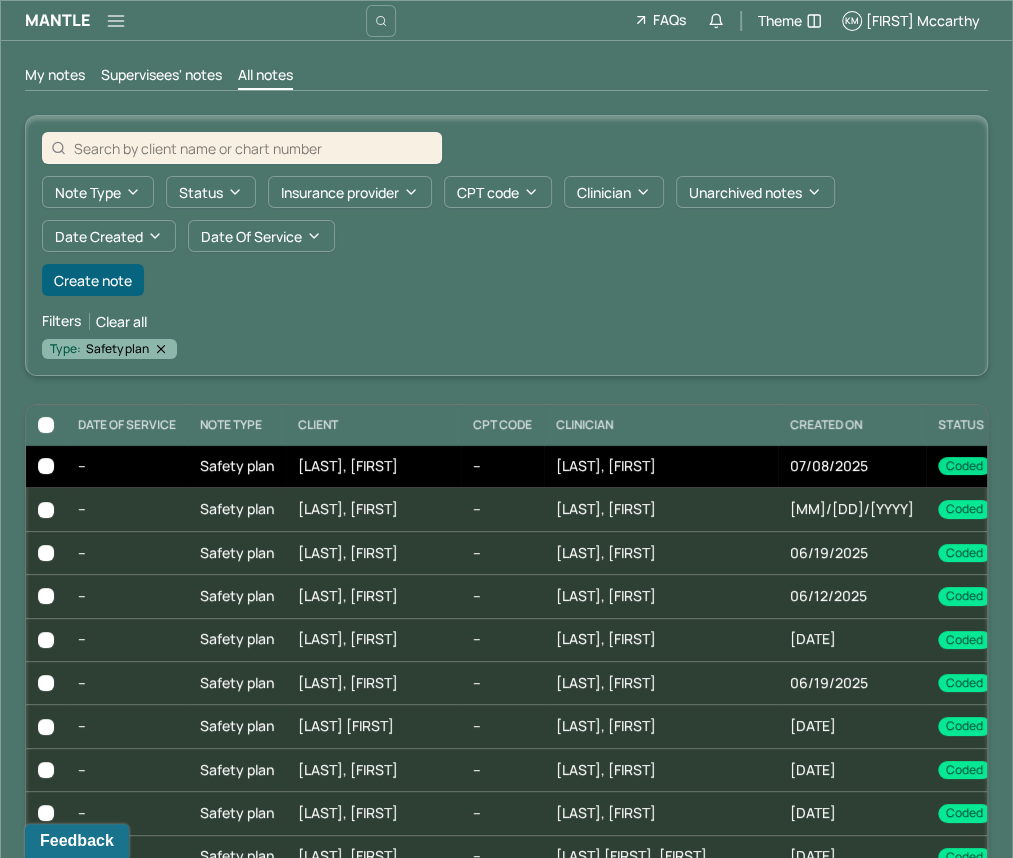 click on "--" at bounding box center (502, 466) 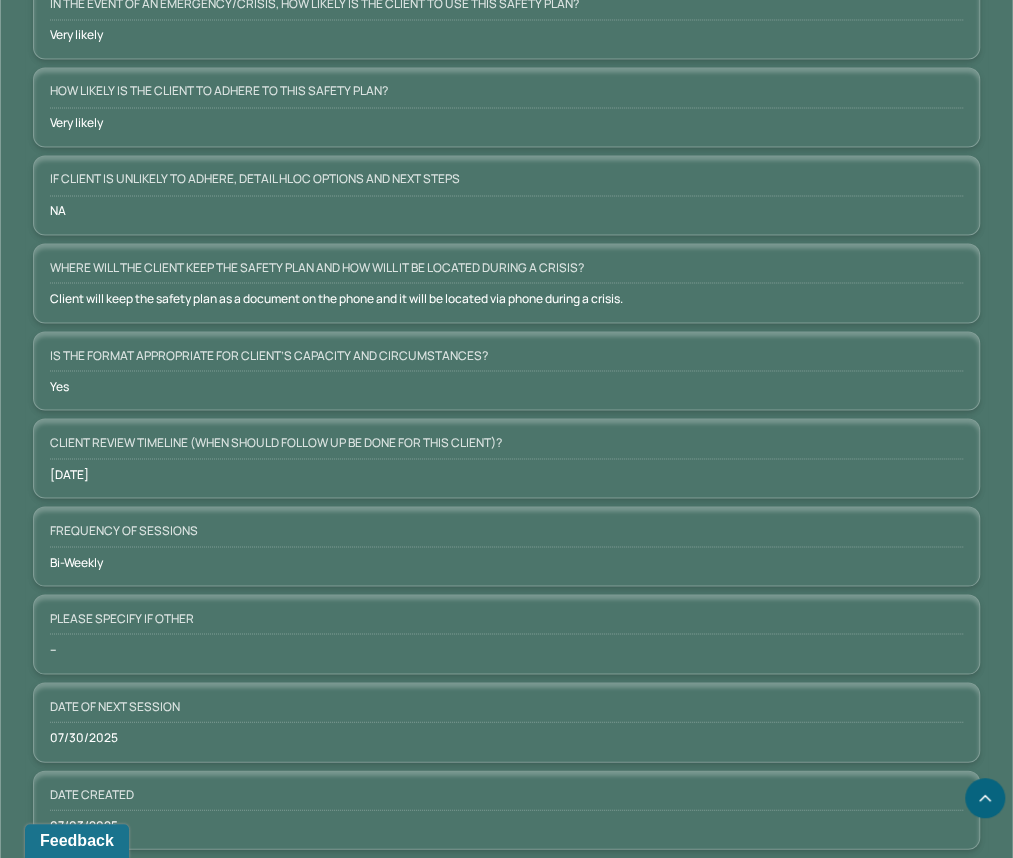 scroll, scrollTop: 1654, scrollLeft: 0, axis: vertical 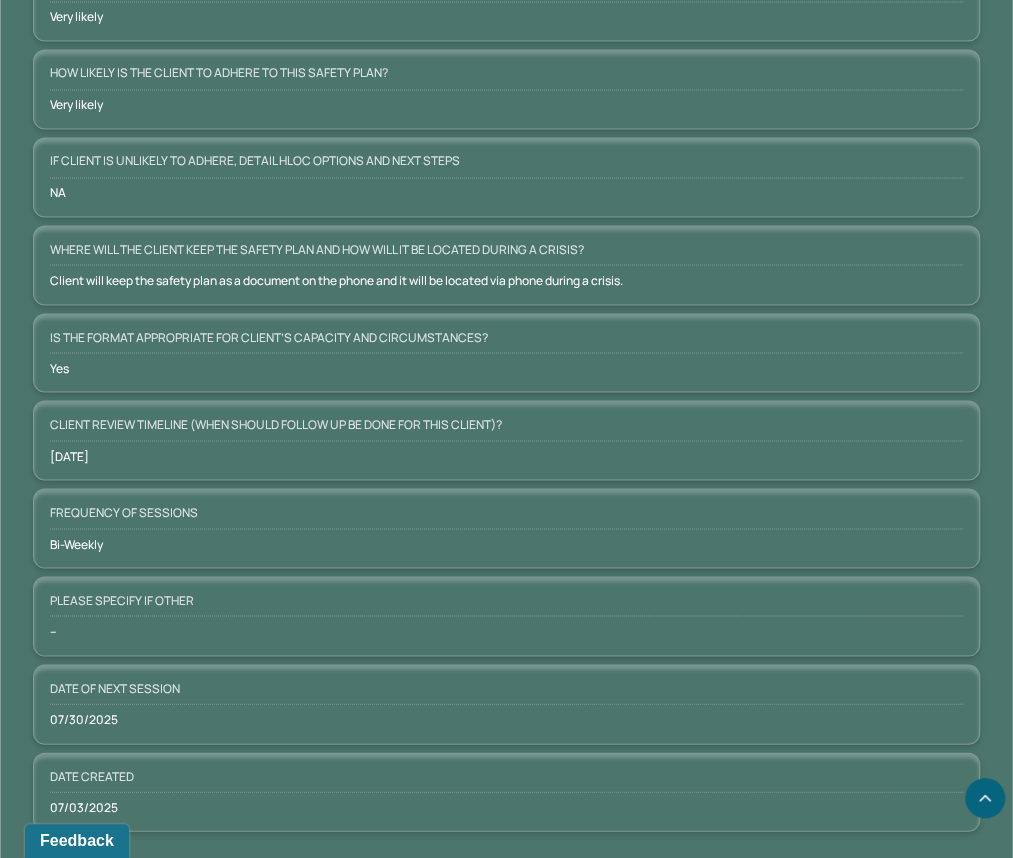 drag, startPoint x: 128, startPoint y: 457, endPoint x: 33, endPoint y: 454, distance: 95.047356 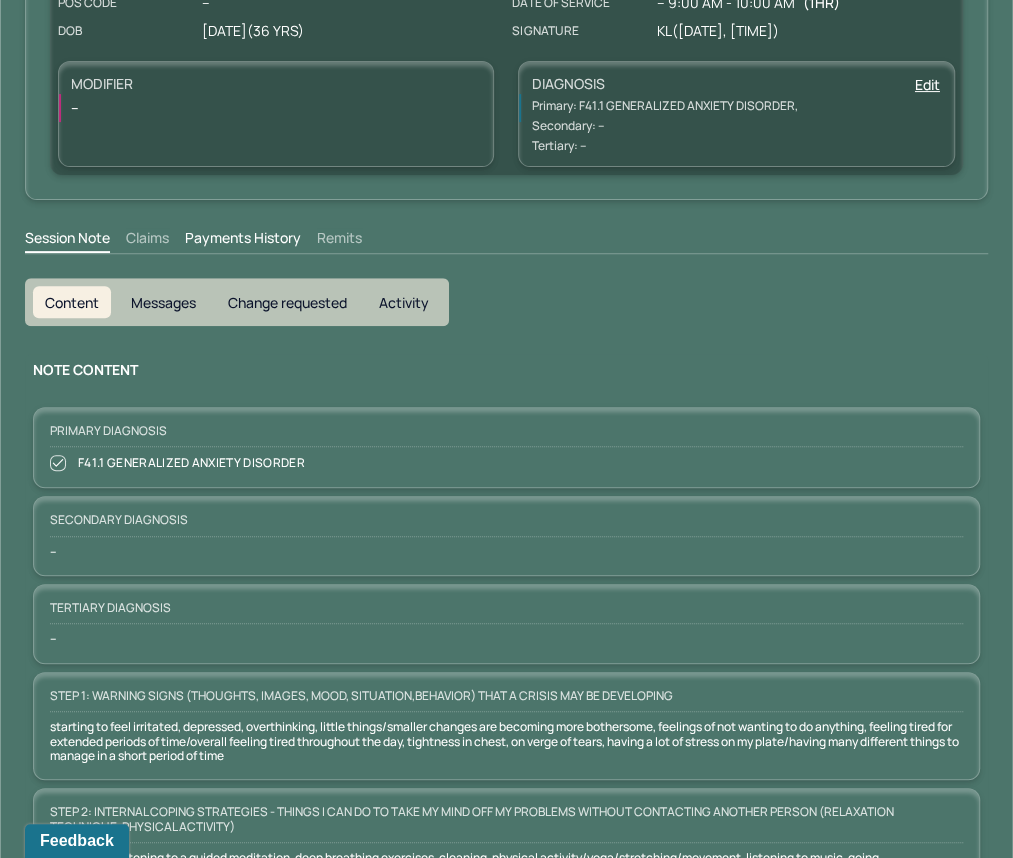 scroll, scrollTop: 0, scrollLeft: 0, axis: both 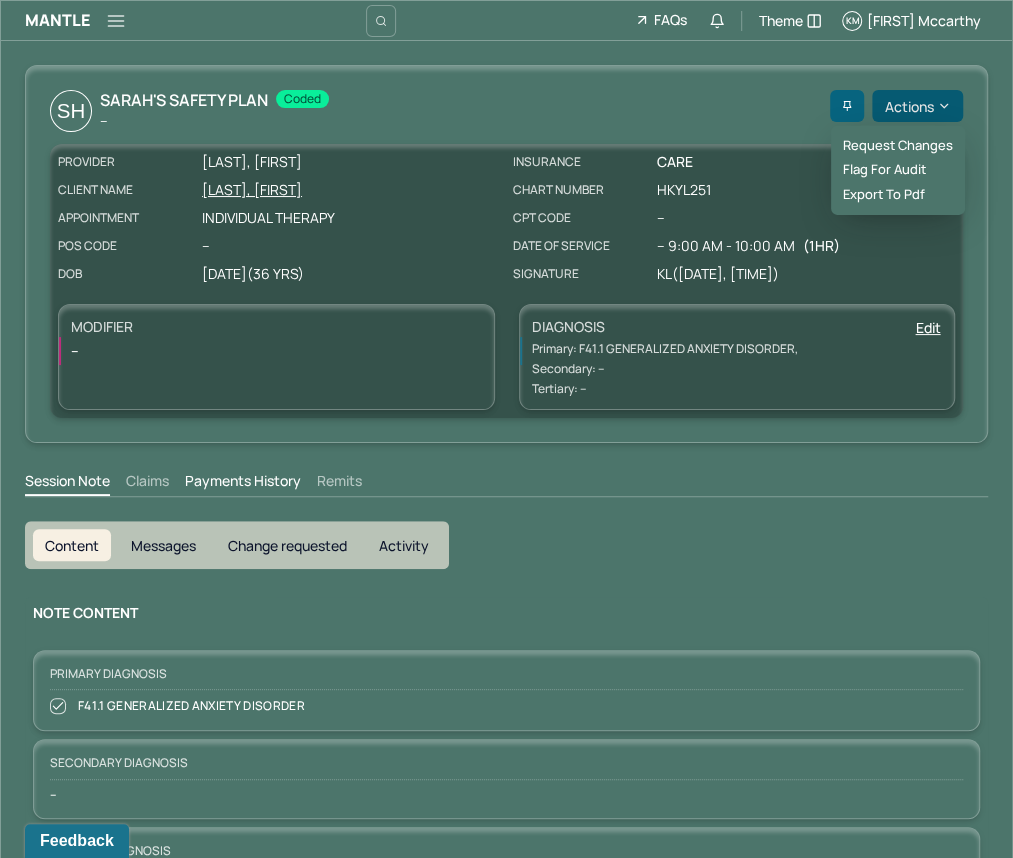 click on "Actions" at bounding box center [917, 106] 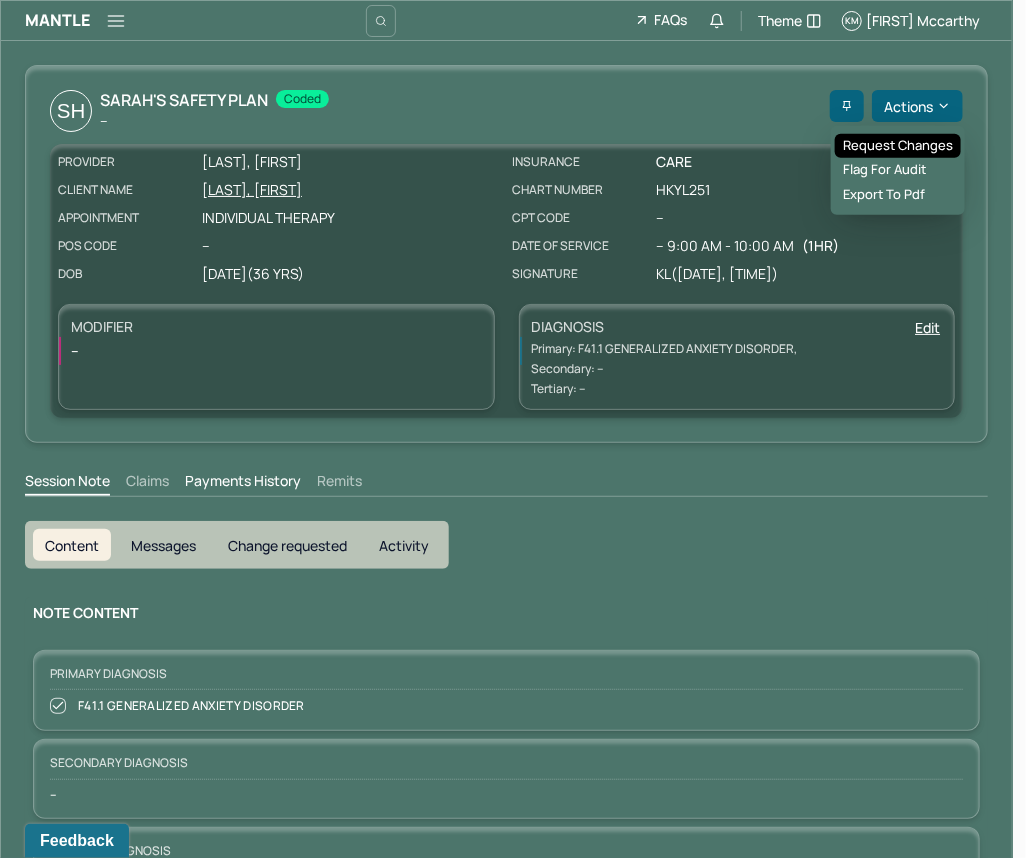 click on "Request changes" at bounding box center [898, 146] 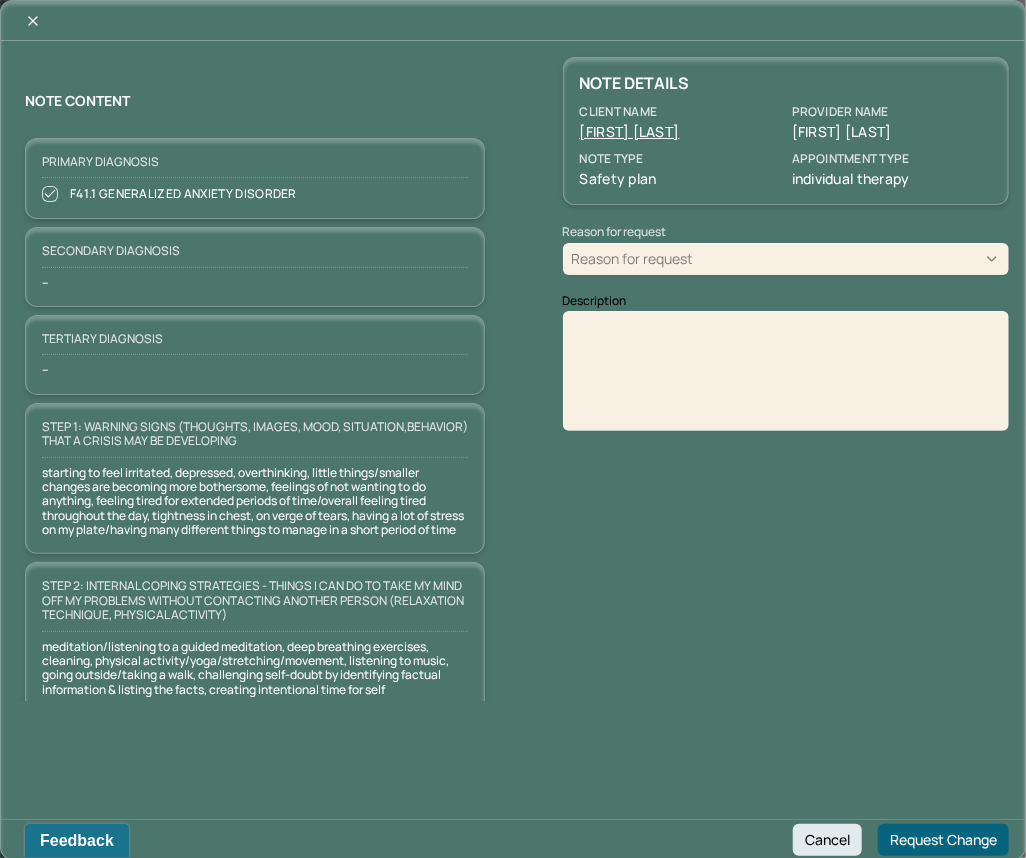 click on "Reason for request" at bounding box center [786, 259] 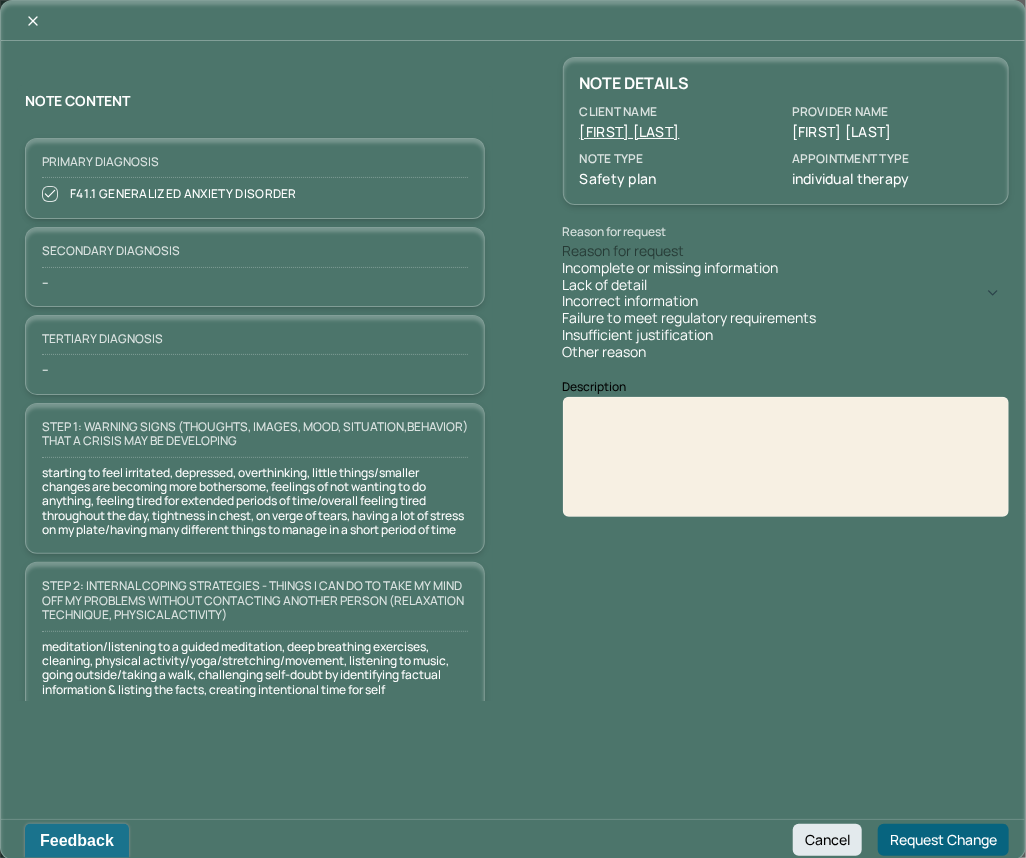 click on "Failure to meet regulatory requirements" at bounding box center (786, 318) 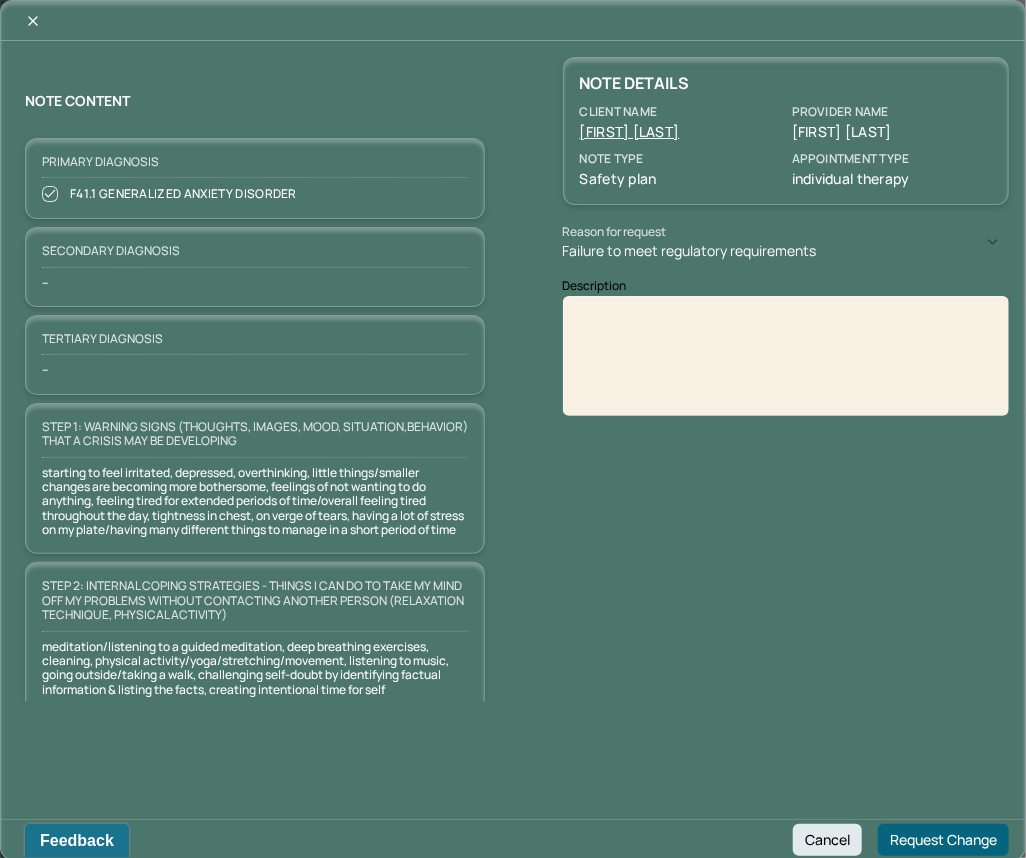 click at bounding box center (786, 363) 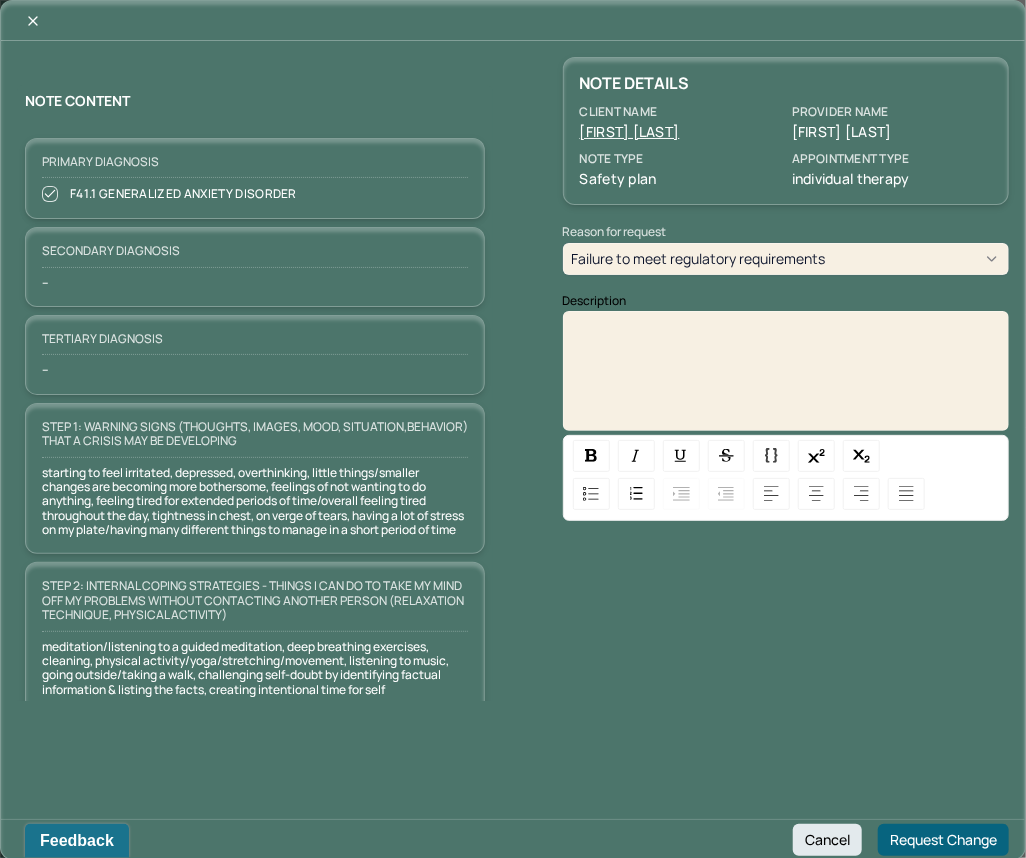 type 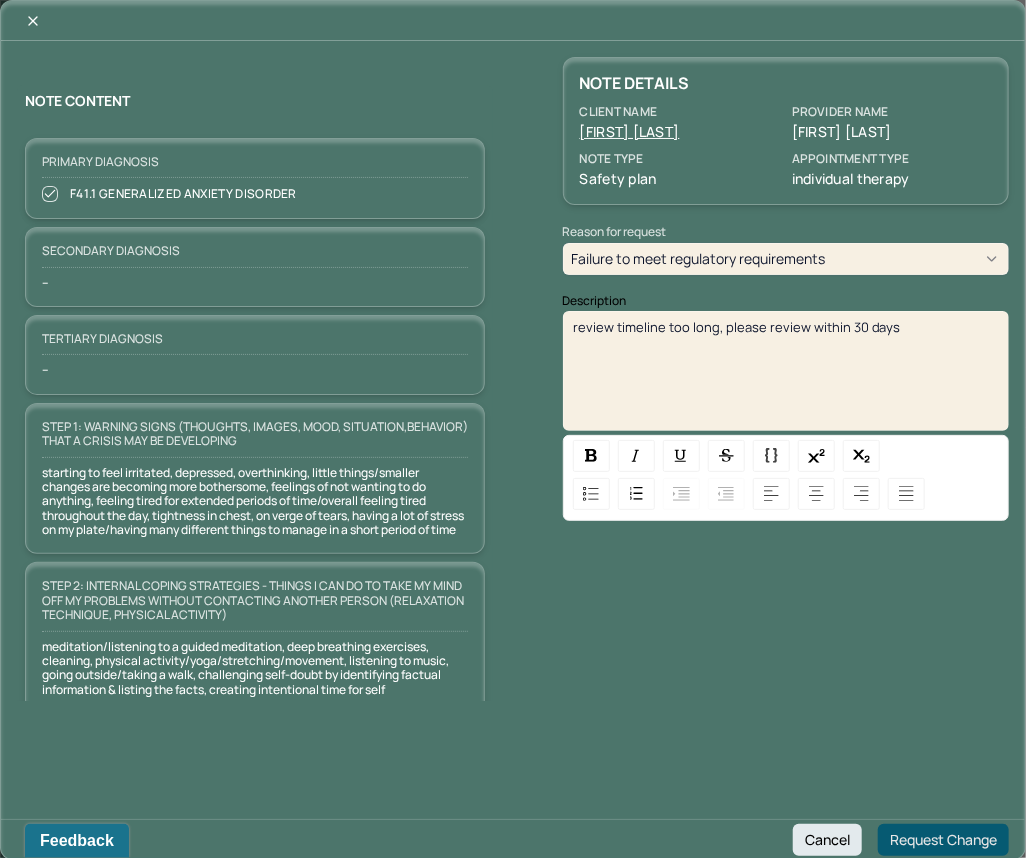click on "Request Change" at bounding box center (943, 840) 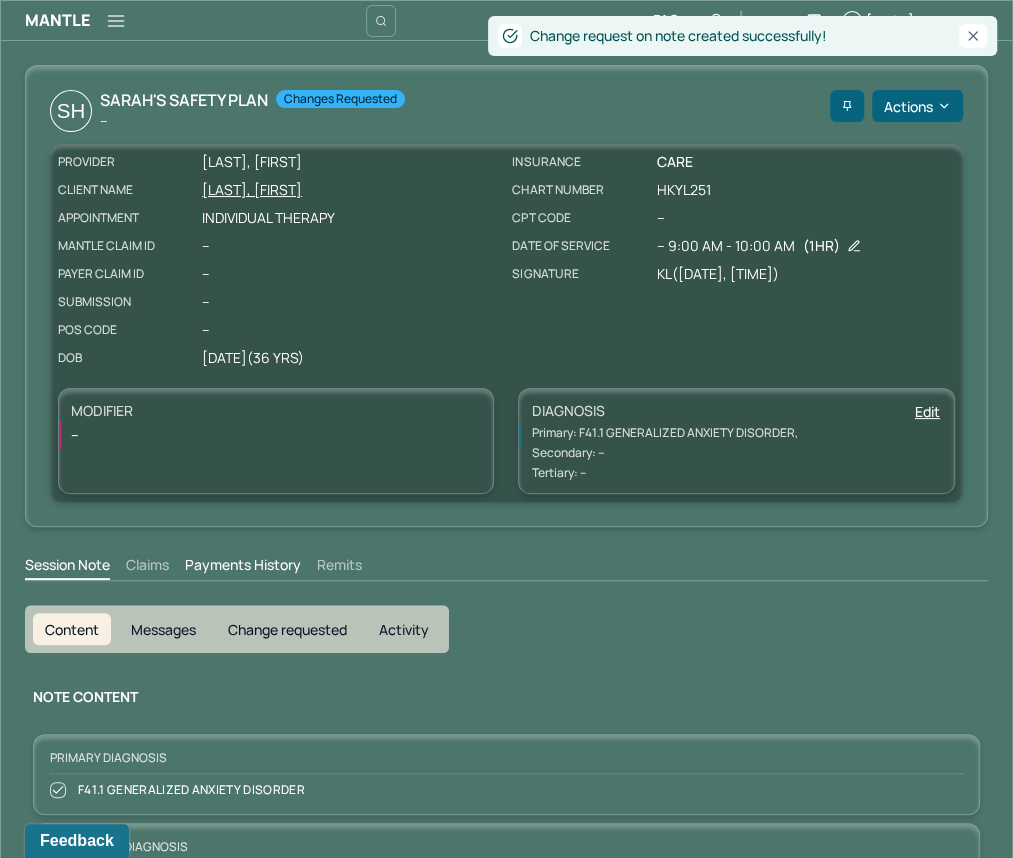 click on "[LAST], [FIRST]" at bounding box center (351, 190) 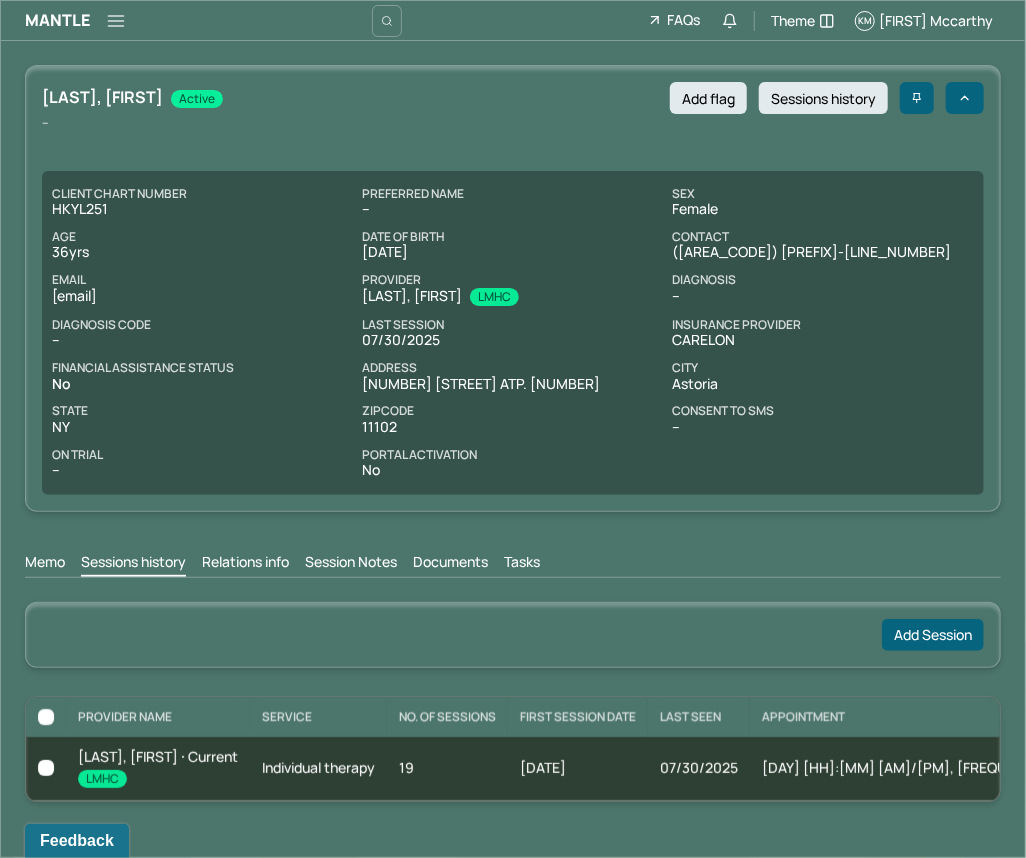 click on "Session Notes" at bounding box center [351, 564] 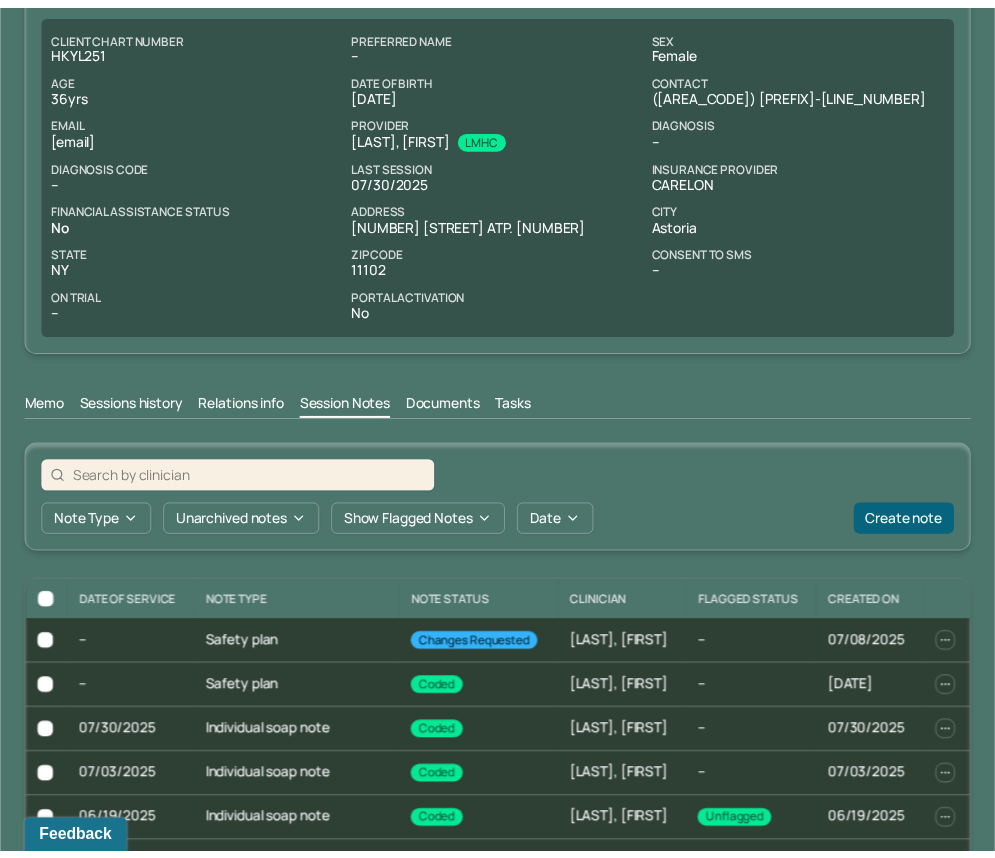 scroll, scrollTop: 169, scrollLeft: 0, axis: vertical 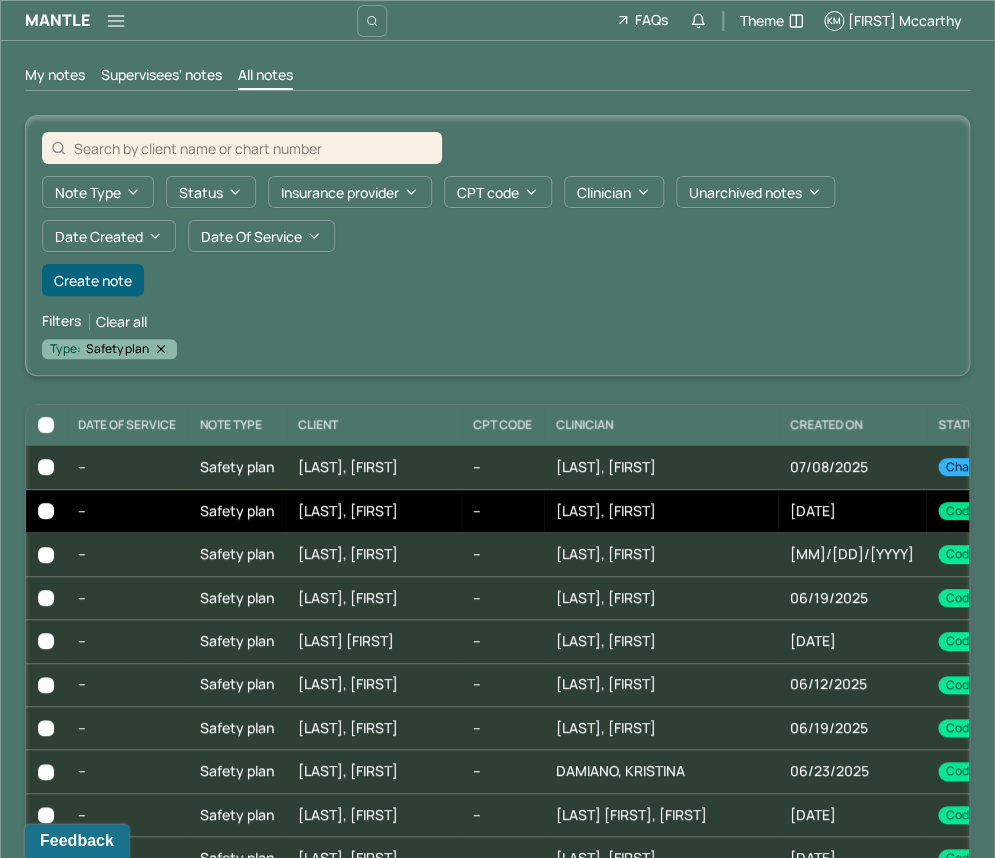 click on "[LAST], [FIRST]" at bounding box center [373, 511] 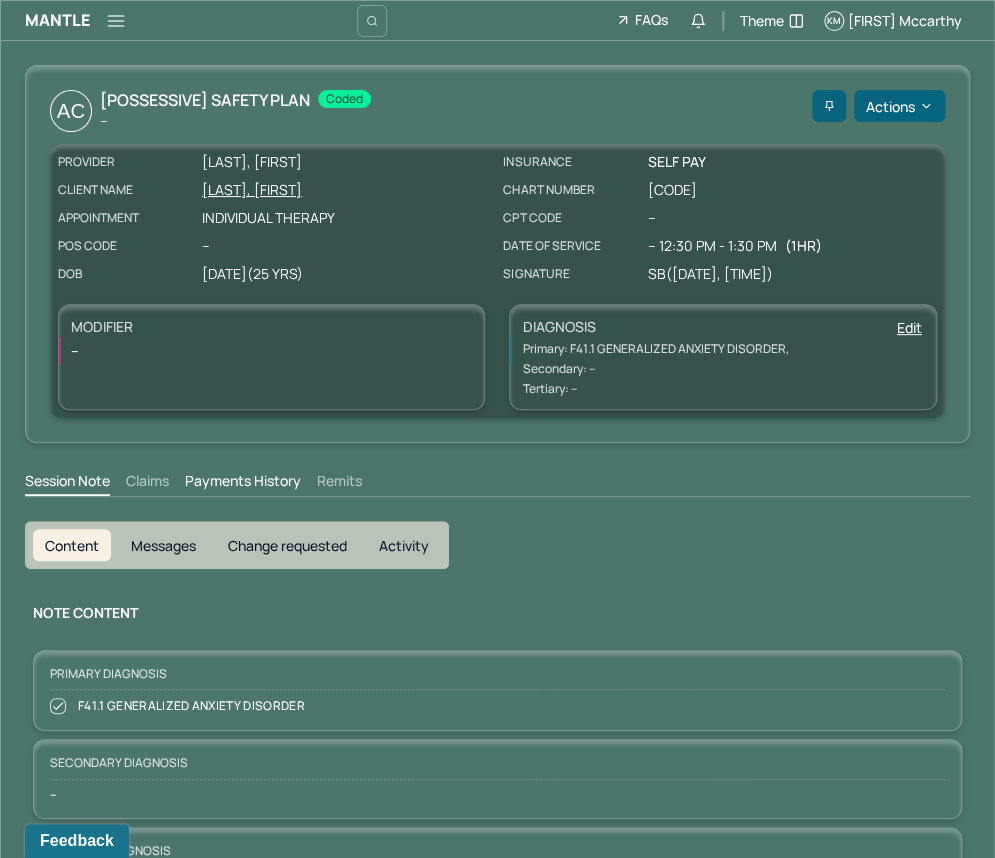 click on "Session Note Claims Payments History Remits" at bounding box center (497, 484) 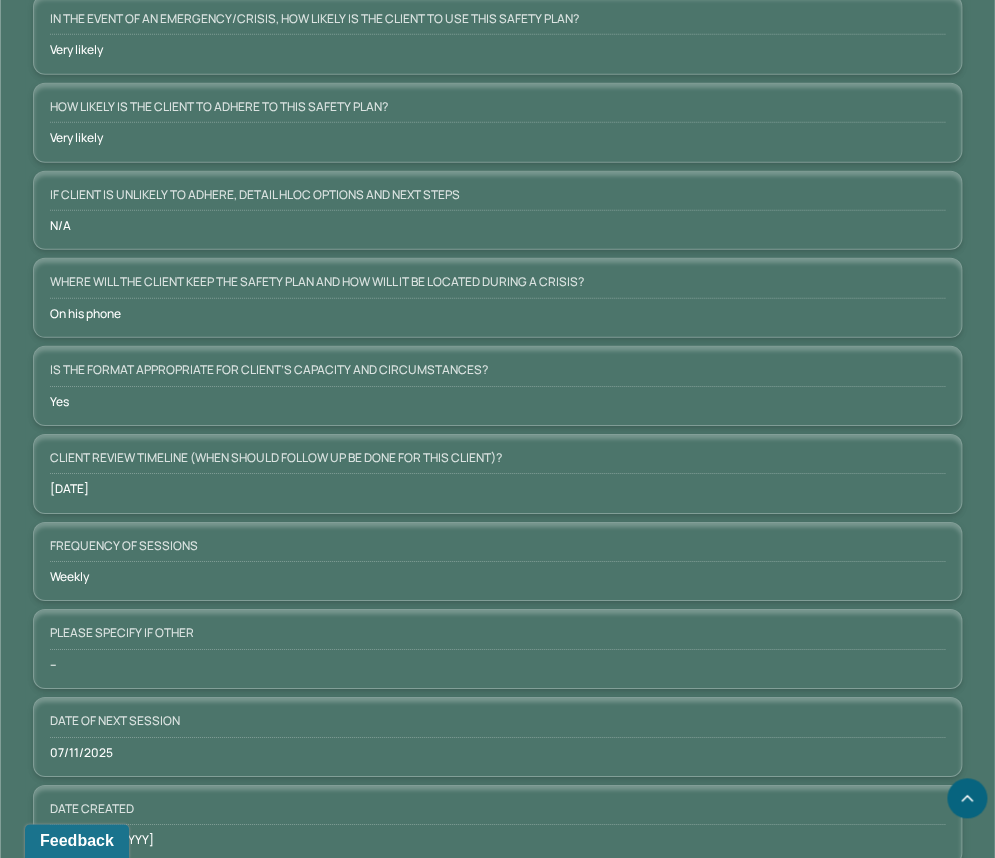 scroll, scrollTop: 1596, scrollLeft: 0, axis: vertical 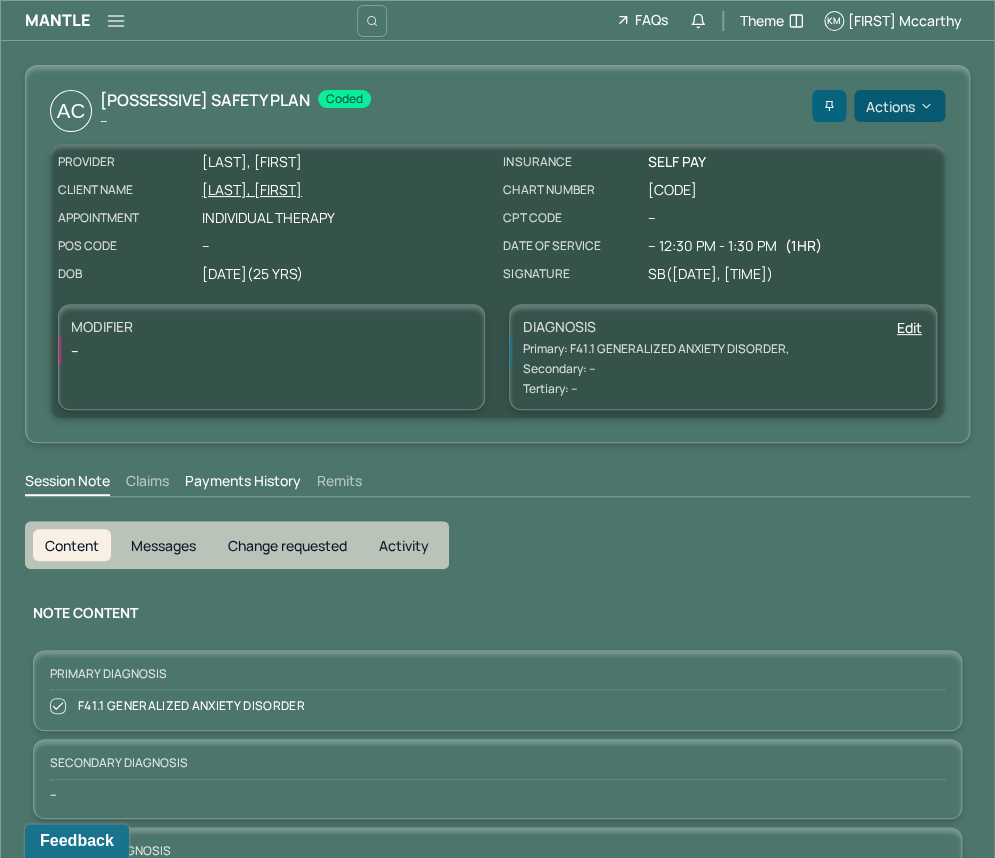 click on "Actions" at bounding box center [899, 106] 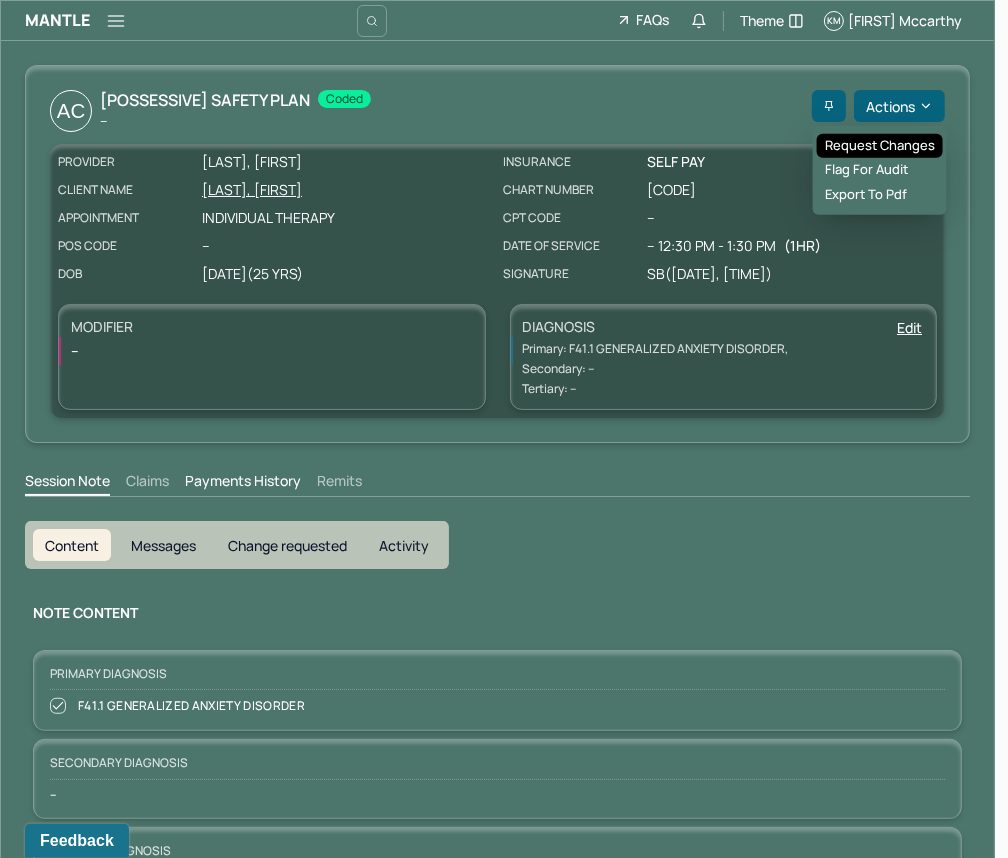 click on "Request changes" at bounding box center (880, 146) 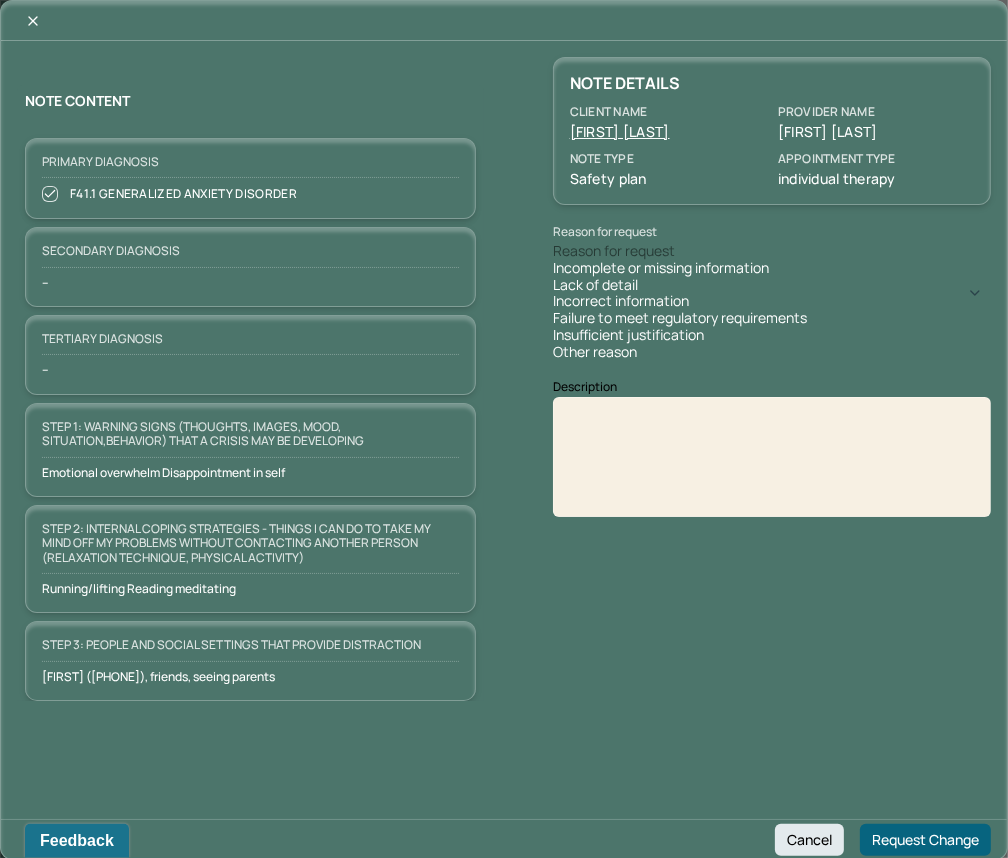 click on "Reason for request" at bounding box center [614, 251] 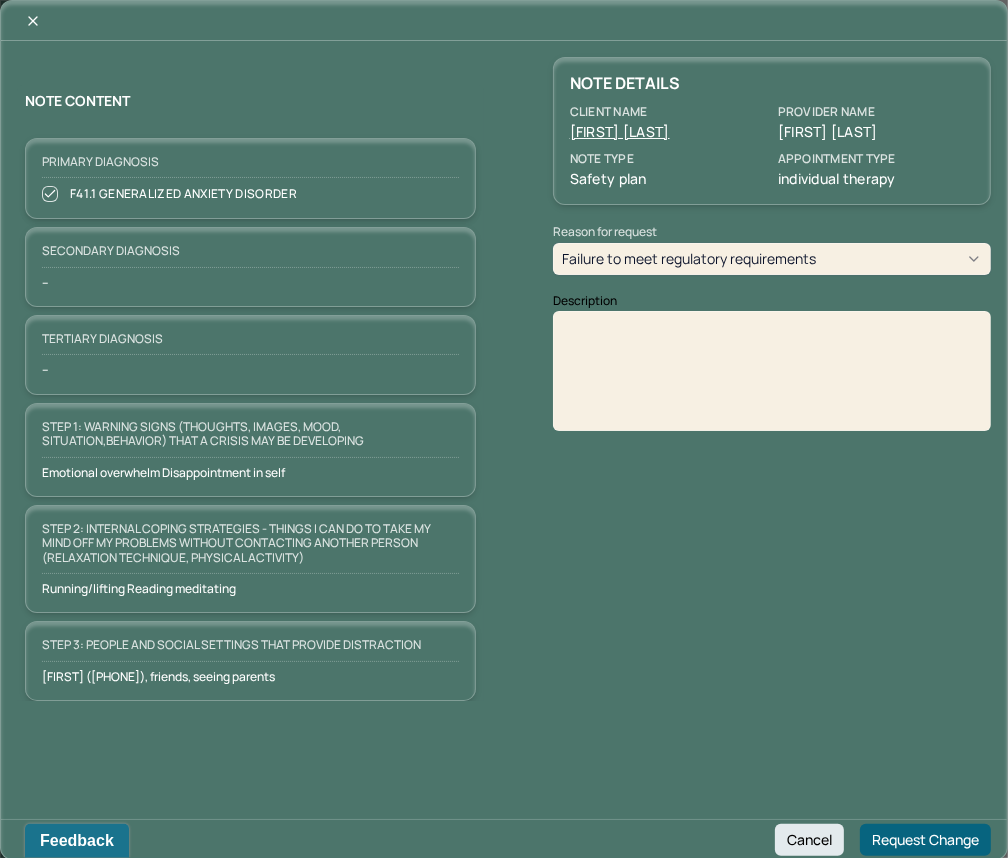 click at bounding box center (772, 378) 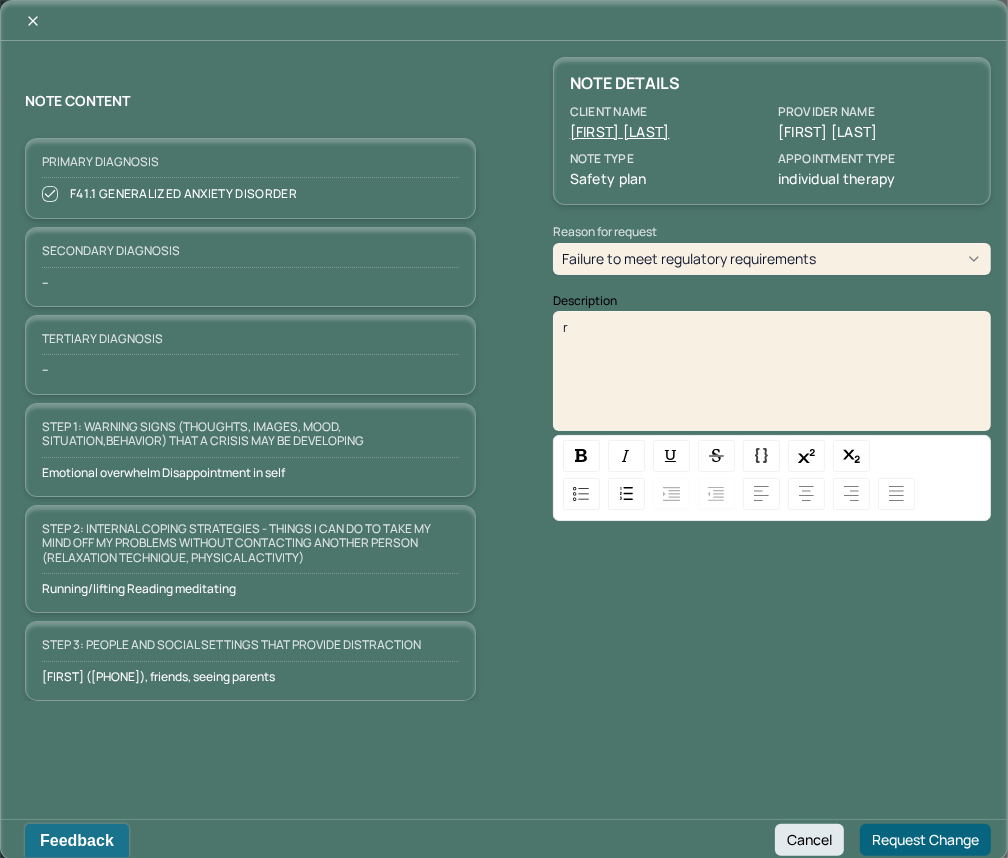 type 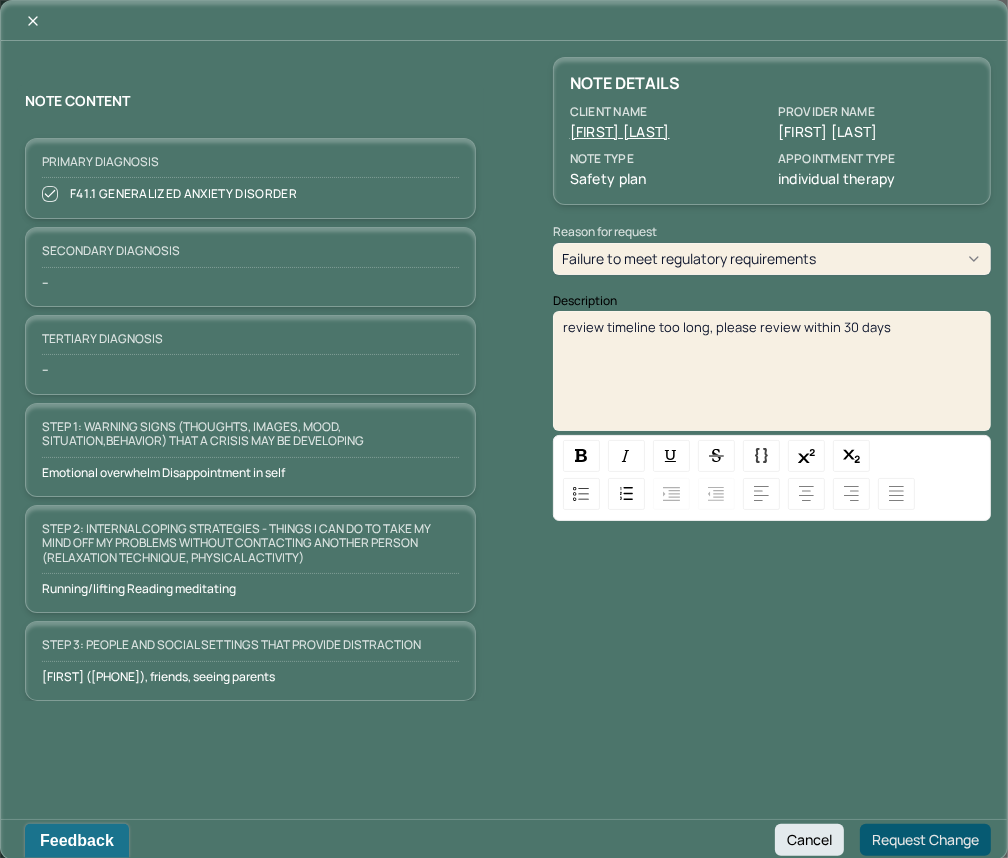 click on "Request Change" at bounding box center [925, 840] 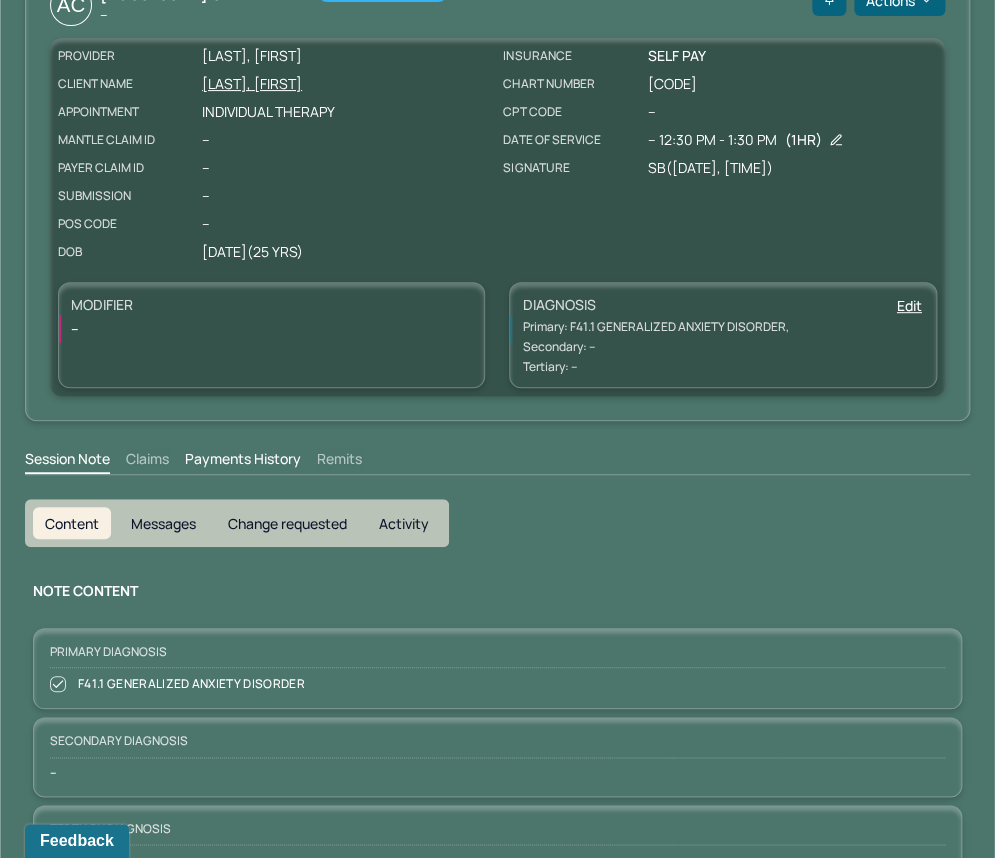 scroll, scrollTop: 0, scrollLeft: 0, axis: both 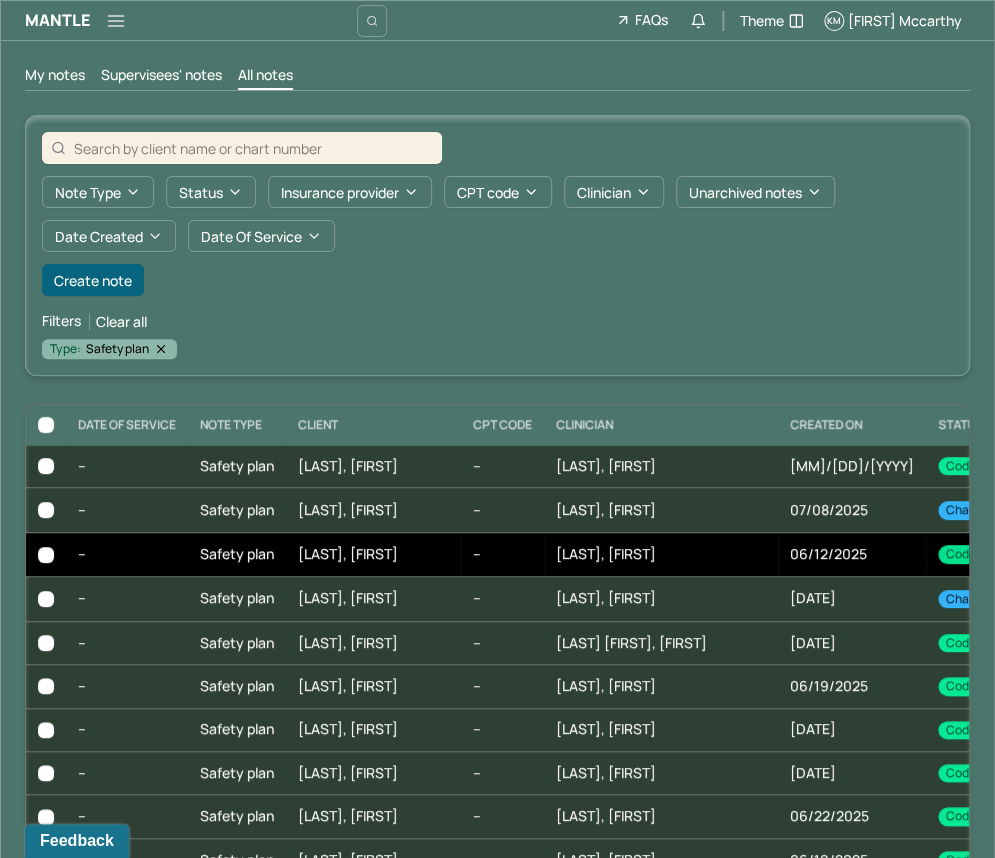 click on "[LAST], [FIRST]" at bounding box center [373, 554] 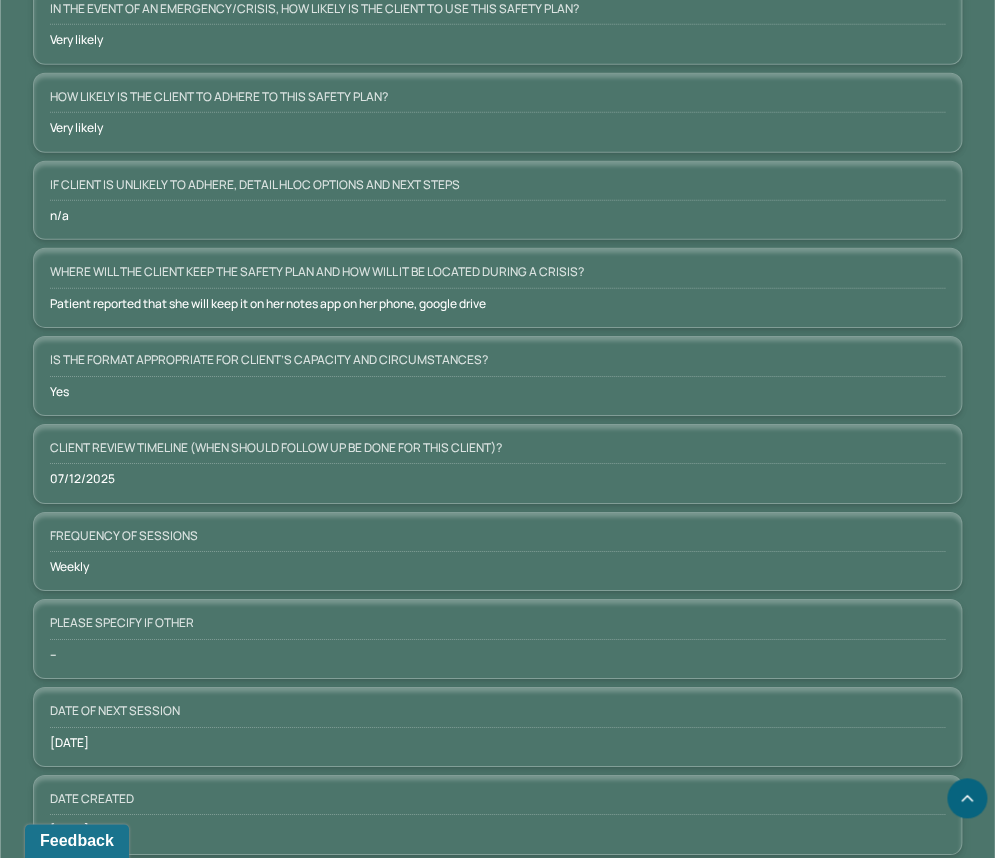 scroll, scrollTop: 1596, scrollLeft: 0, axis: vertical 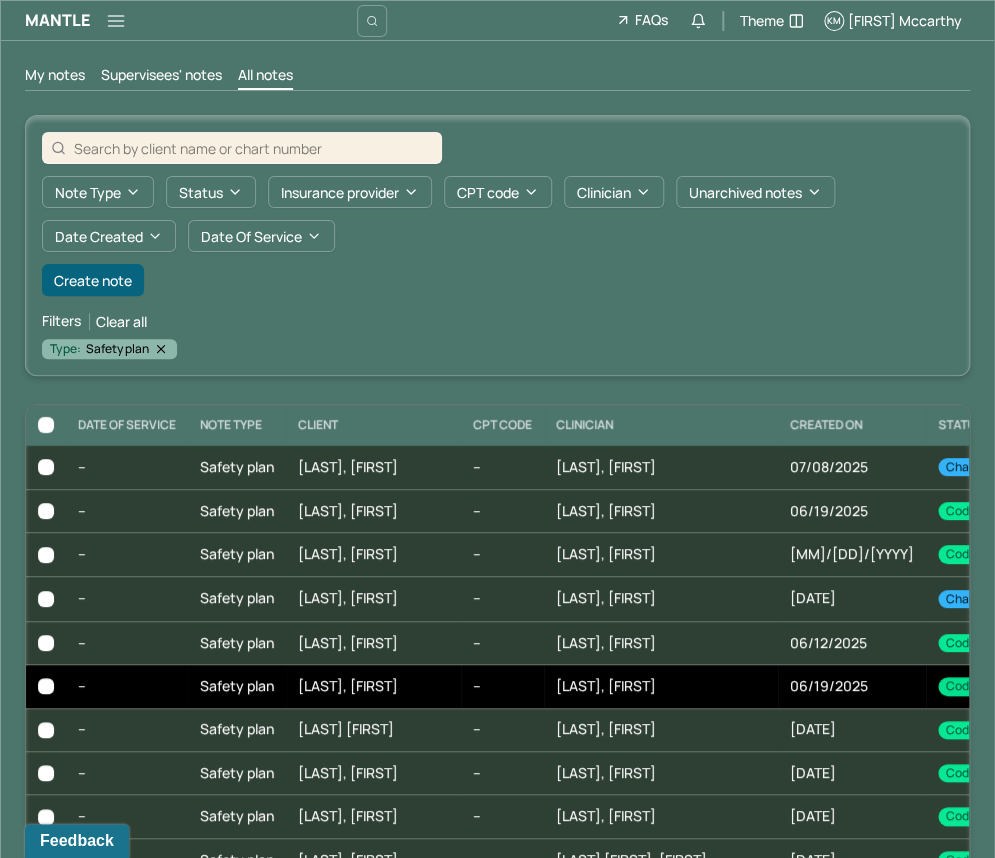 click on "[LAST], [FIRST]" at bounding box center [373, 686] 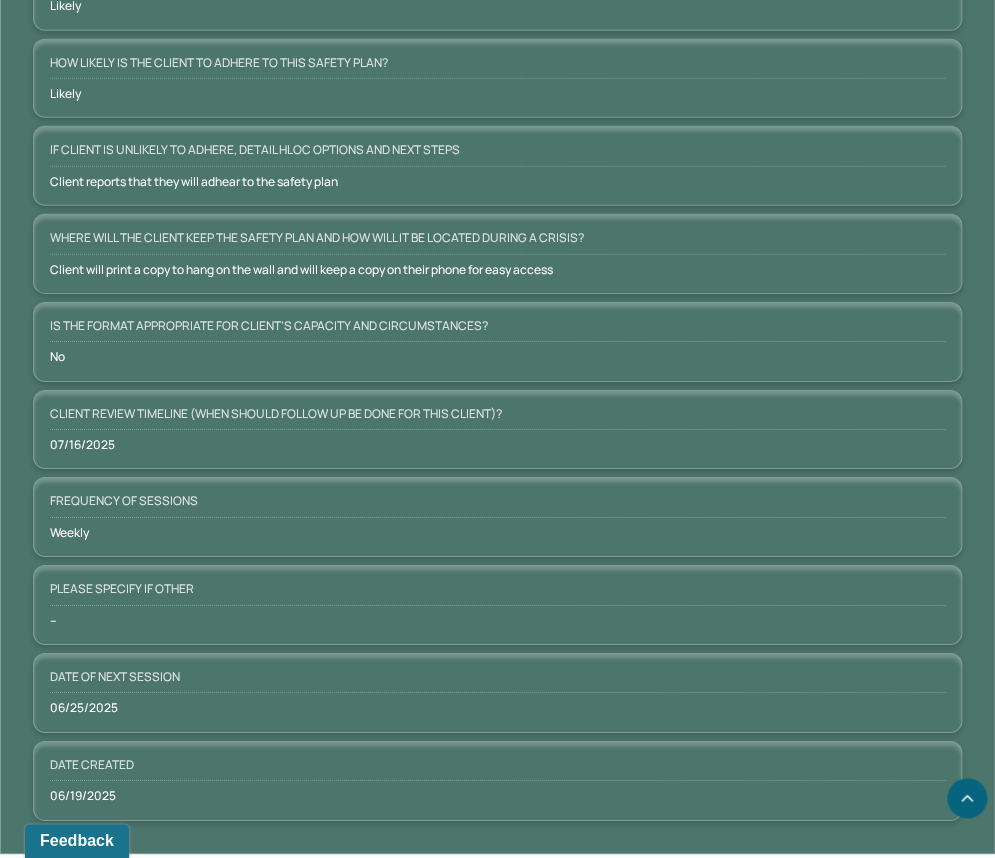 scroll, scrollTop: 1640, scrollLeft: 0, axis: vertical 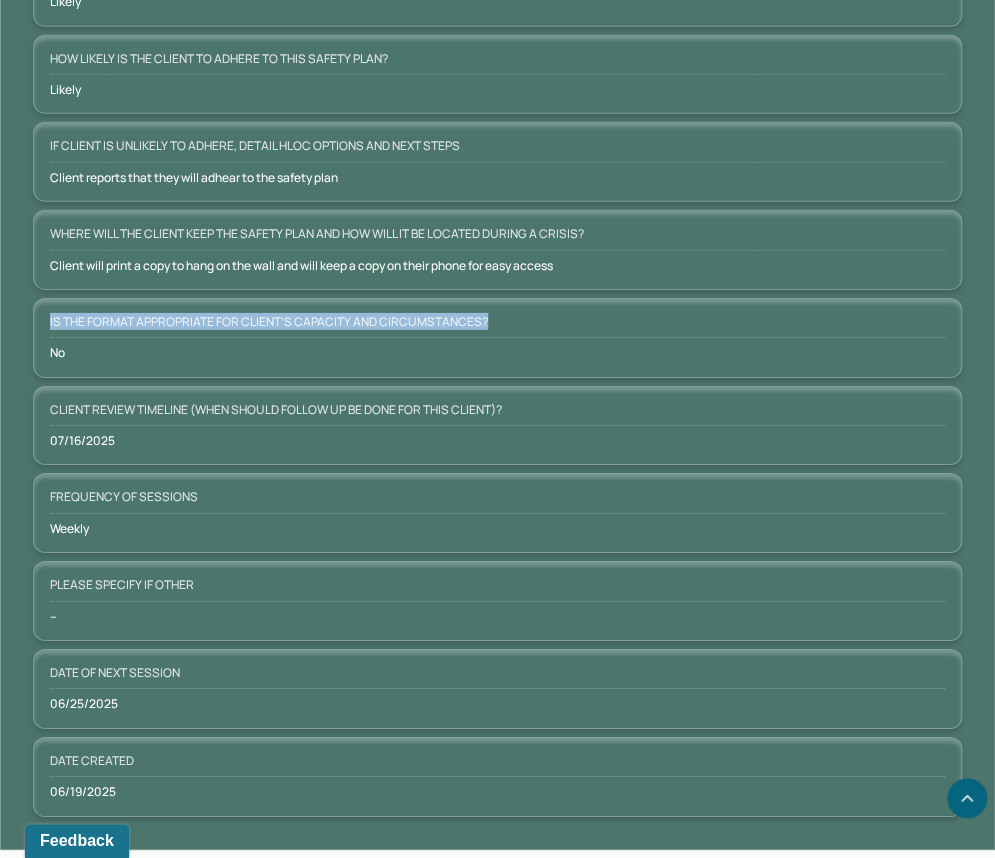 drag, startPoint x: 50, startPoint y: 326, endPoint x: 495, endPoint y: 332, distance: 445.04044 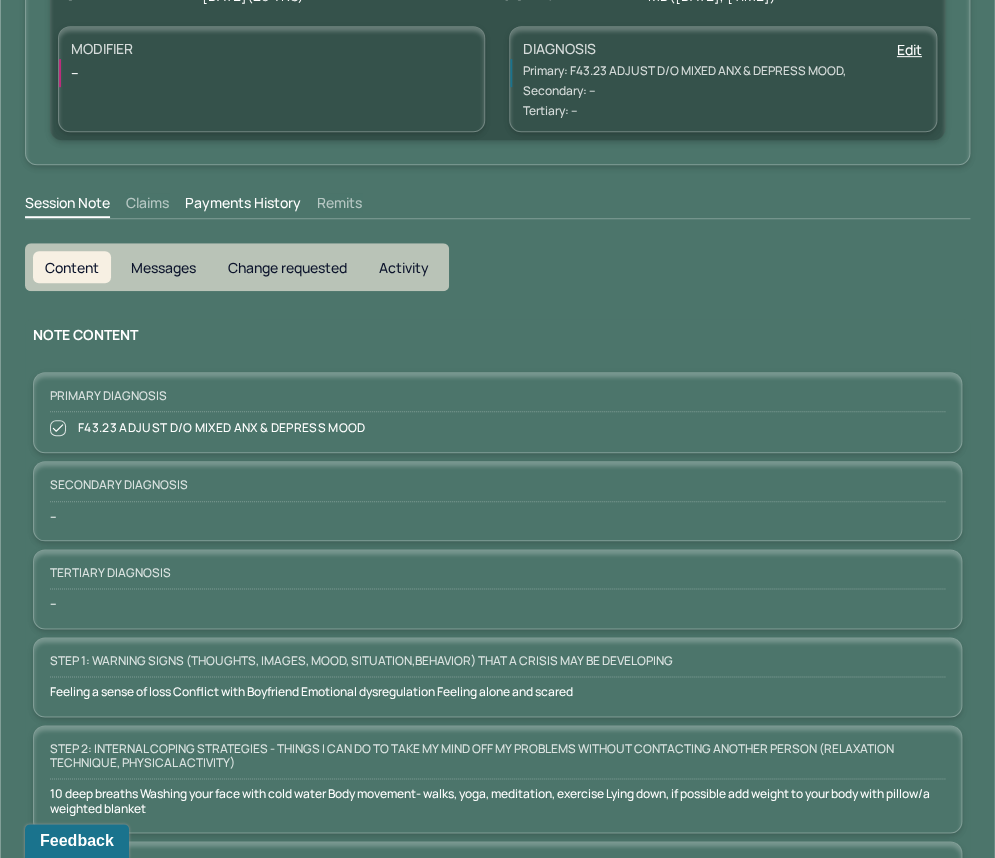 scroll, scrollTop: 0, scrollLeft: 0, axis: both 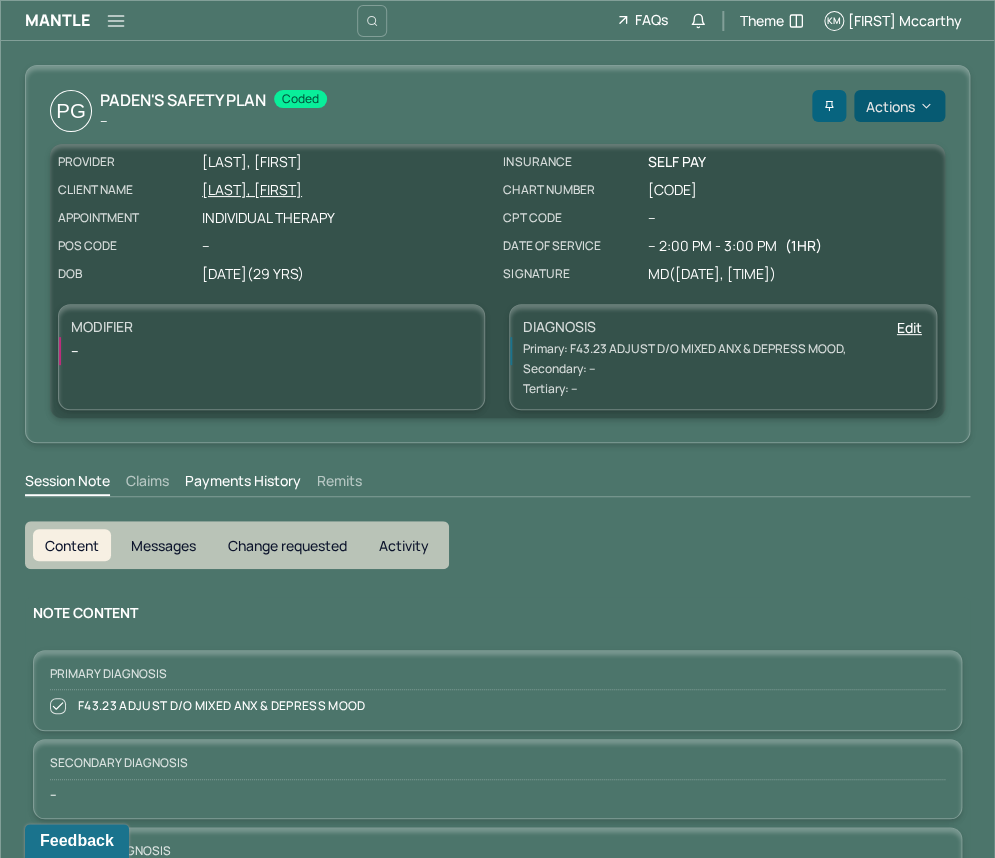click on "Actions" at bounding box center [899, 106] 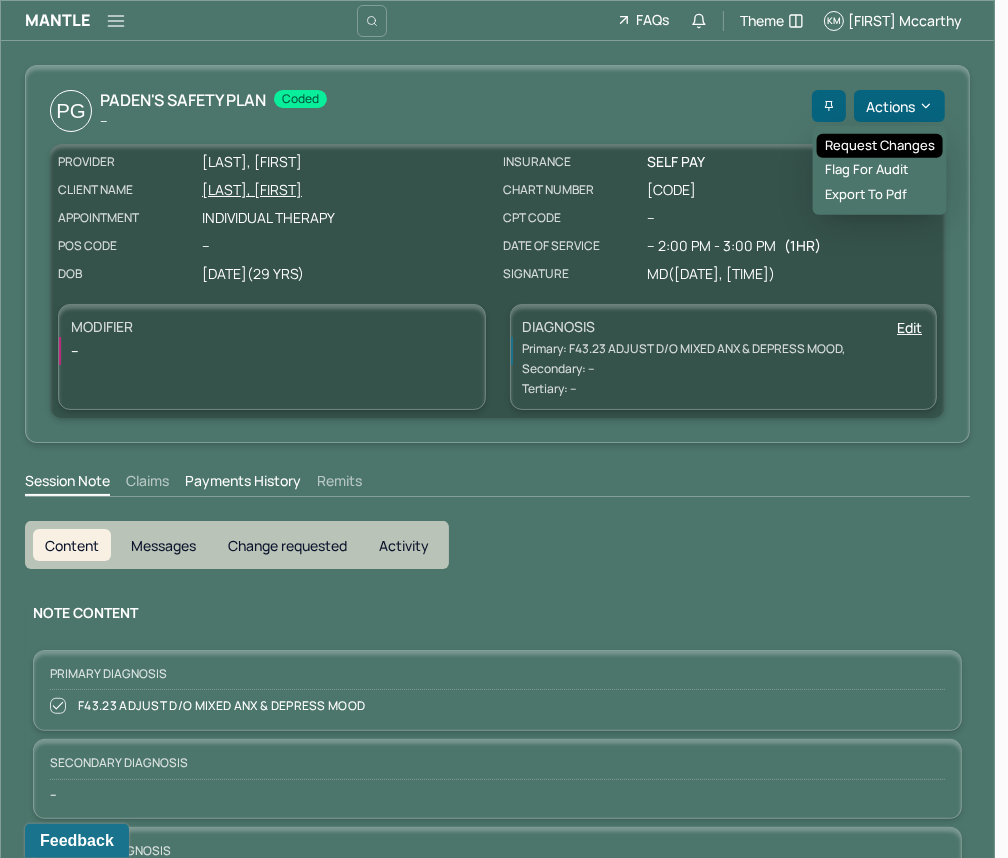 click on "Request changes" at bounding box center (880, 146) 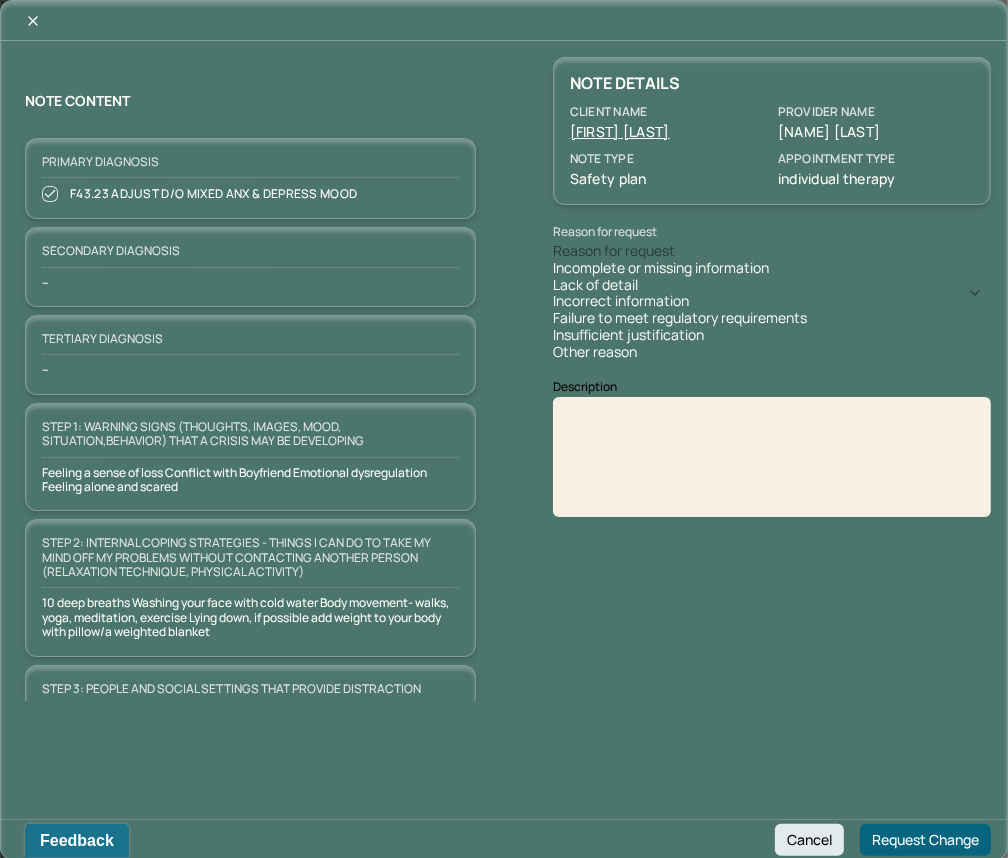 click on "Reason for request" at bounding box center (614, 251) 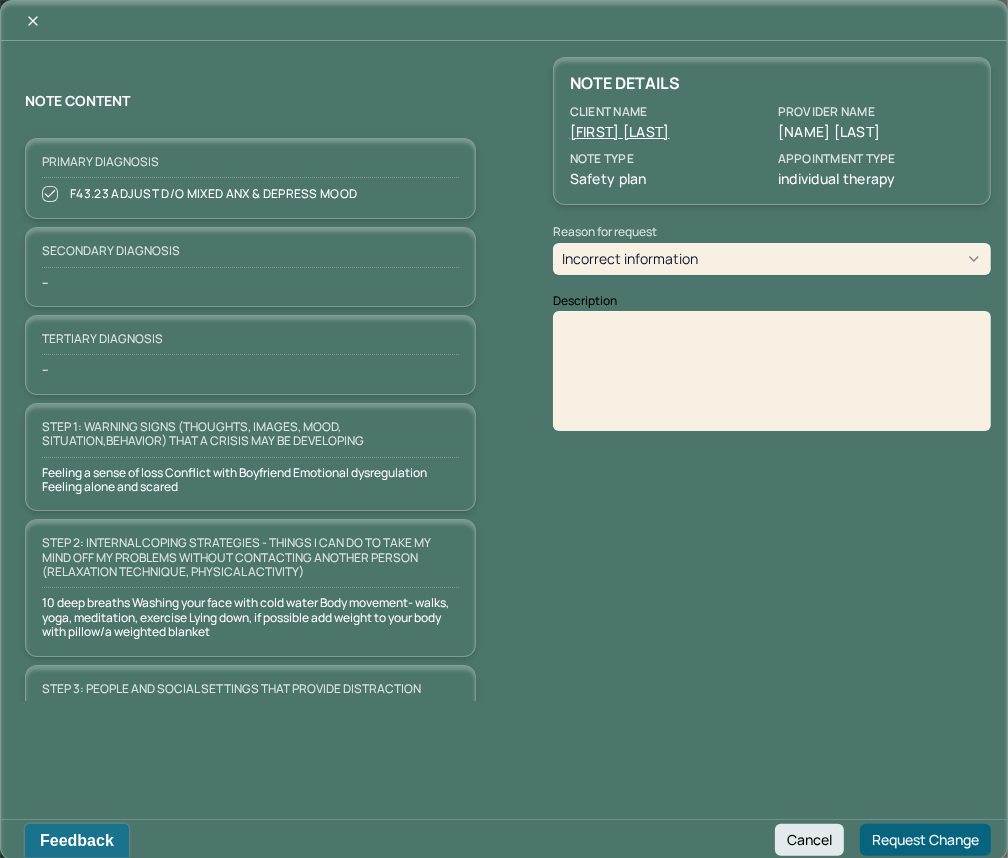 click at bounding box center [772, 378] 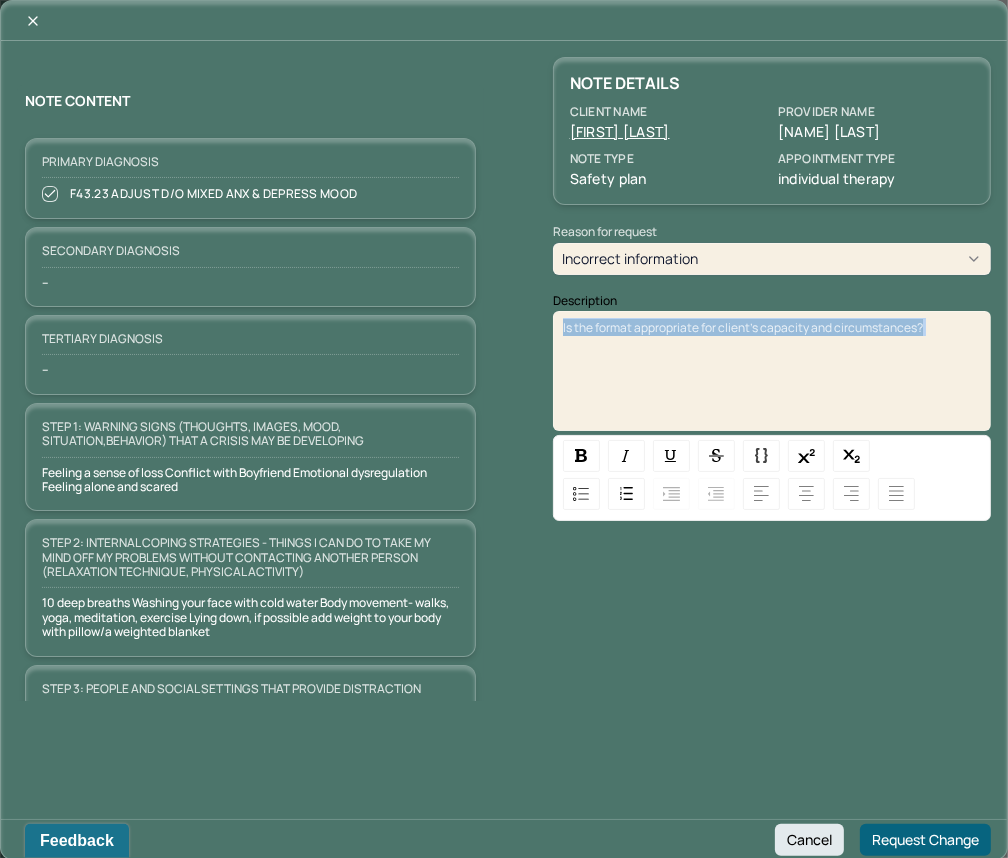 drag, startPoint x: 943, startPoint y: 330, endPoint x: 537, endPoint y: 330, distance: 406 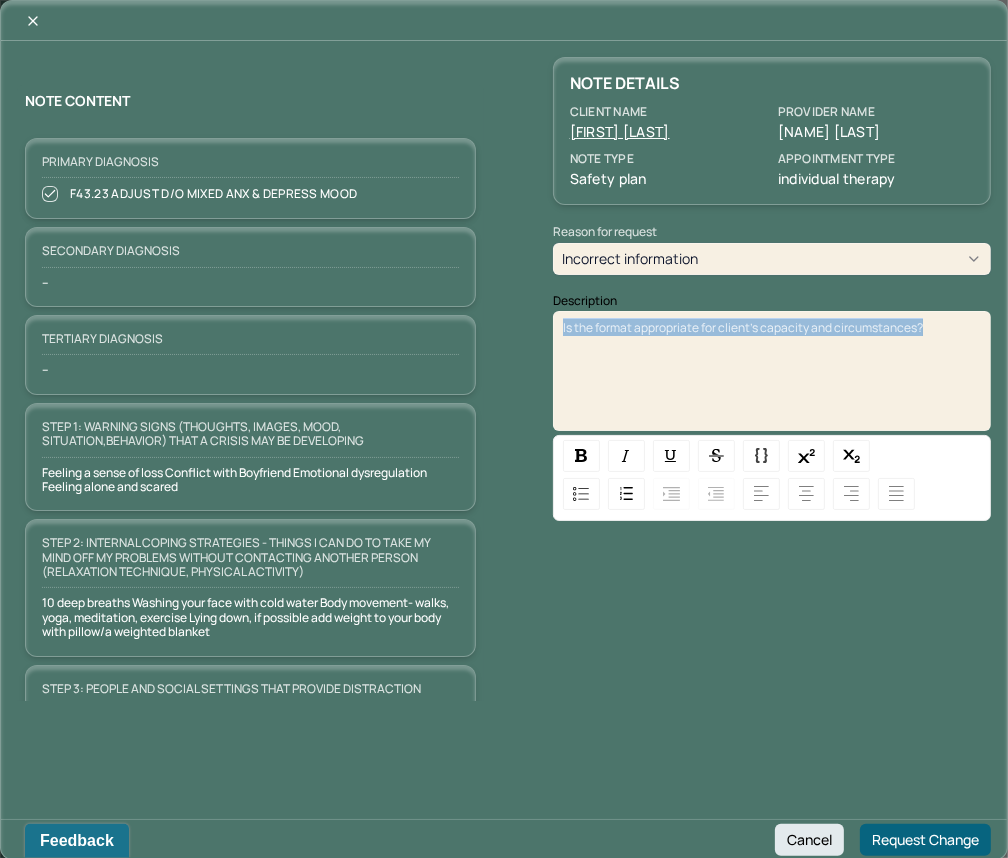 drag, startPoint x: 949, startPoint y: 329, endPoint x: 449, endPoint y: 181, distance: 521.44415 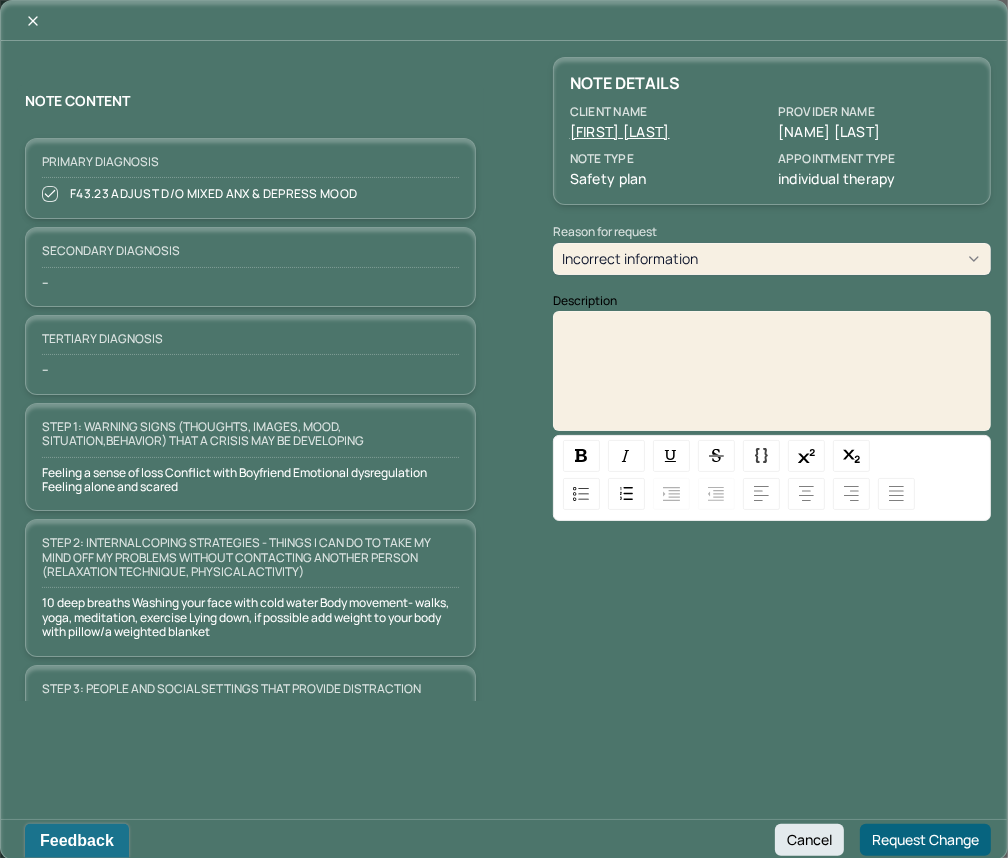 paste 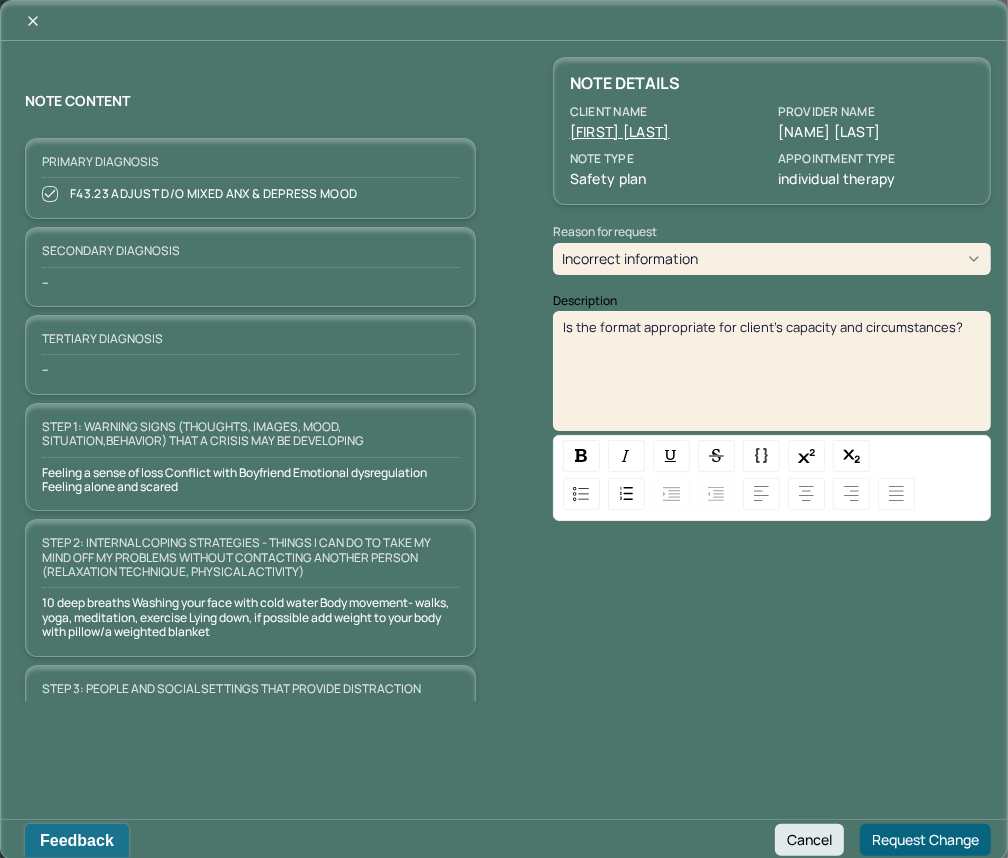 type 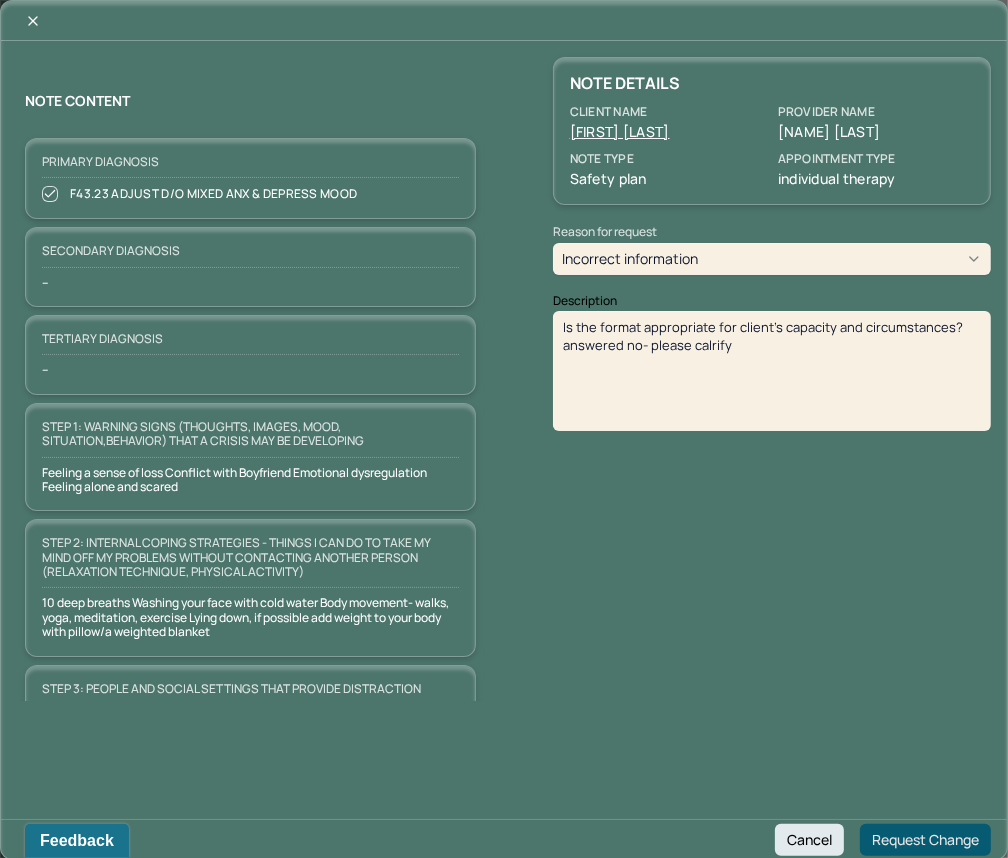 click on "Request Change" at bounding box center [925, 840] 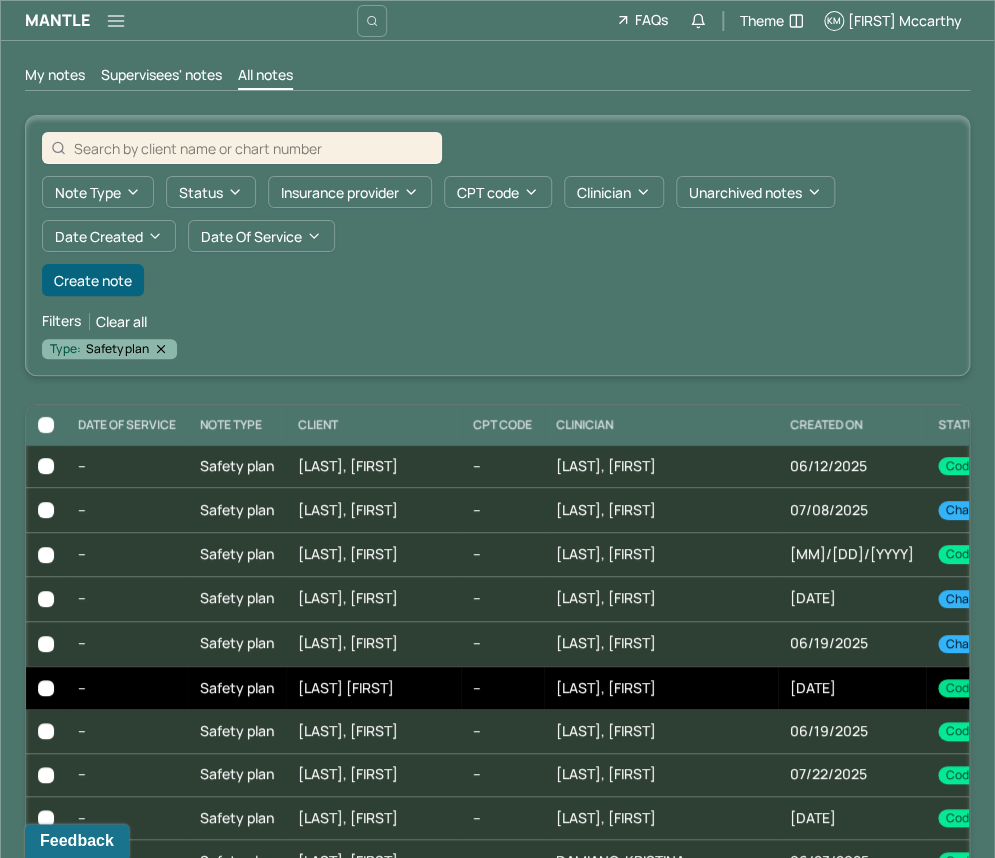 click on "--" at bounding box center (502, 687) 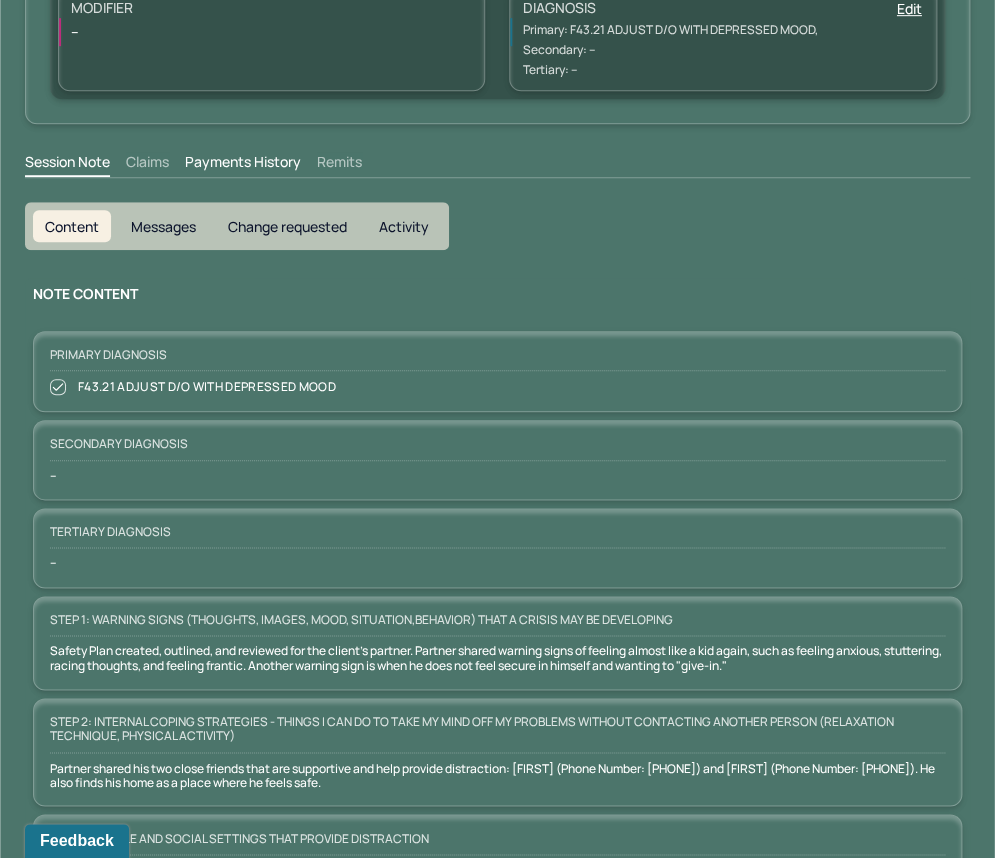 scroll, scrollTop: 379, scrollLeft: 0, axis: vertical 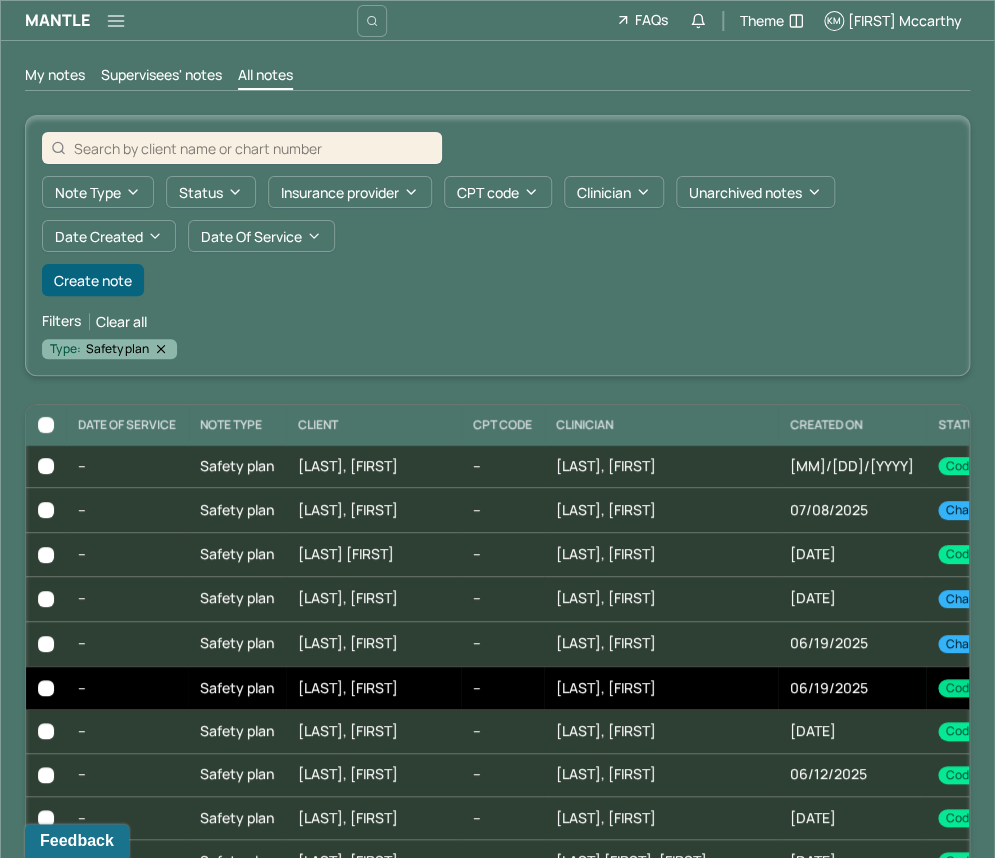 click on "[LAST], [FIRST]" at bounding box center [606, 687] 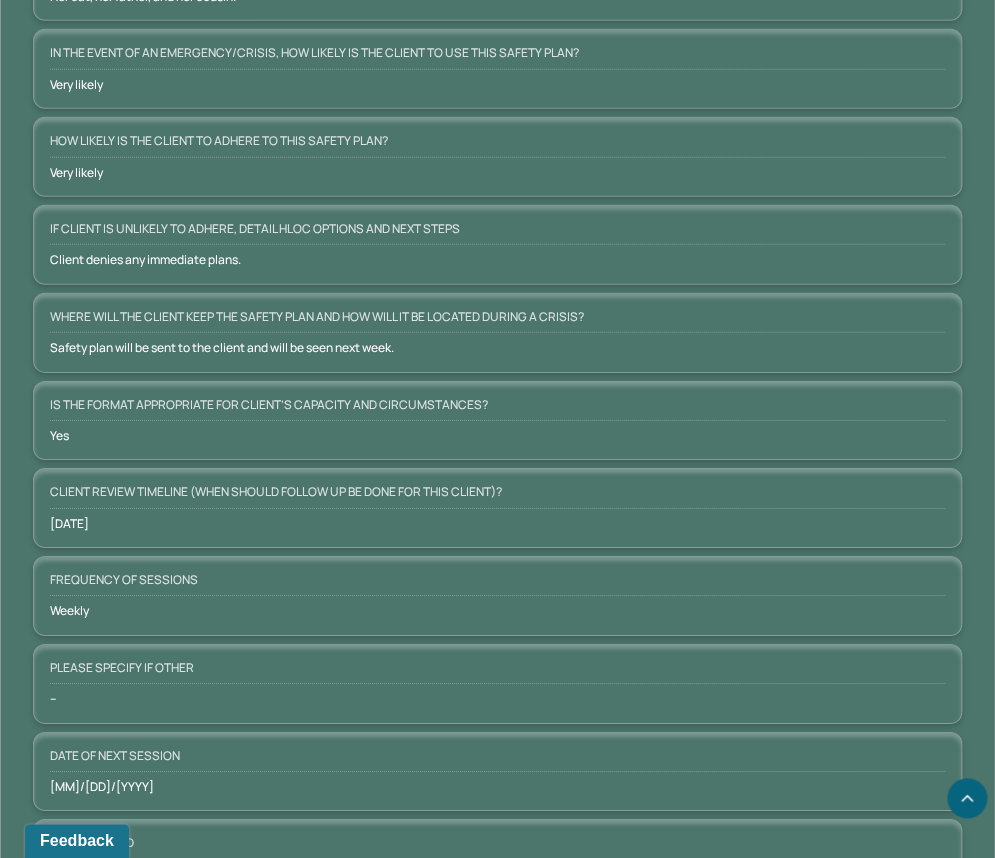 scroll, scrollTop: 1610, scrollLeft: 0, axis: vertical 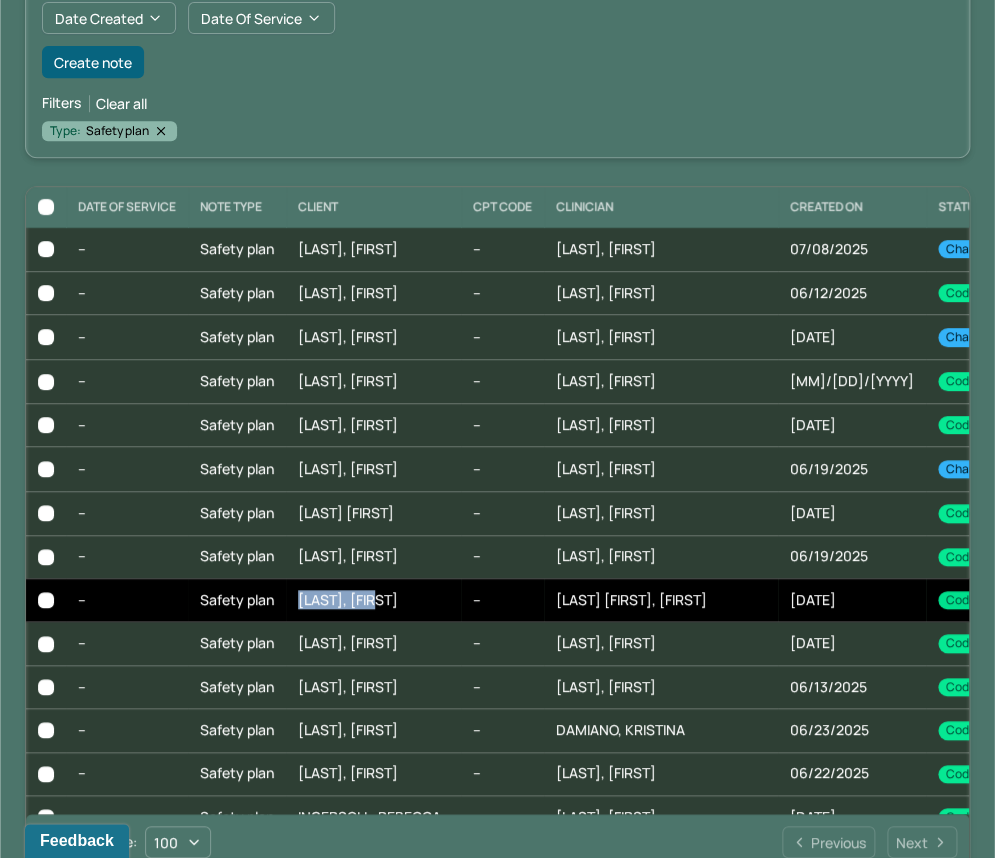 drag, startPoint x: 405, startPoint y: 593, endPoint x: 298, endPoint y: 597, distance: 107.07474 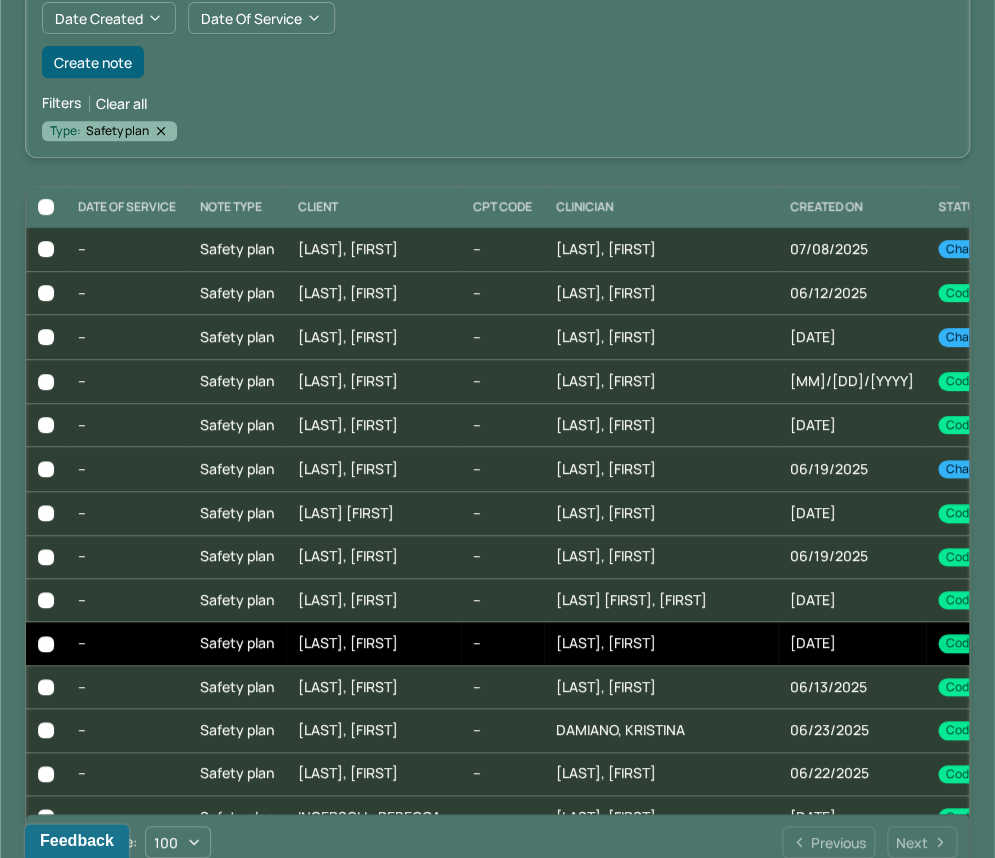click on "[LAST], [FIRST]" at bounding box center (373, 643) 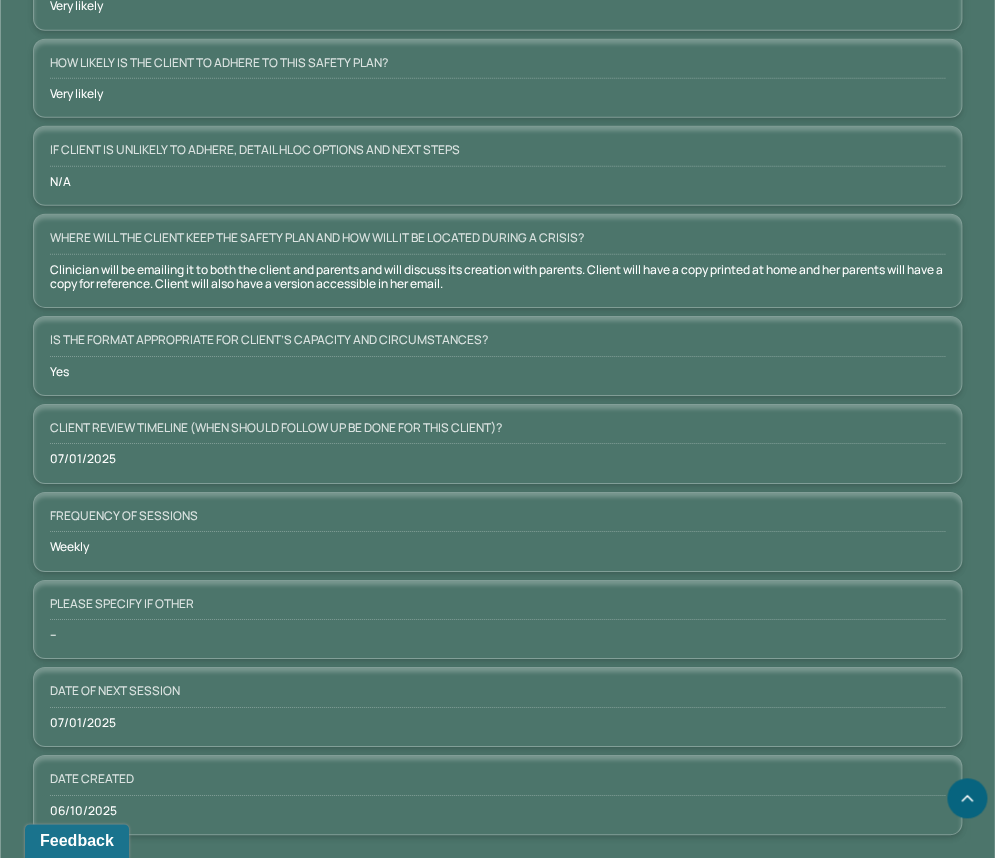scroll, scrollTop: 1640, scrollLeft: 0, axis: vertical 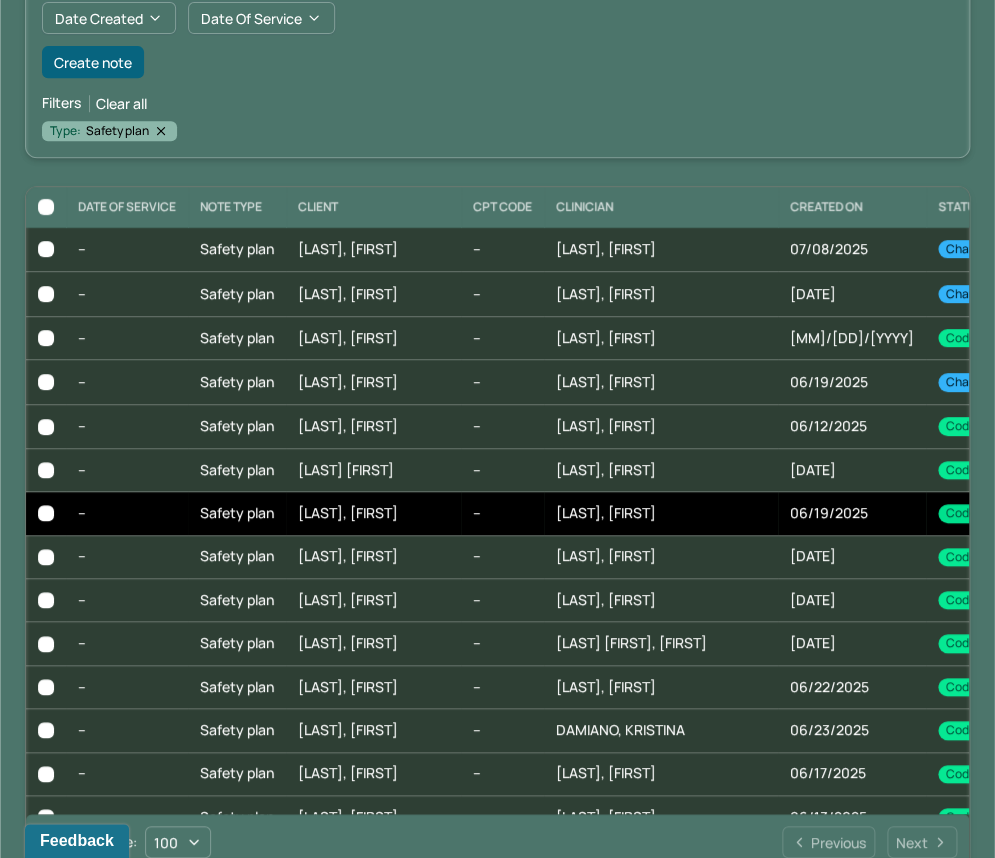 click on "[LAST], [FIRST]" at bounding box center [661, 513] 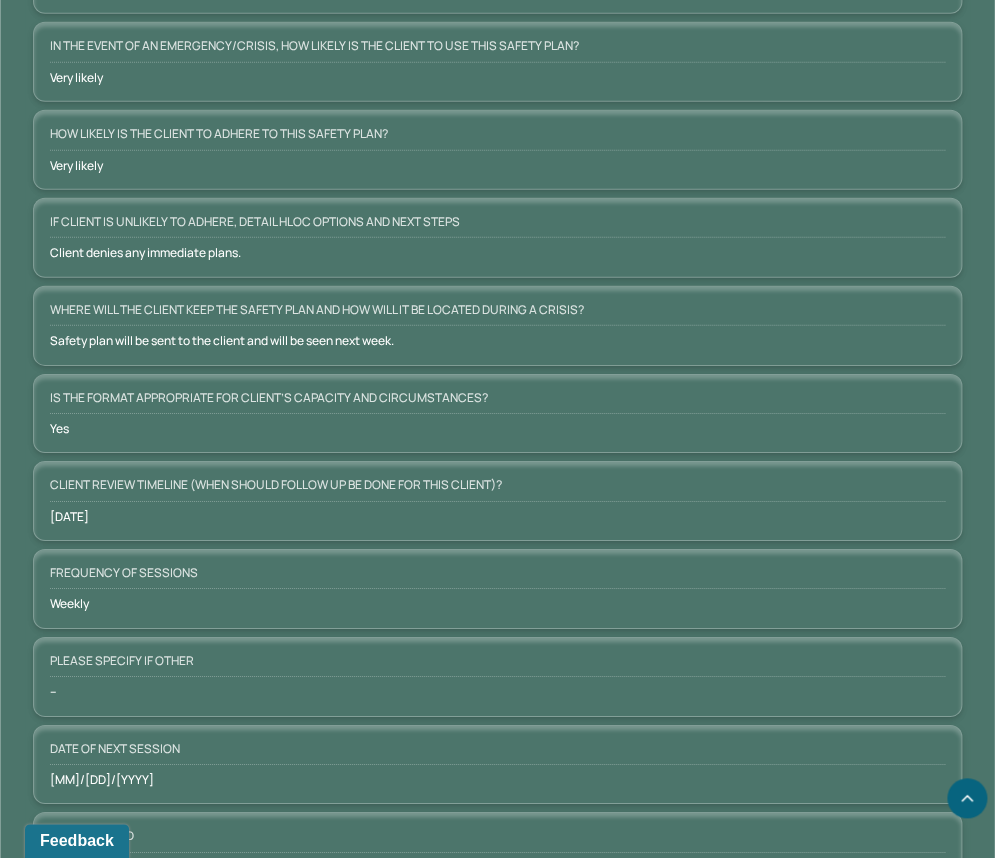 scroll, scrollTop: 1610, scrollLeft: 0, axis: vertical 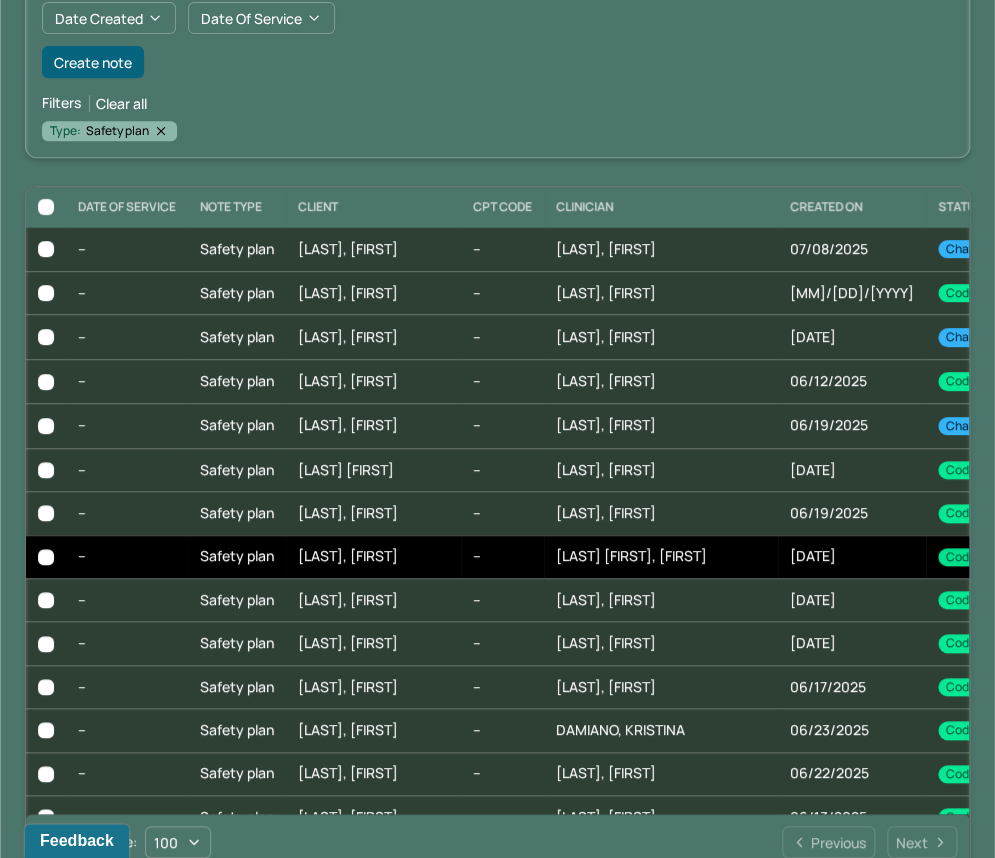 click on "[LAST] [FIRST], [FIRST]" at bounding box center [631, 555] 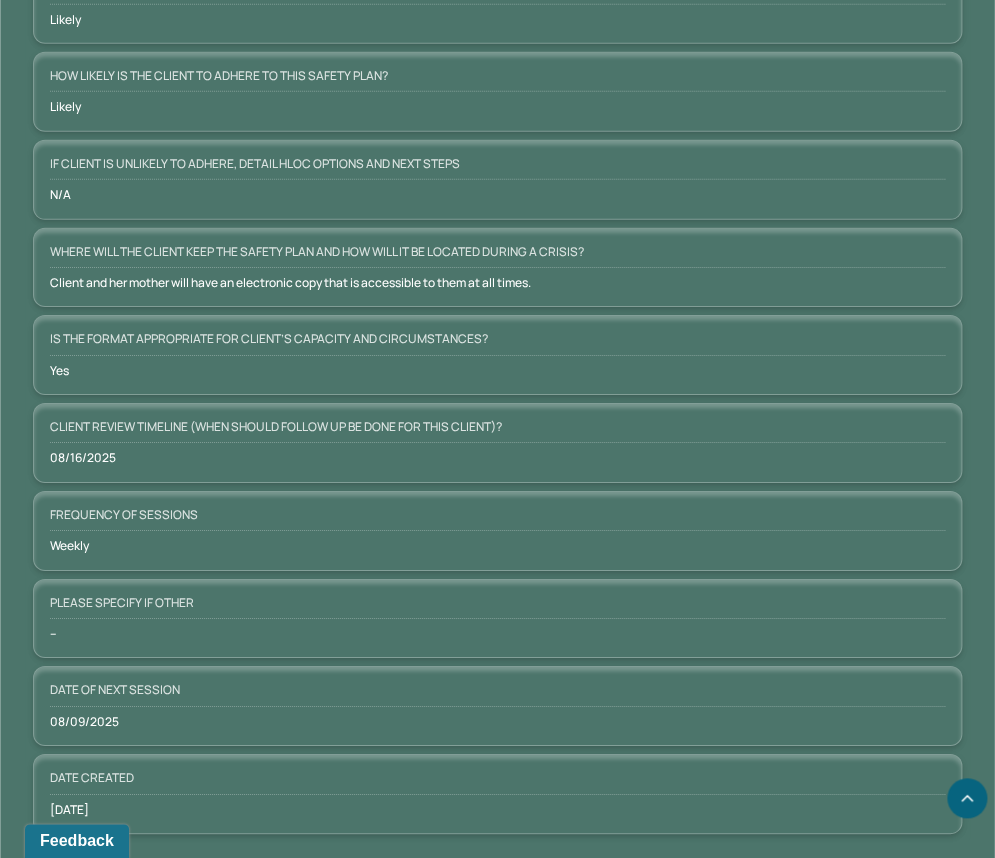 scroll, scrollTop: 1655, scrollLeft: 0, axis: vertical 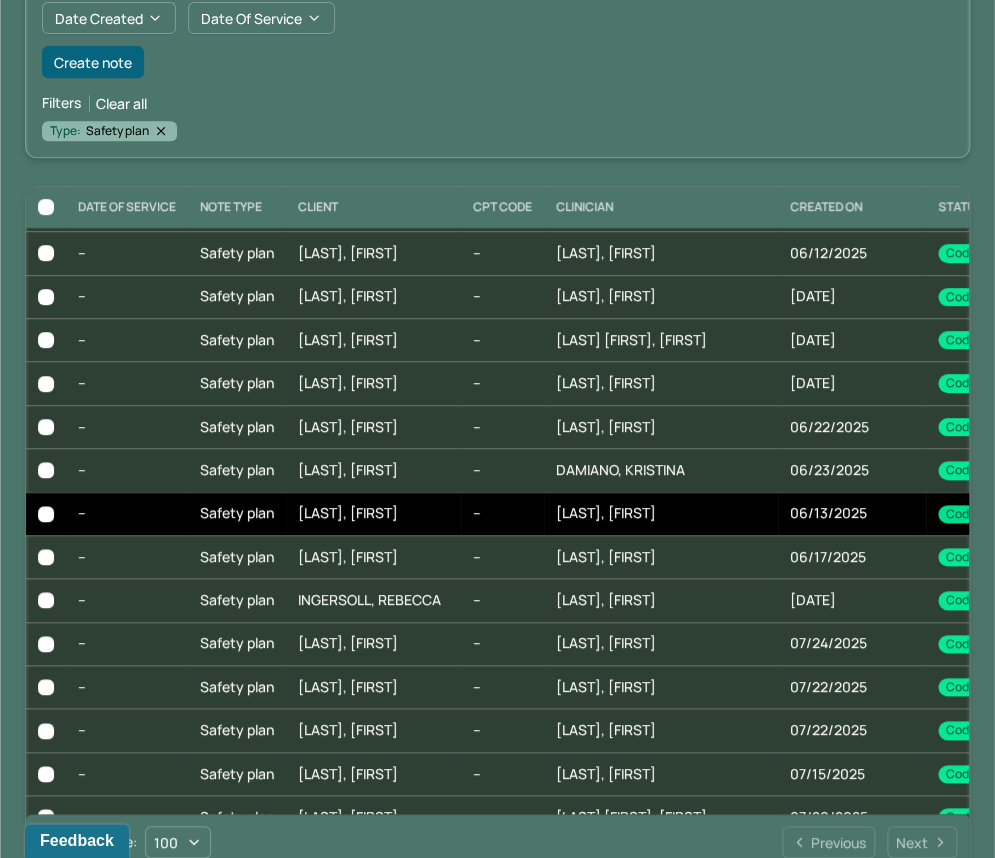 click on "[LAST], [FIRST]" at bounding box center [373, 513] 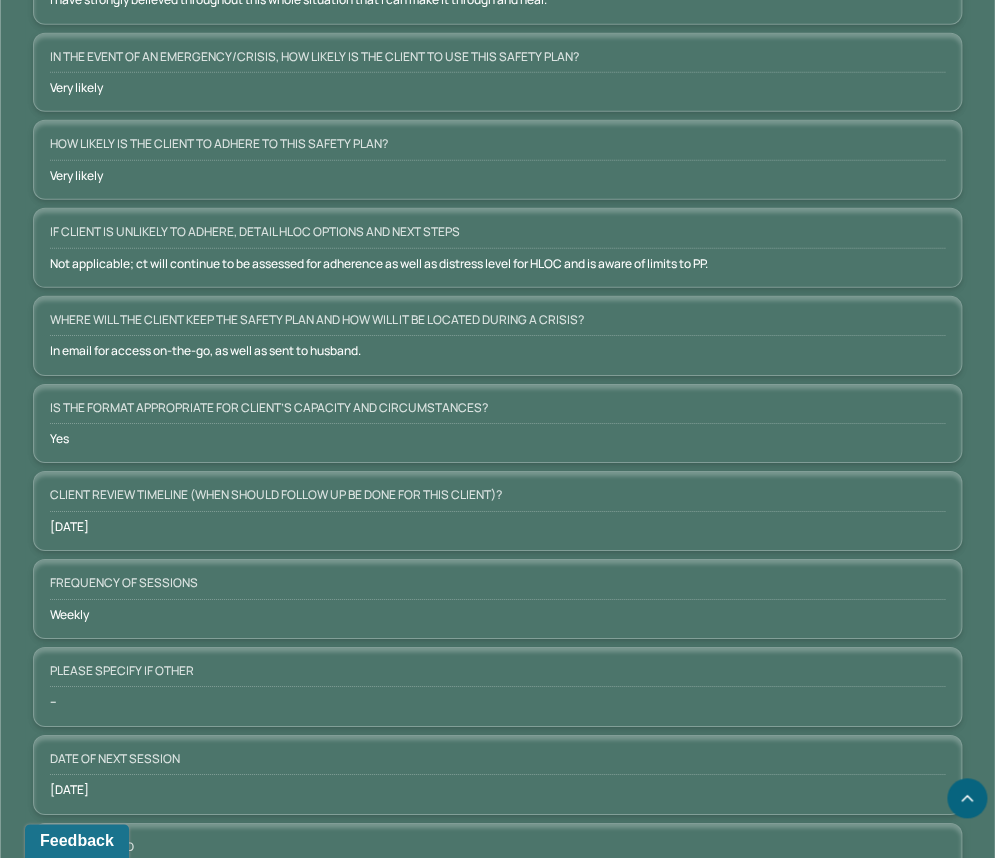 scroll, scrollTop: 1654, scrollLeft: 0, axis: vertical 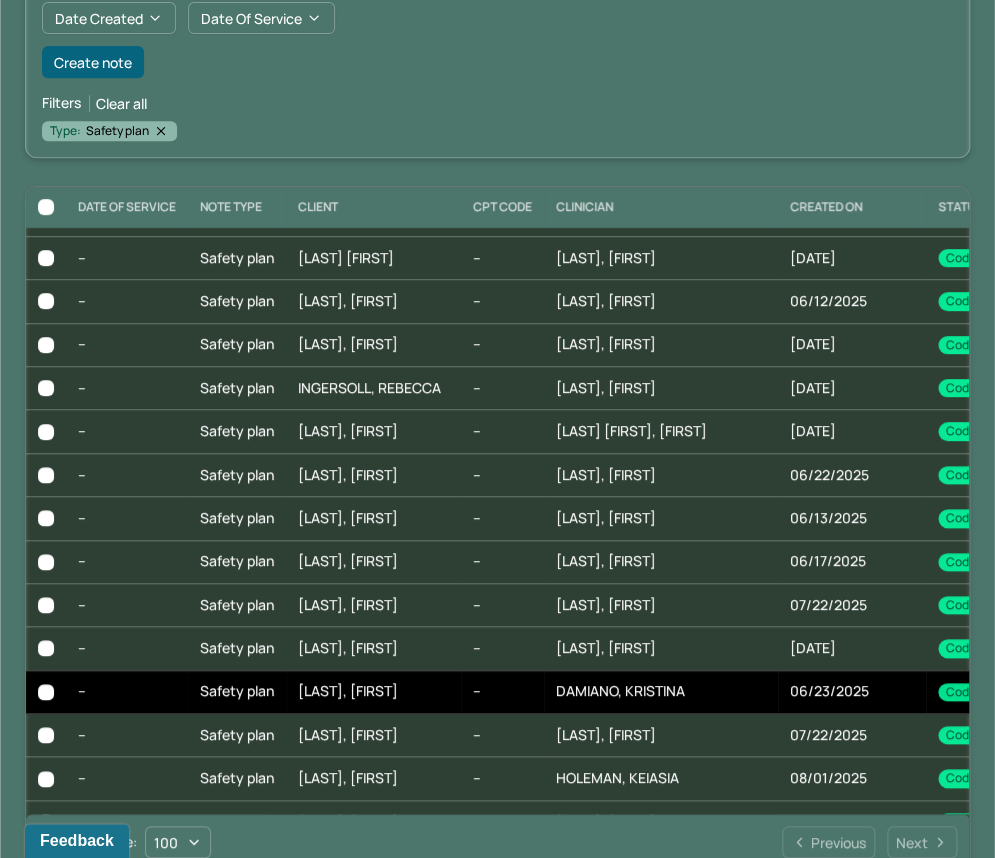 click on "DAMIANO, KRISTINA" at bounding box center (620, 690) 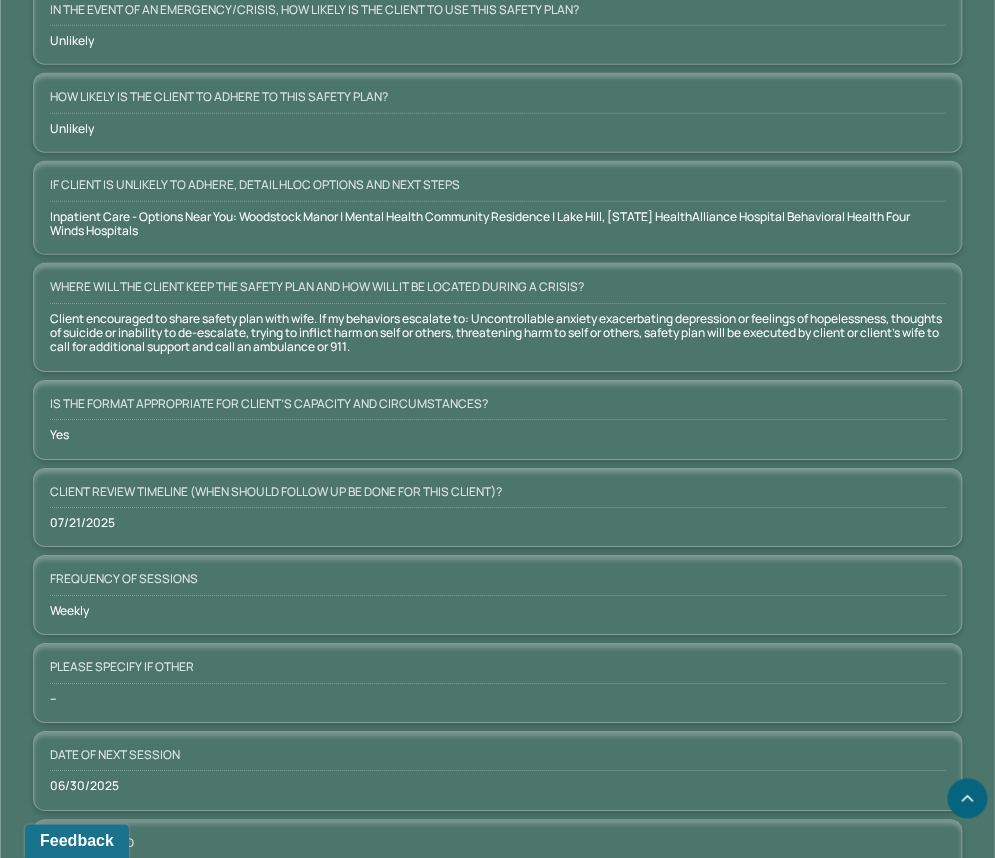 scroll, scrollTop: 1697, scrollLeft: 0, axis: vertical 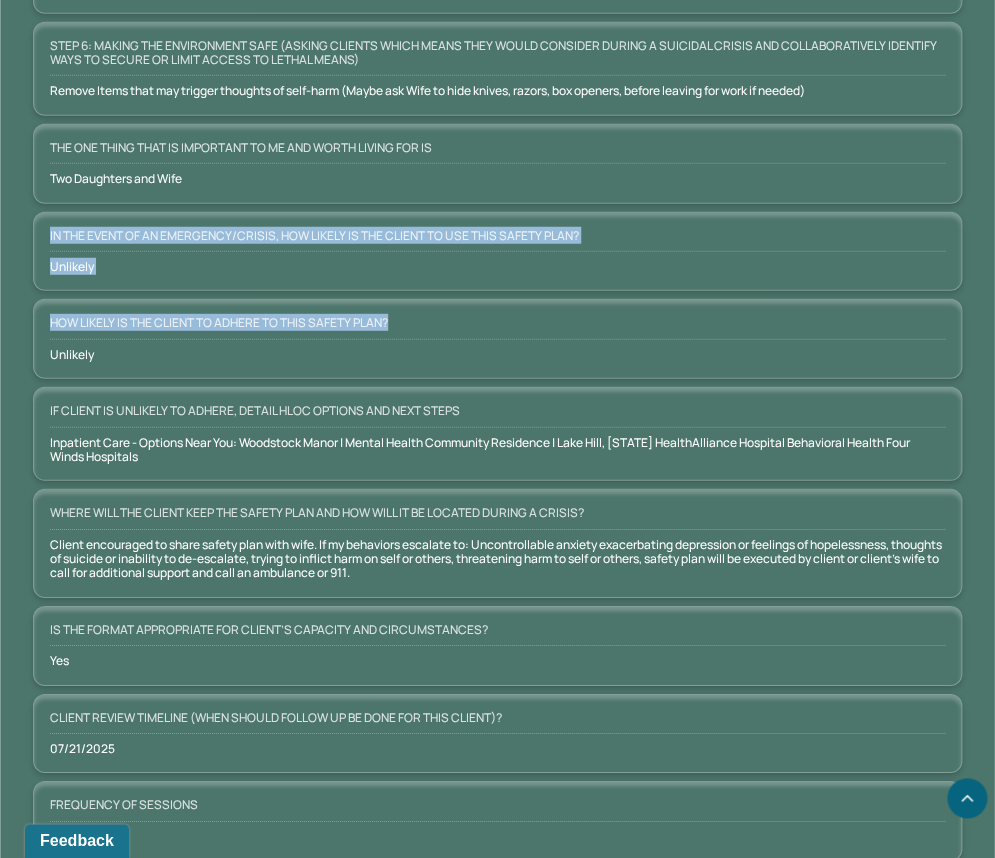 drag, startPoint x: 402, startPoint y: 300, endPoint x: 40, endPoint y: 209, distance: 373.26263 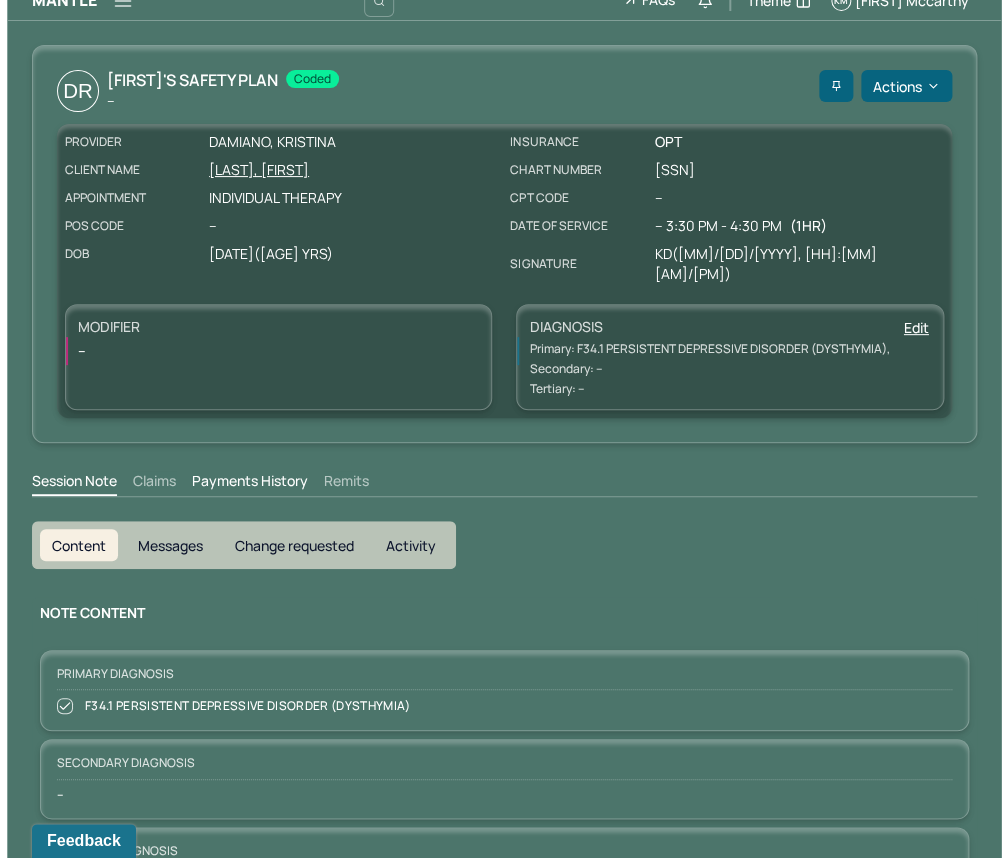 scroll, scrollTop: 0, scrollLeft: 0, axis: both 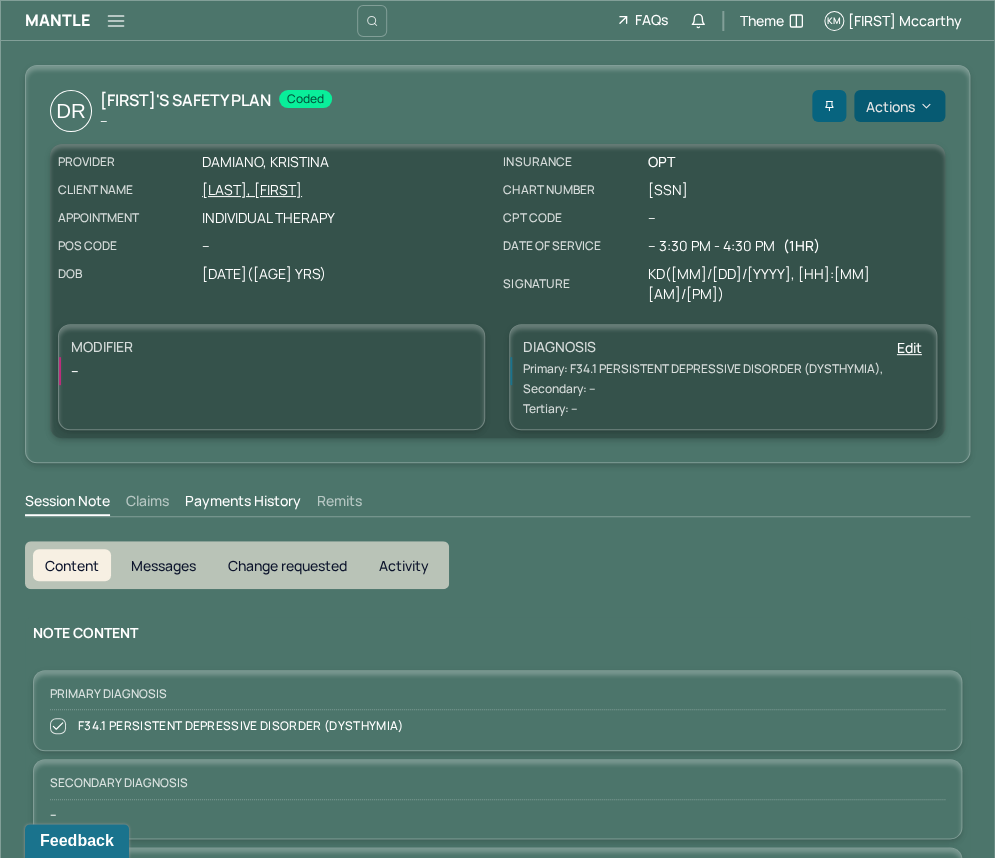 click 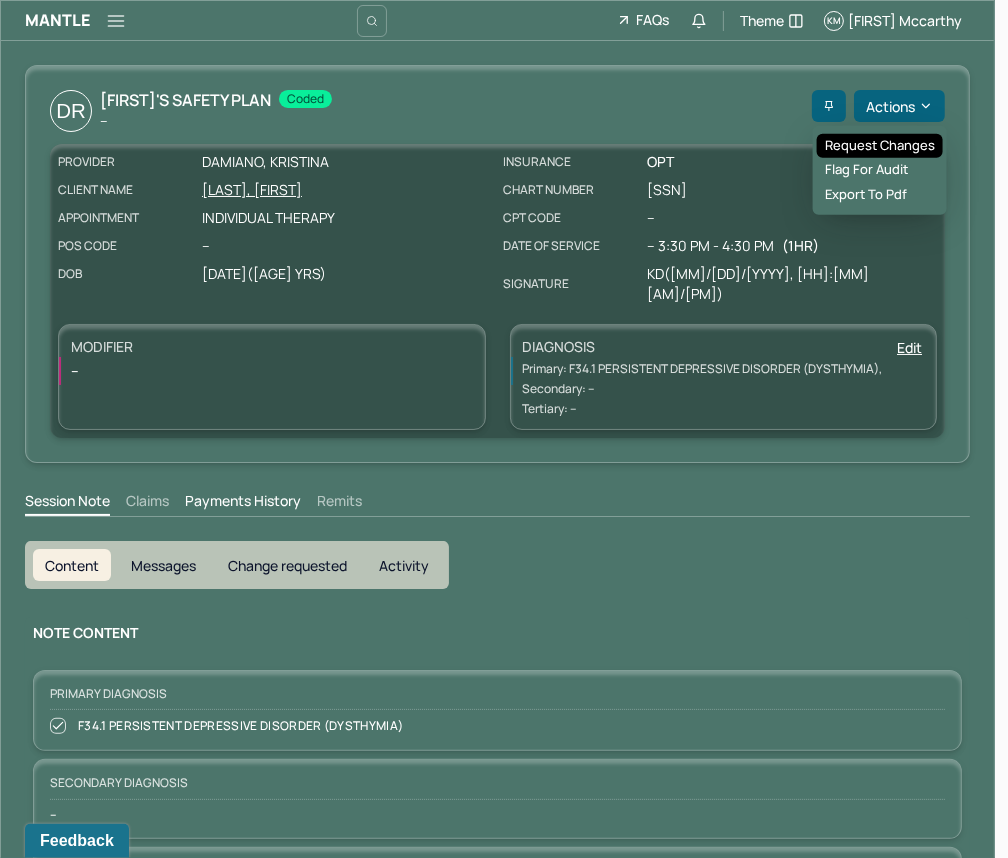 click on "Request changes" at bounding box center (880, 146) 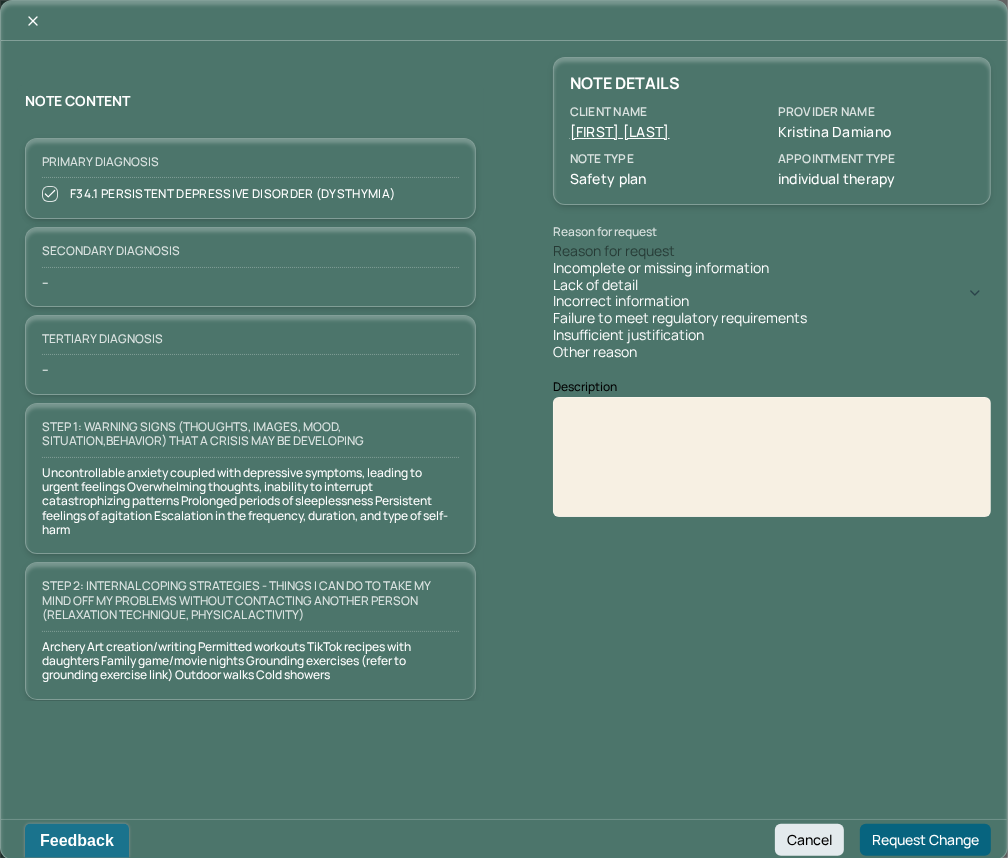 click on "Reason for request" at bounding box center (614, 251) 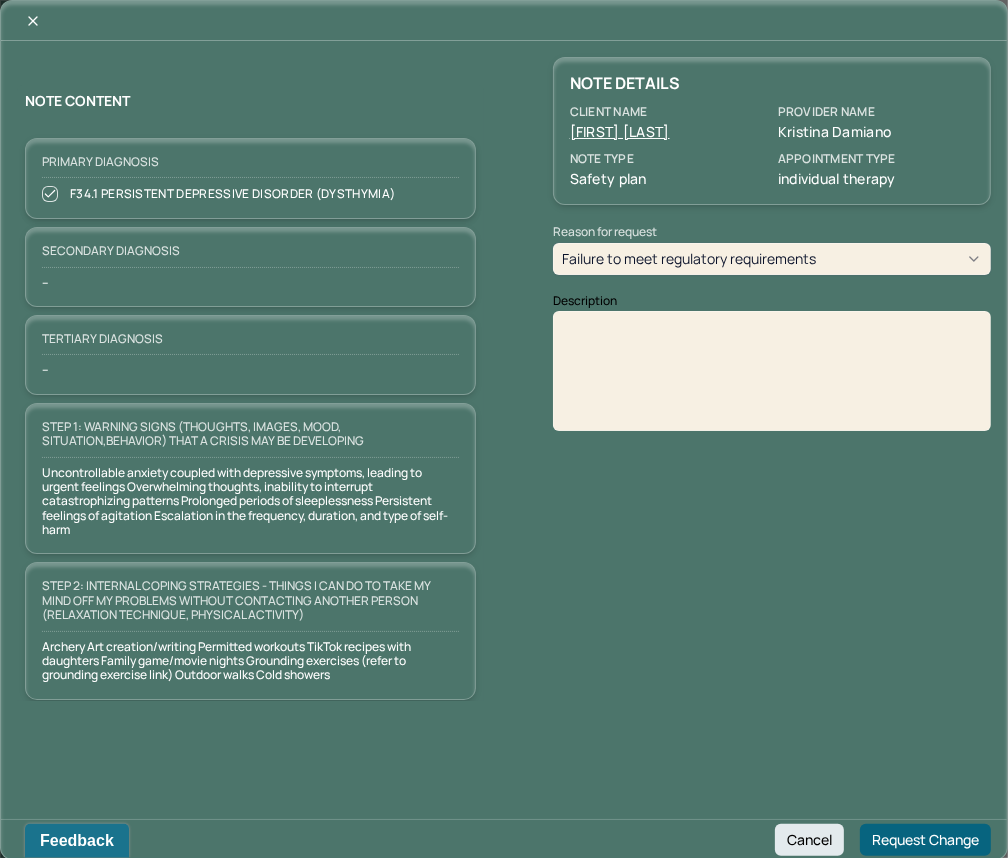 click at bounding box center (772, 378) 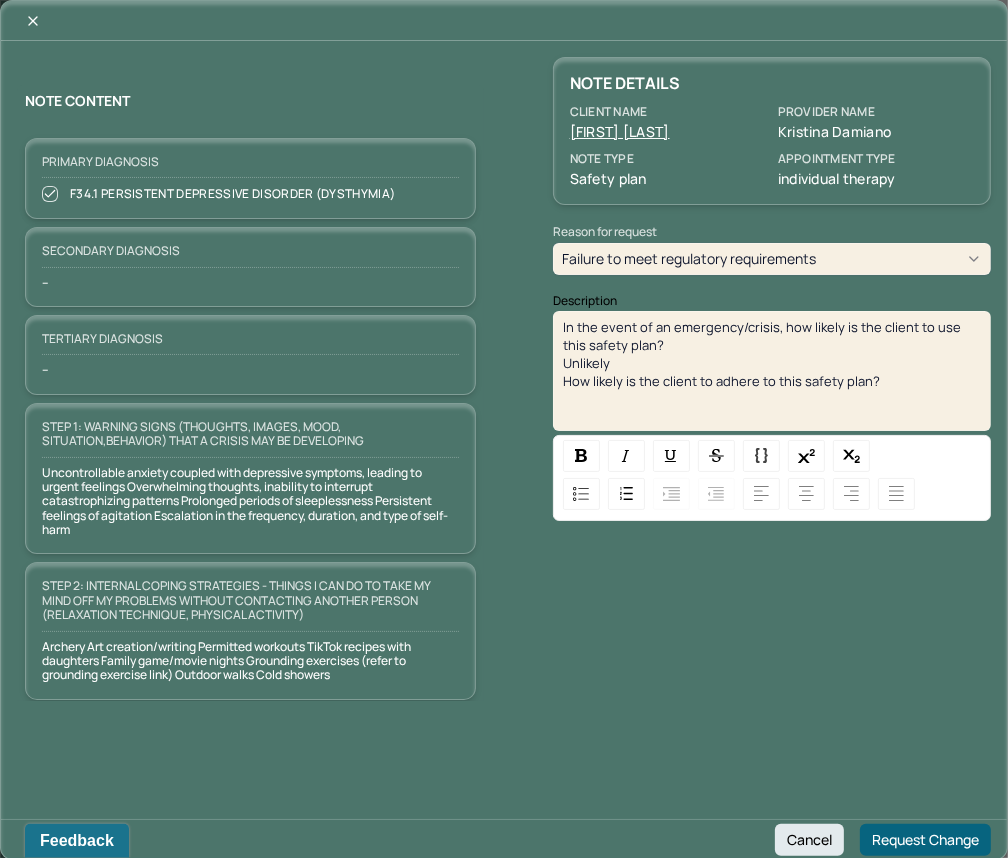 click on "Unlikely" at bounding box center [772, 363] 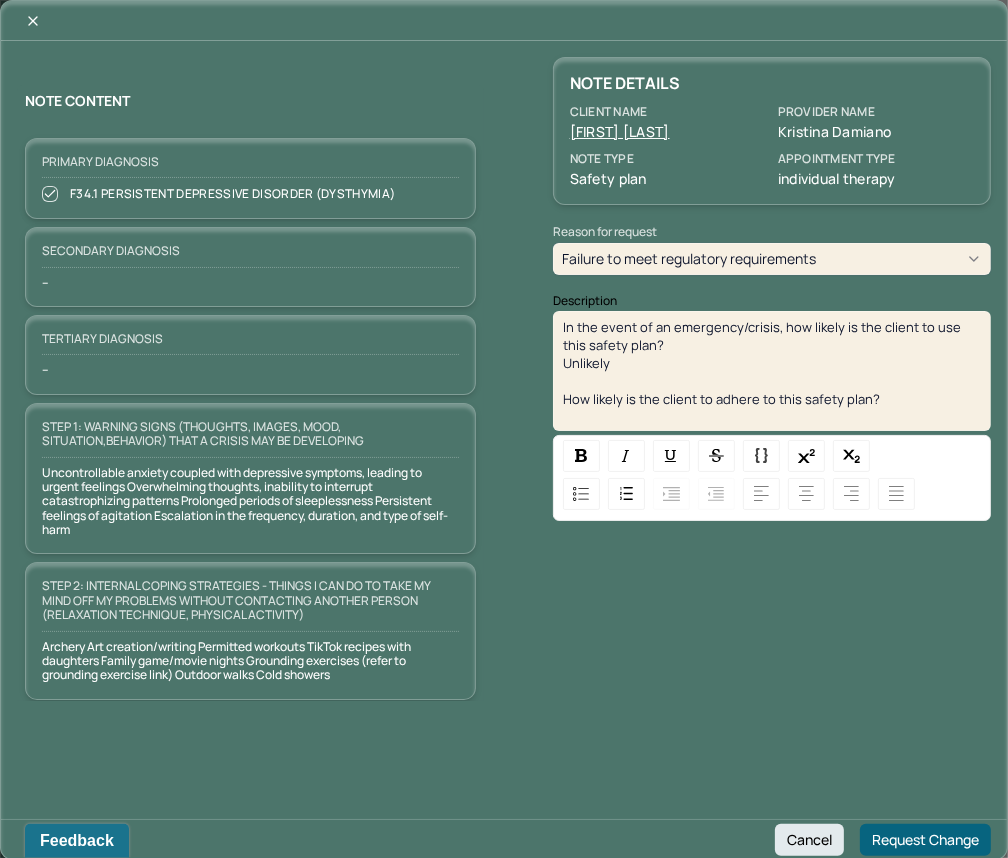 click on "How likely is the client to adhere to this safety plan?" at bounding box center (772, 399) 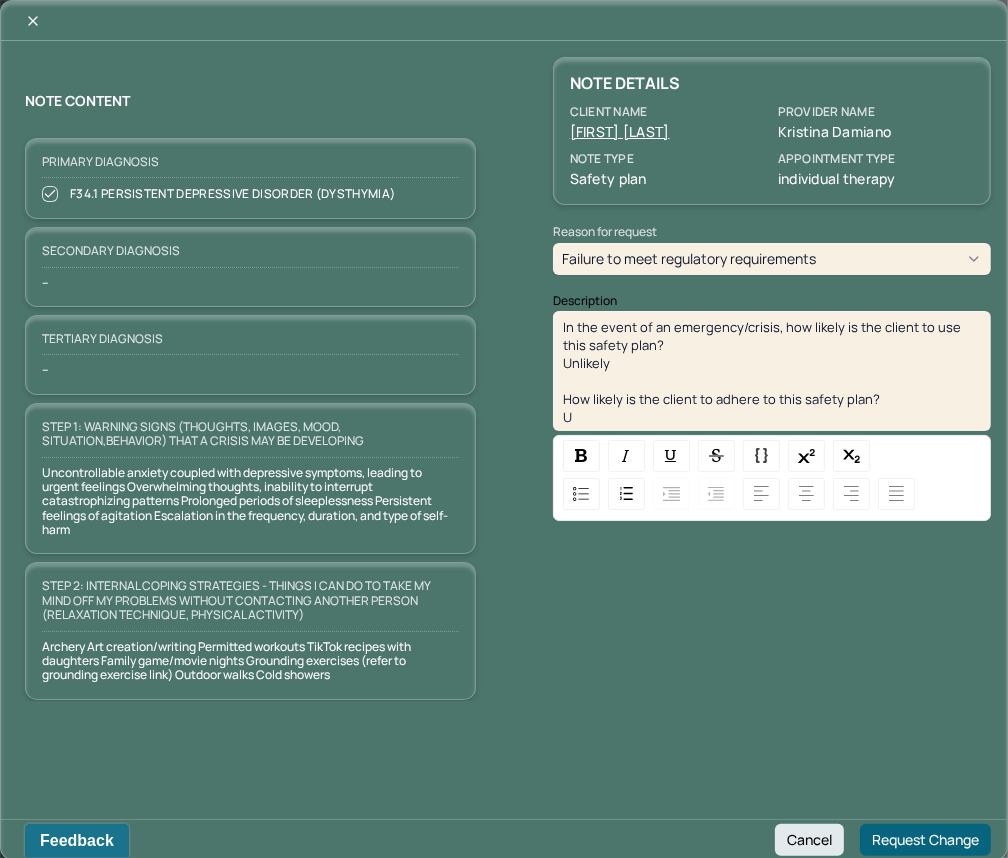 type 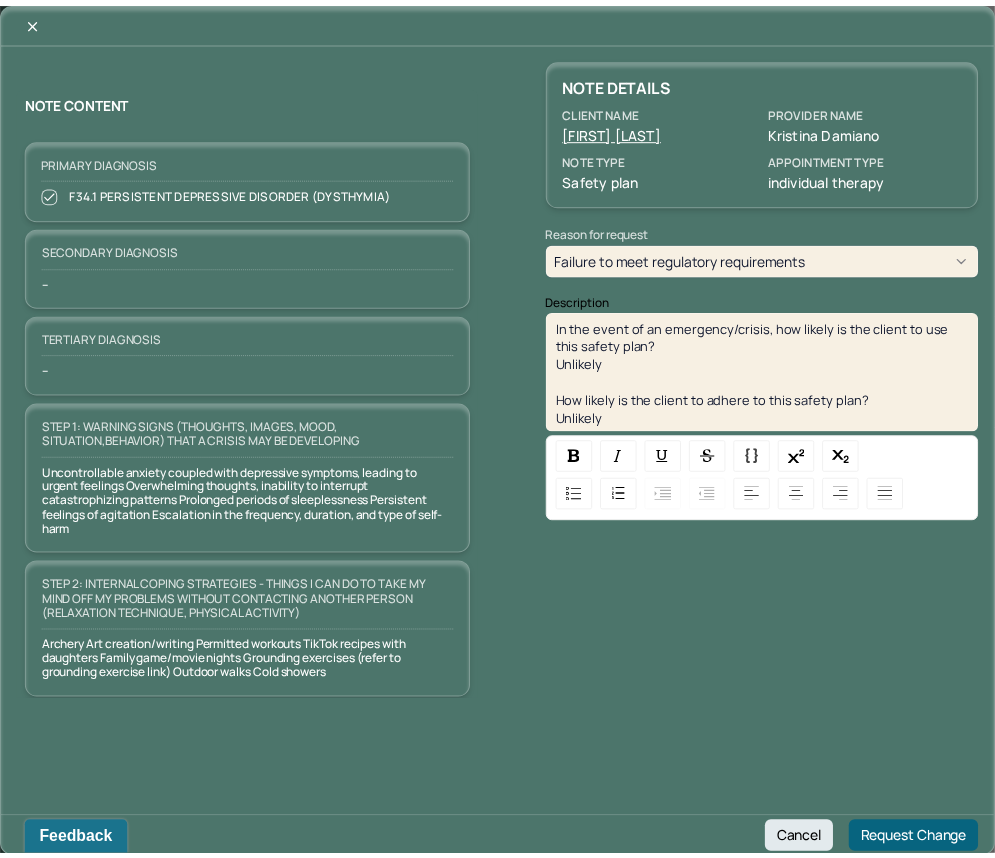 scroll, scrollTop: 26, scrollLeft: 0, axis: vertical 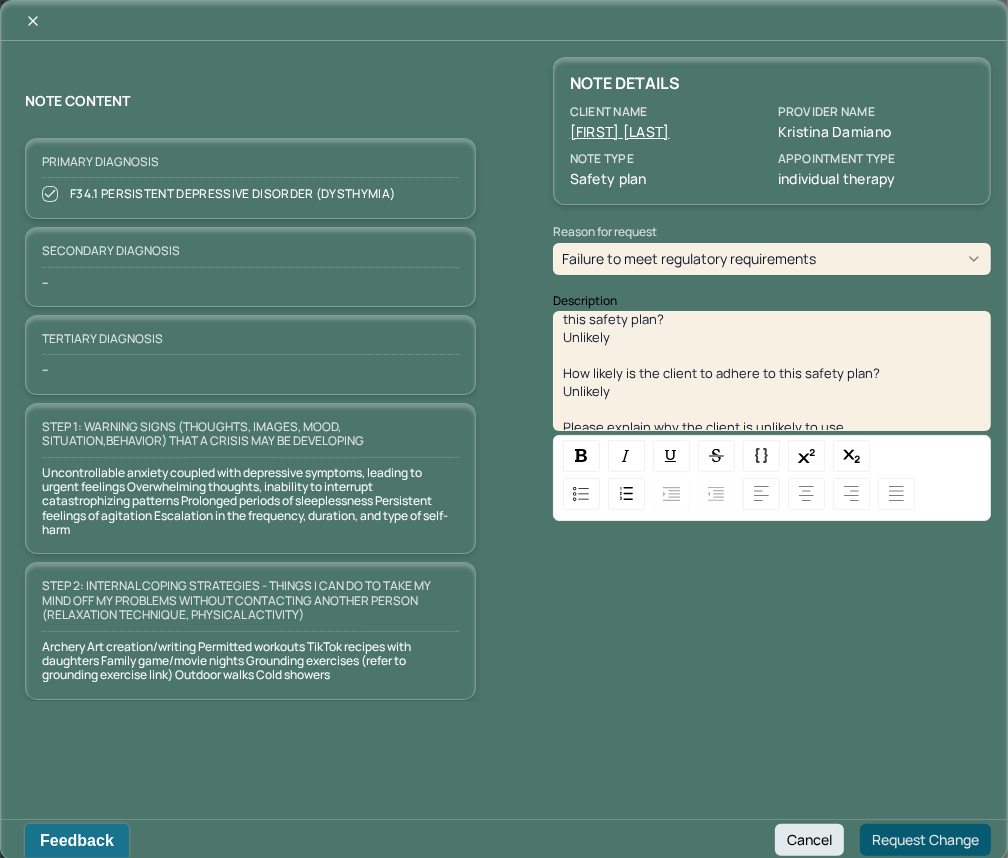 click on "Request Change" at bounding box center (925, 840) 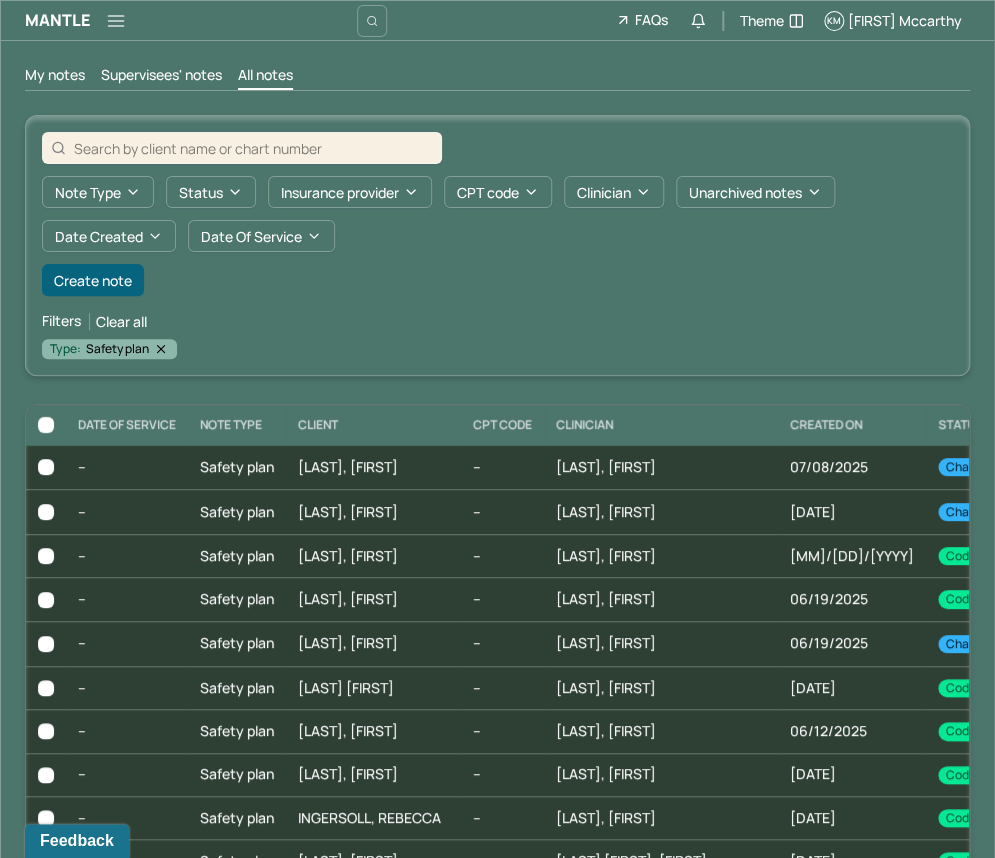 scroll, scrollTop: 218, scrollLeft: 0, axis: vertical 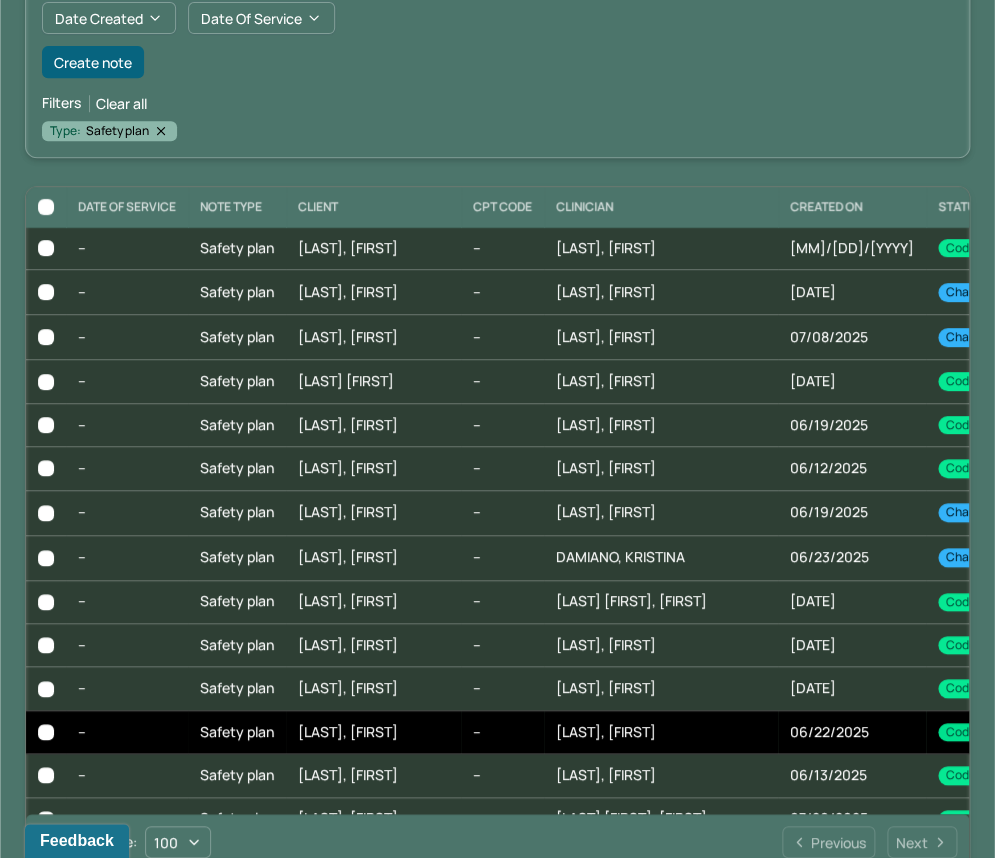 click on "[LAST], [FIRST]" at bounding box center (606, 731) 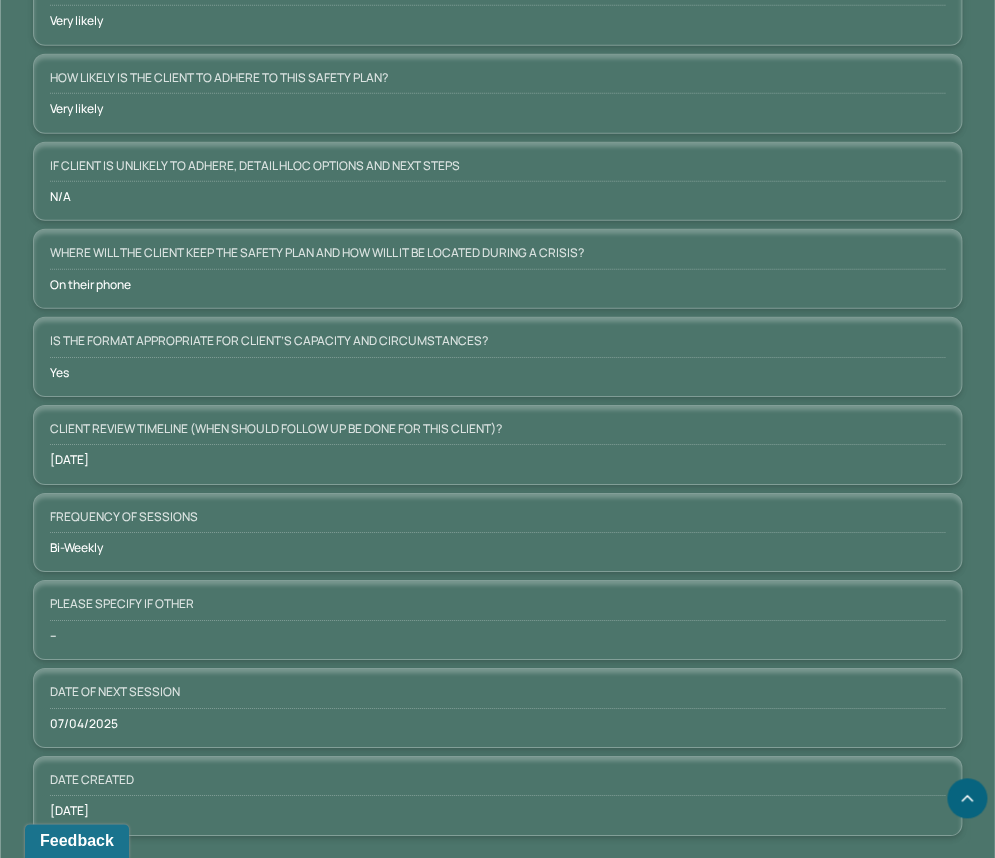 scroll, scrollTop: 1596, scrollLeft: 0, axis: vertical 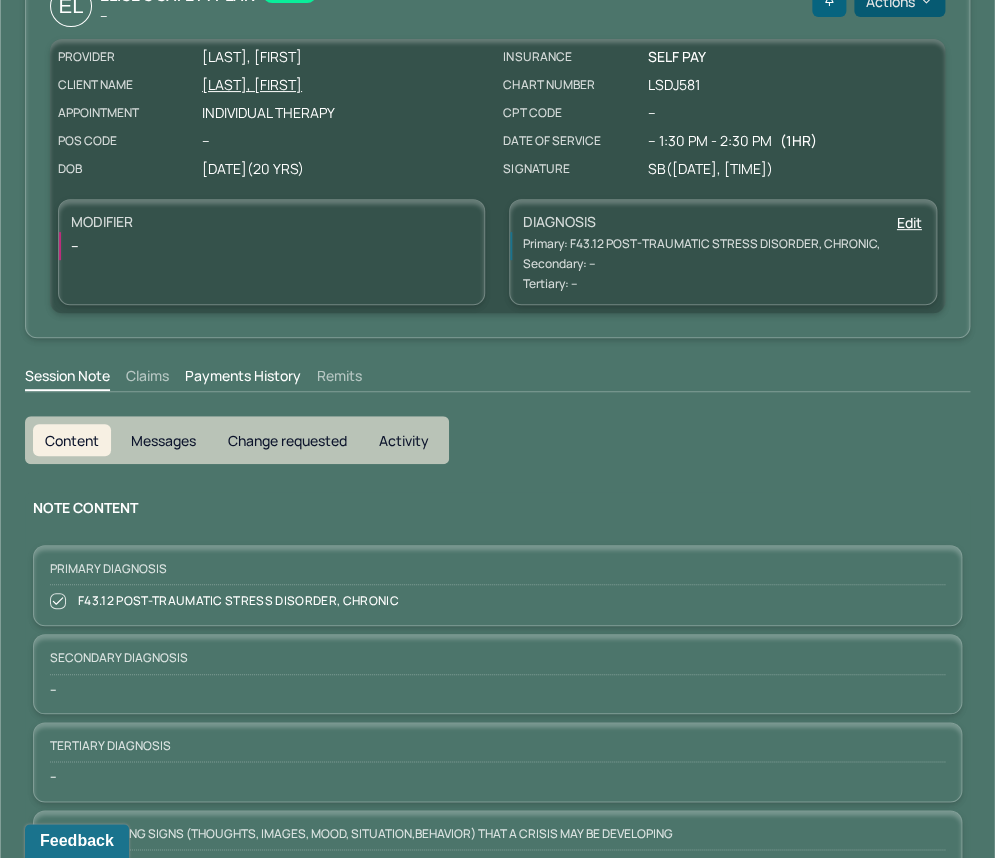 click on "Actions" at bounding box center [899, 1] 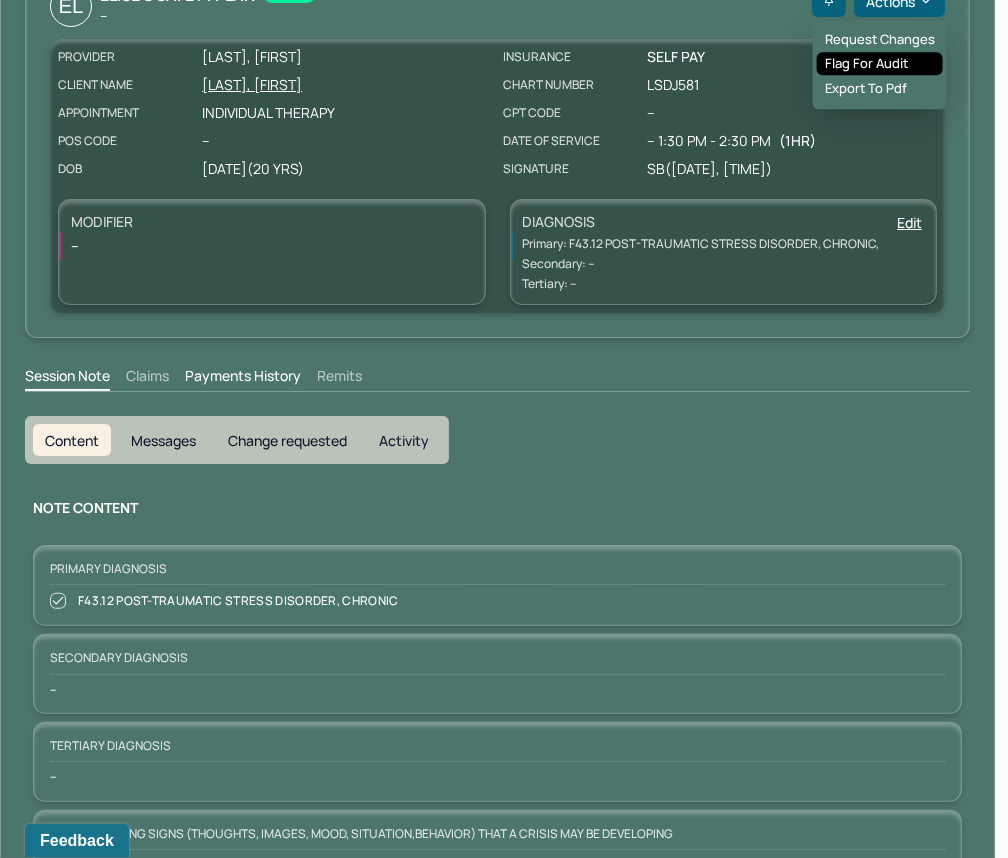 click on "Flag for audit" at bounding box center (880, 64) 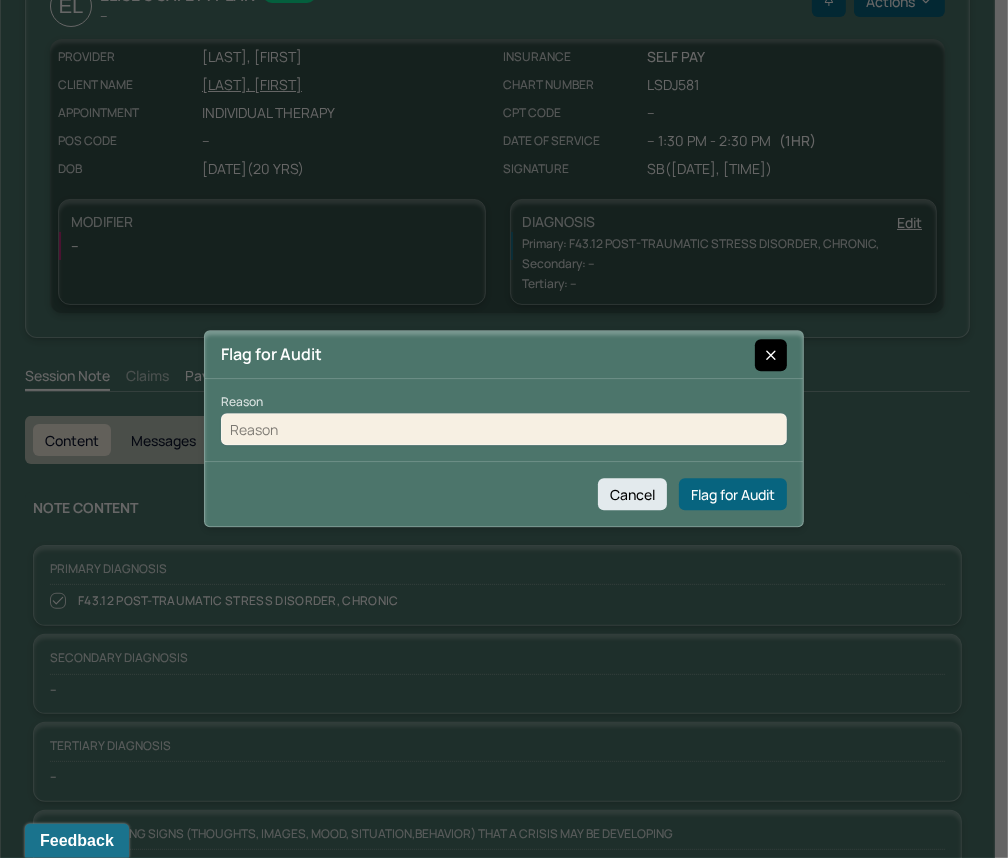 click at bounding box center [771, 355] 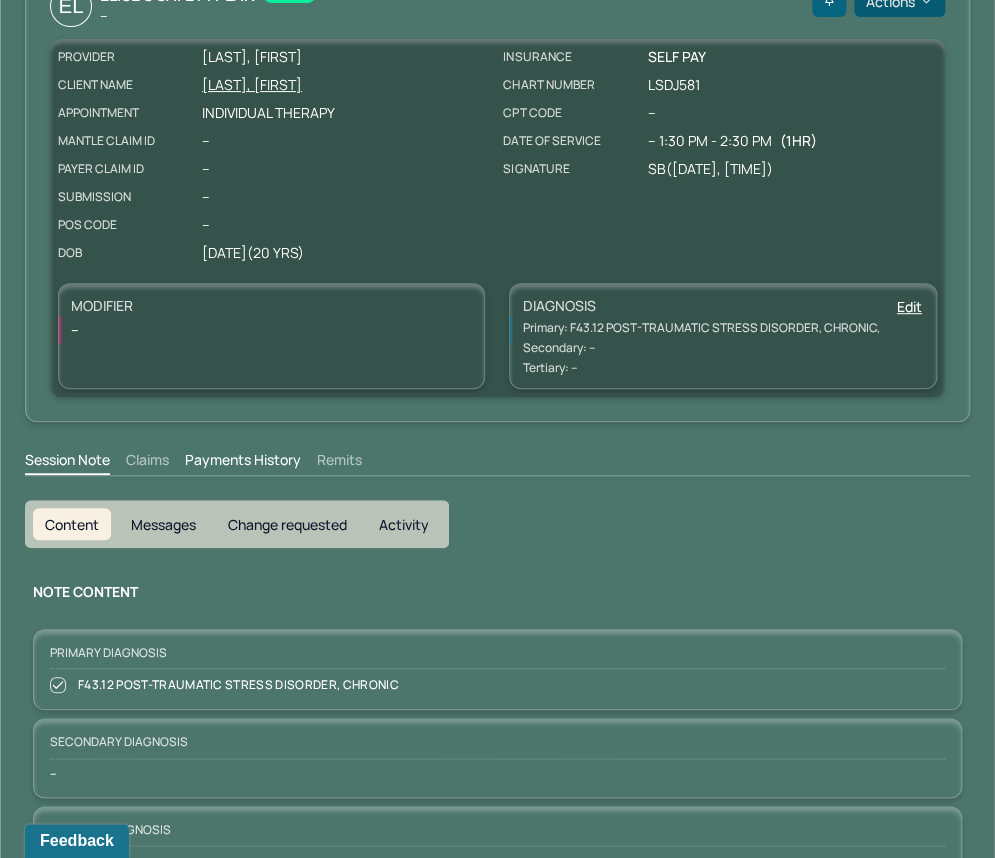 click on "Actions" at bounding box center (899, 1) 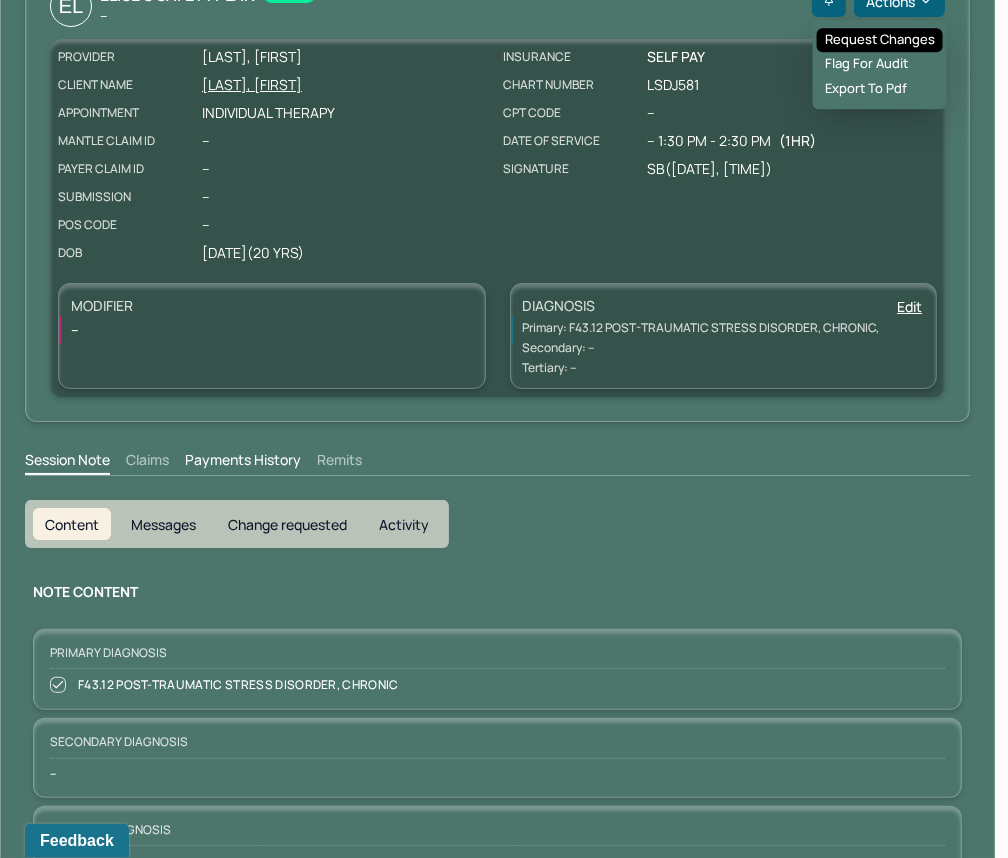 click on "Request changes" at bounding box center (880, 40) 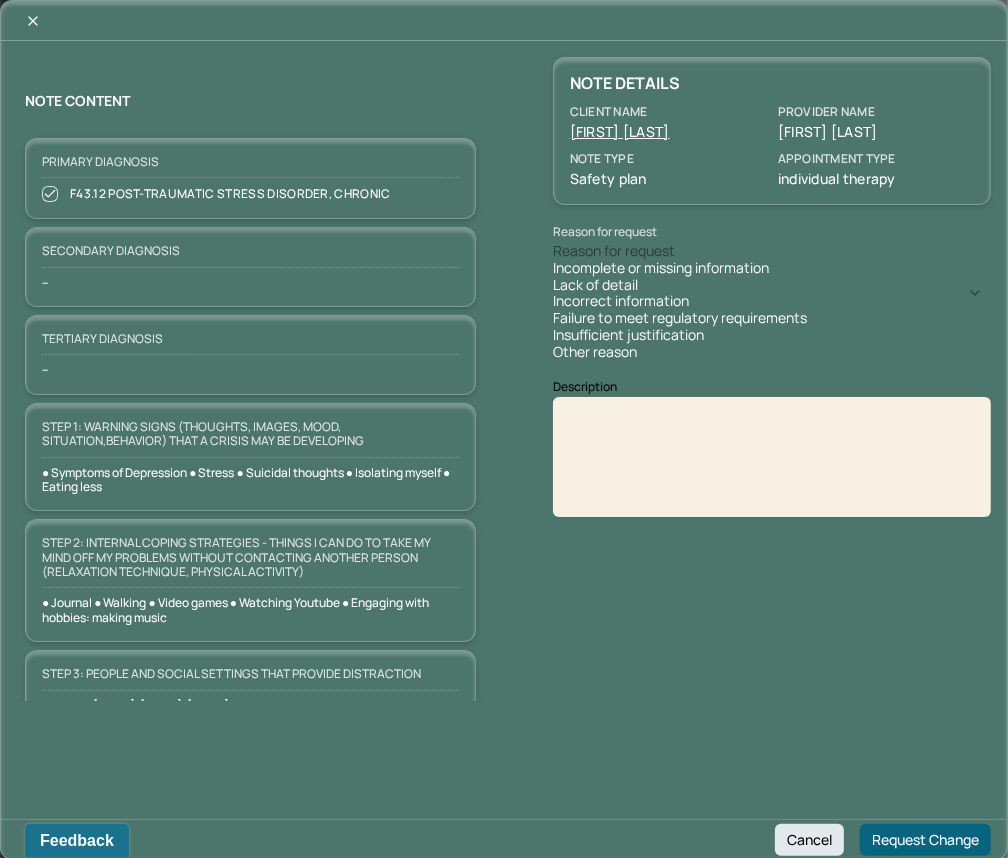 click on "Reason for request" at bounding box center [772, 251] 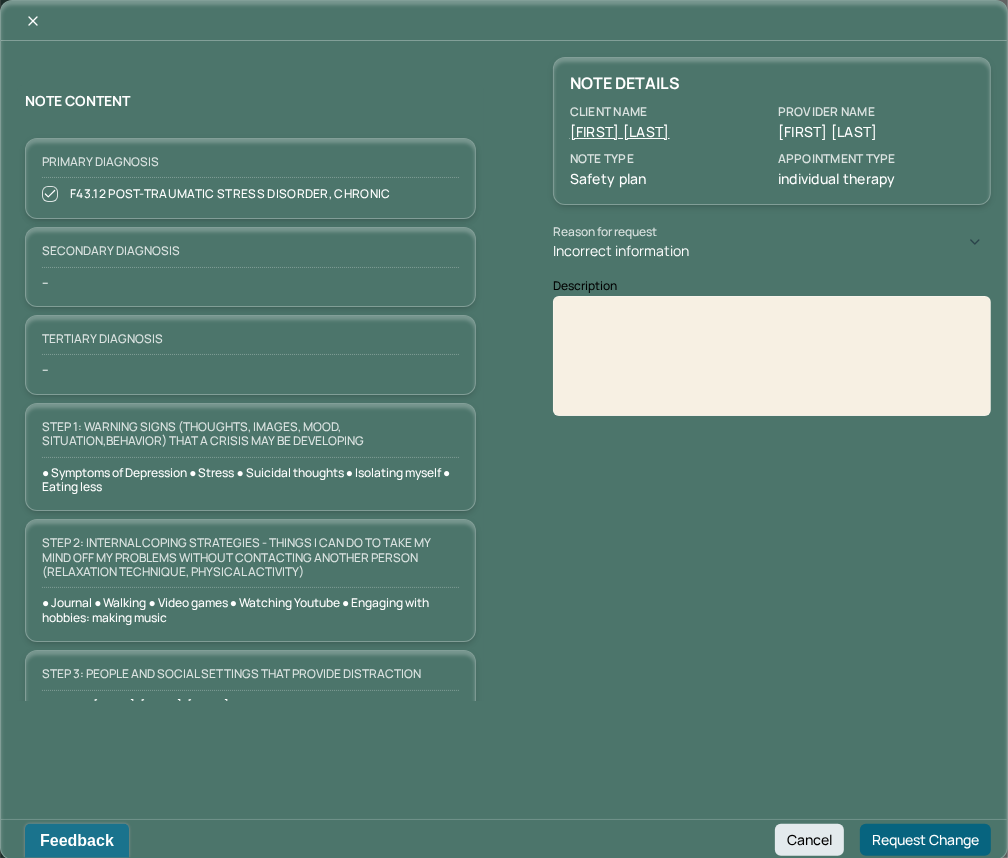 click at bounding box center [772, 363] 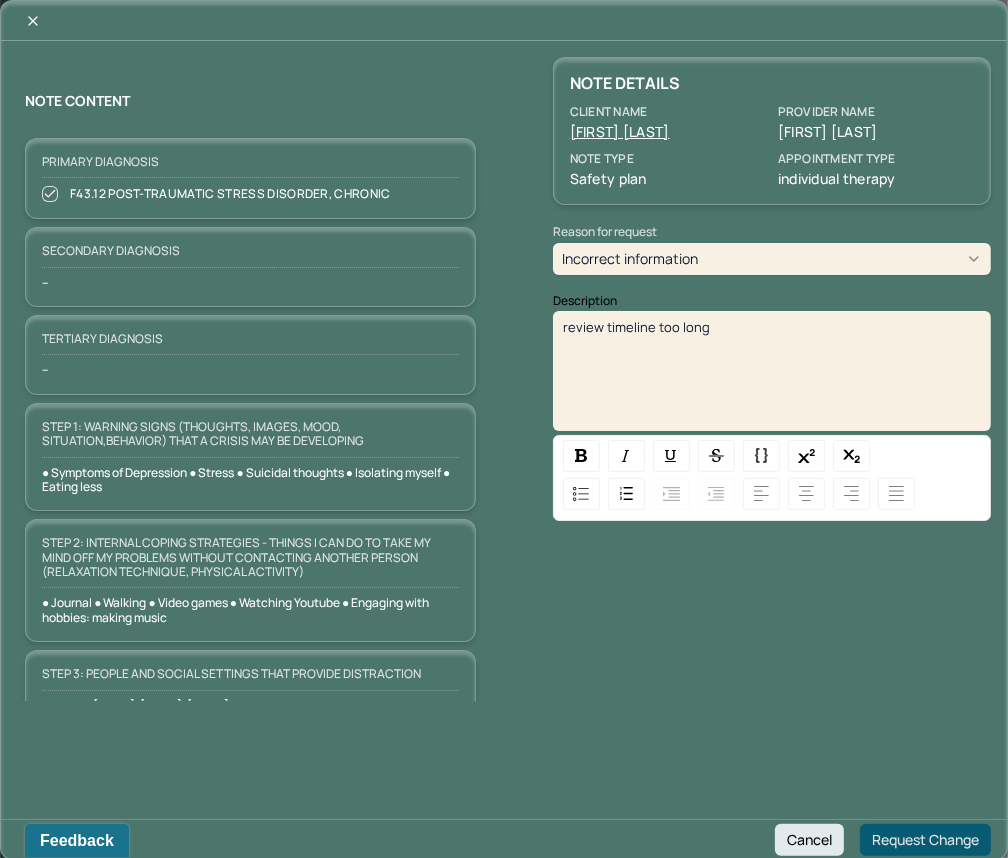 type 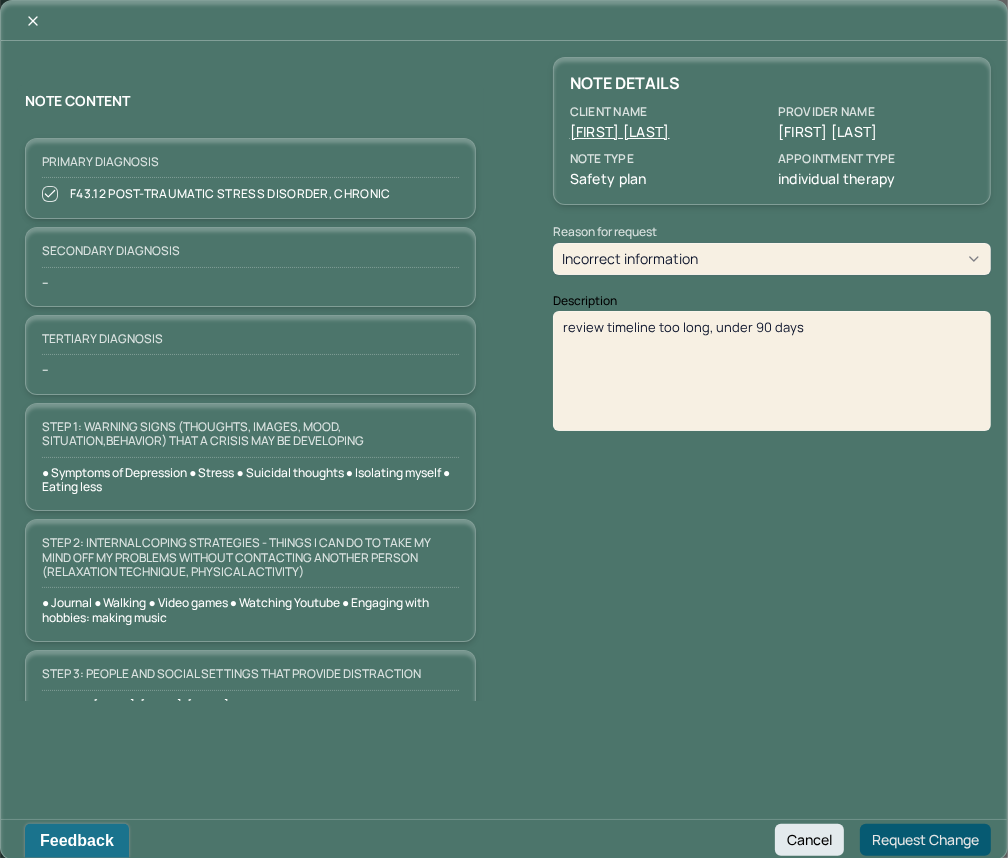 click on "Request Change" at bounding box center [925, 840] 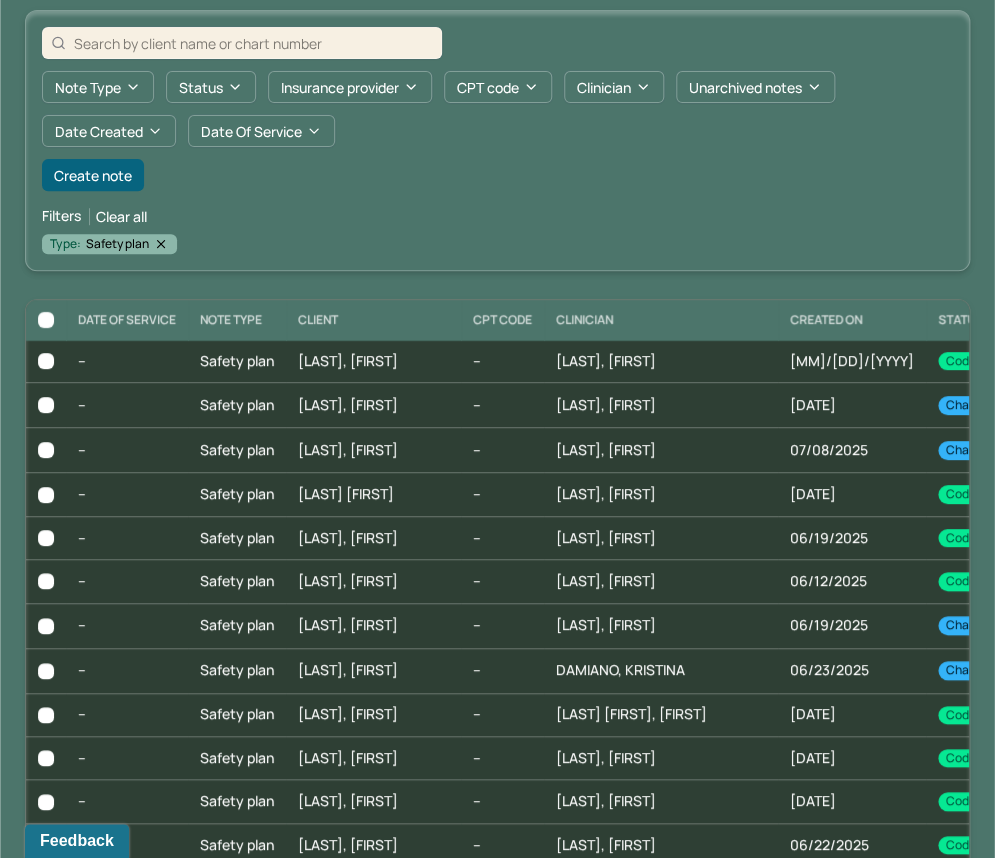scroll, scrollTop: 218, scrollLeft: 0, axis: vertical 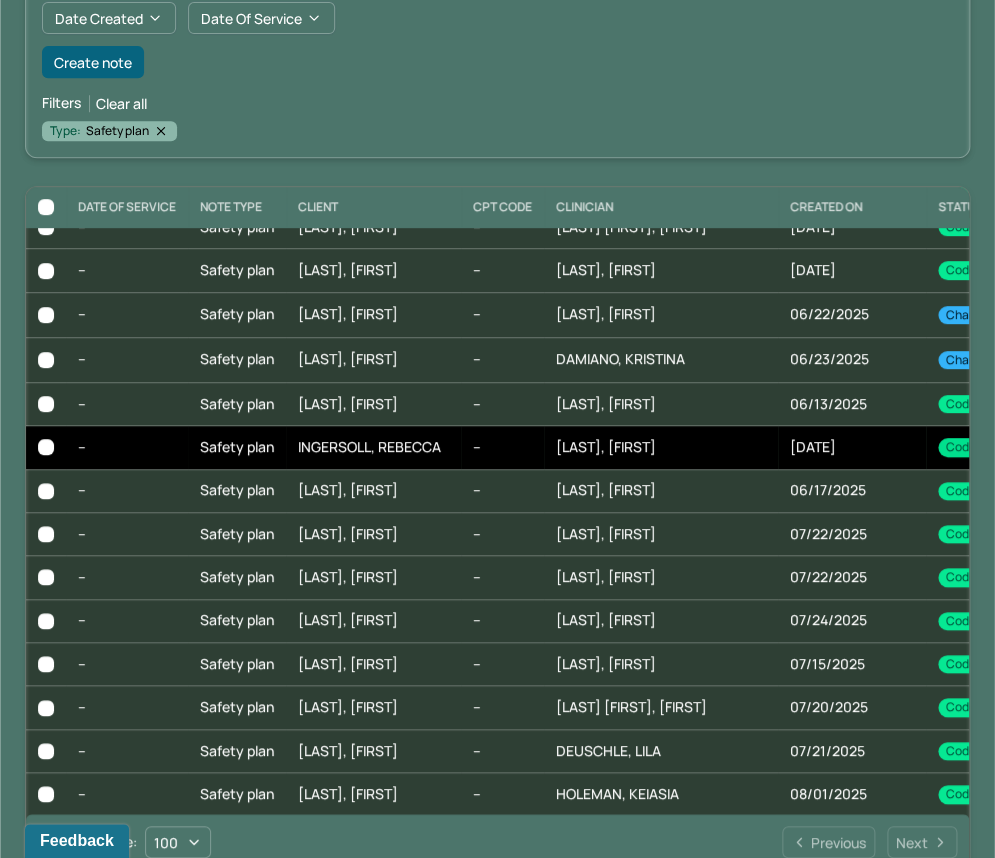 click on "INGERSOLL, REBECCA" at bounding box center (369, 446) 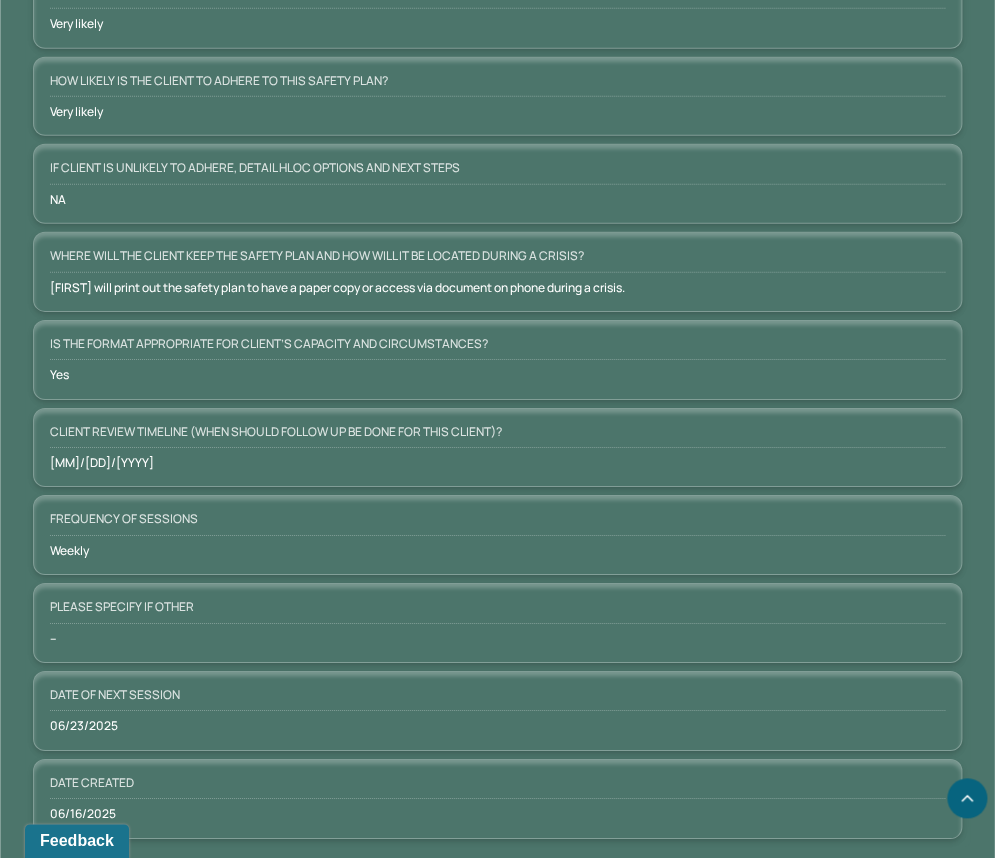scroll, scrollTop: 1625, scrollLeft: 0, axis: vertical 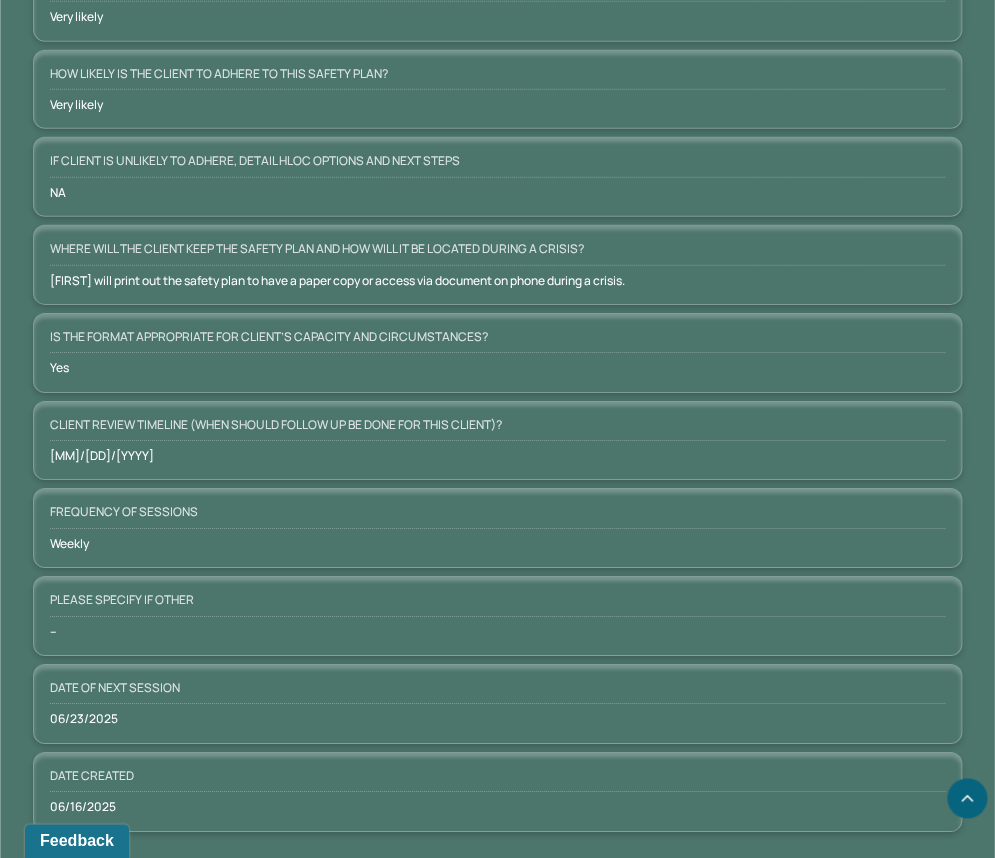 click on "RI Rebecca's   Safety plan -- Coded Actions PROVIDER [LAST], [FIRST] CLIENT NAME [LAST], [REBECCA] APPOINTMENT Individual therapy POS CODE -- DOB [DATE]  ([AGE] Yrs) INSURANCE CARE CHART NUMBER [CODE] CPT CODE -- DATE OF SERVICE --   2:00 PM   -   3:00 PM ( 1hr ) SIGNATURE KL  ([DATE], [TIME]) MODIFIER -- DIAGNOSIS Edit Primary:   F34.1 PERSISTENT DEPRESSIVE DISORDER (DYSTHYMIA) ,  Secondary:   -- Tertiary:   -- Session Note Claims Payments History Remits Content Messages Change requested Activity NOTE CONTENT Primary diagnosis F34.1 PERSISTENT DEPRESSIVE DISORDER (DYSTHYMIA) Secondary diagnosis -- Tertiary diagnosis -- Step 1: Warning signs (thoughts, images, mood, situation,behavior) that a crisis may be developing ●Feeling stuck
●Feeling overwhelmed & feeling like things are becoming too much
●Increased stress, increased frustration & irritability, increased anger
●Other people are getting on my nerves more Step 3: People and social settings that provide distraction My Mom Very likely NA --" at bounding box center (497, -360) 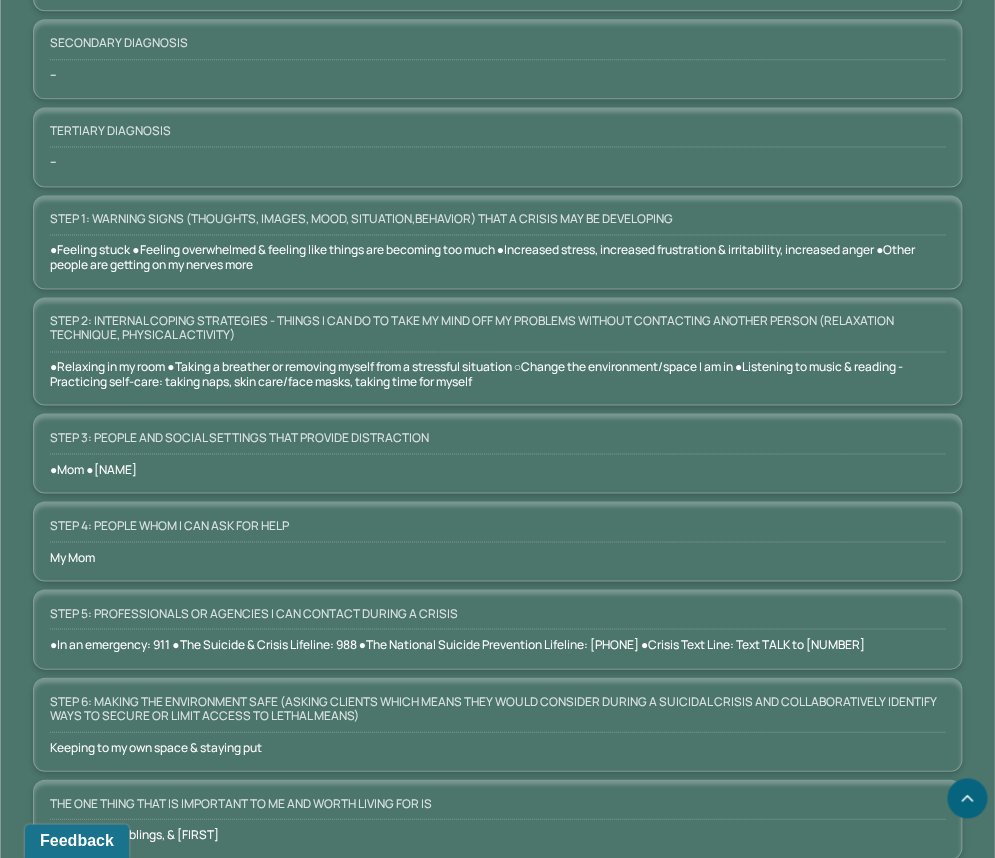 scroll, scrollTop: 0, scrollLeft: 0, axis: both 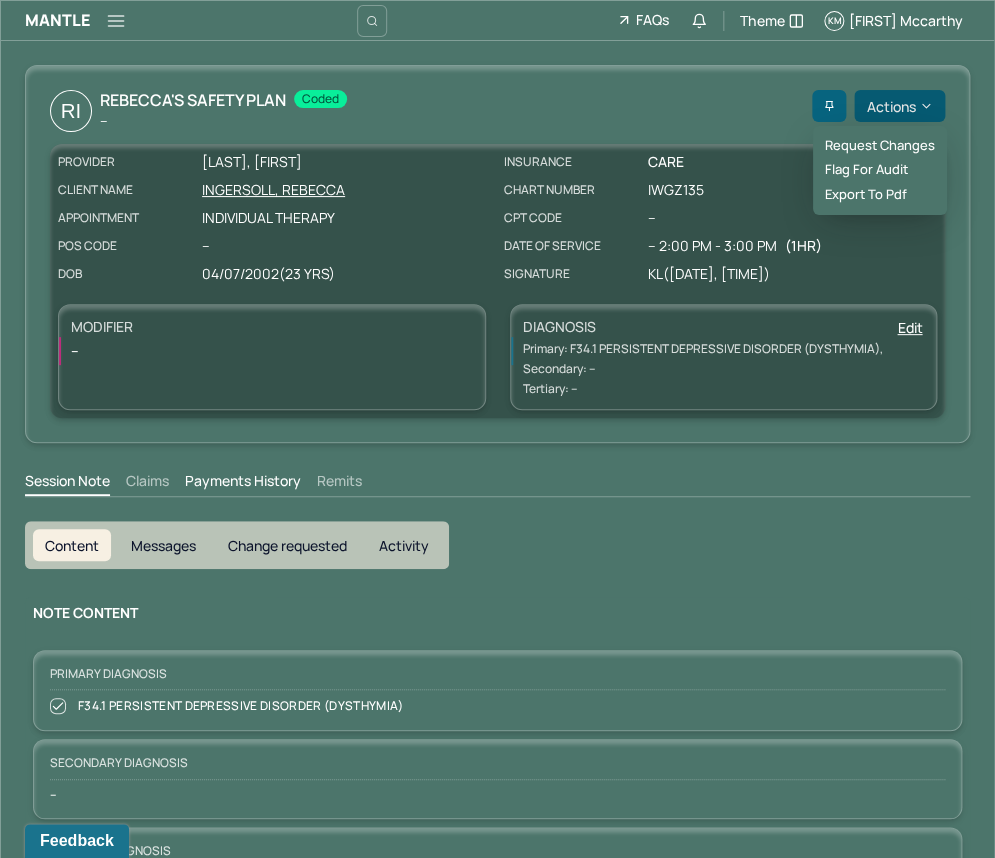 click on "Actions" at bounding box center [899, 106] 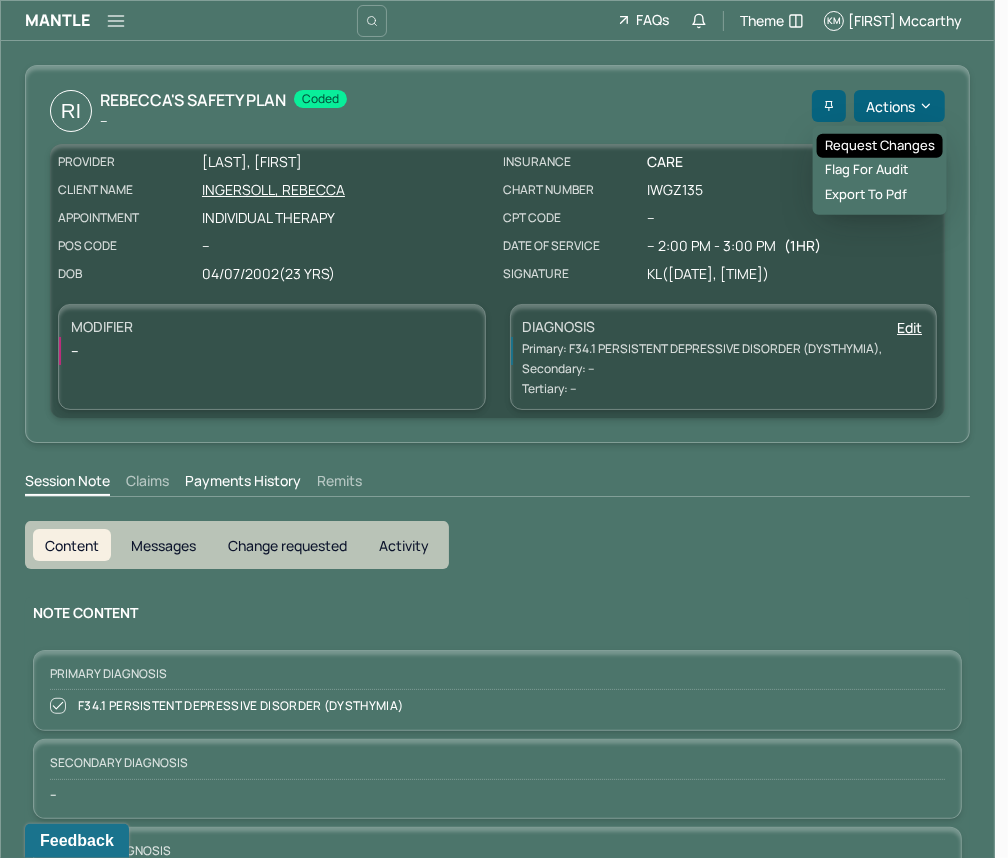 click on "Request changes" at bounding box center [880, 146] 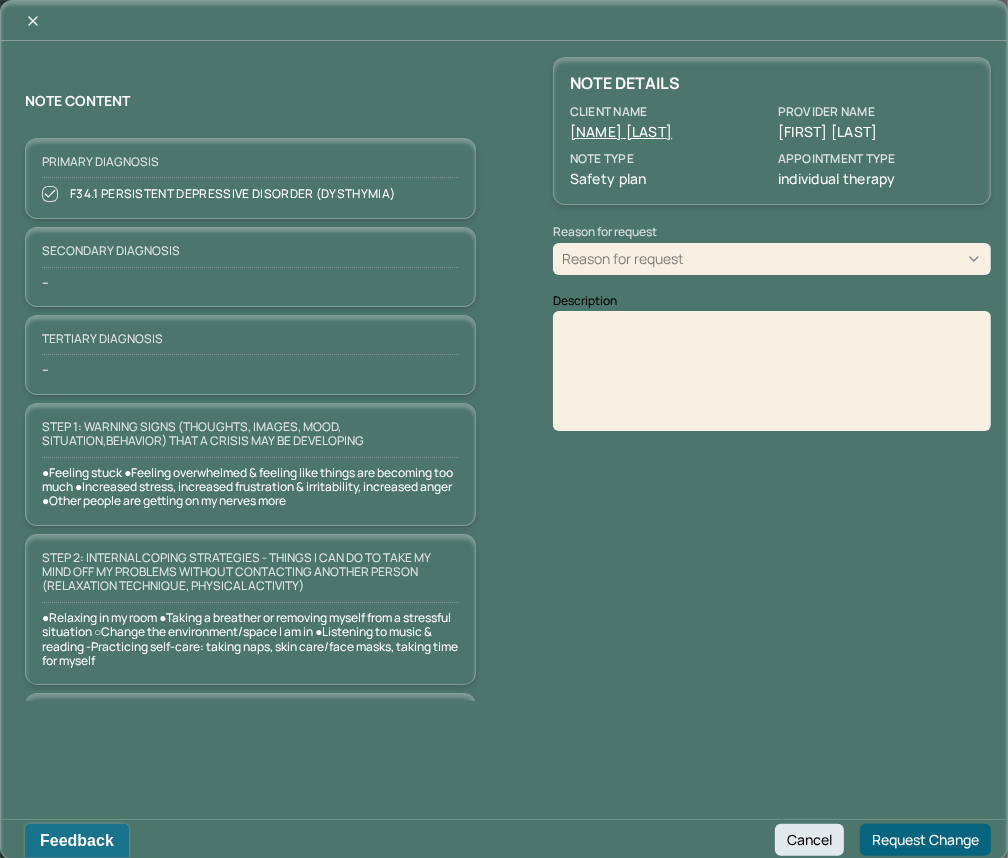 click on "Reason for request" at bounding box center (623, 258) 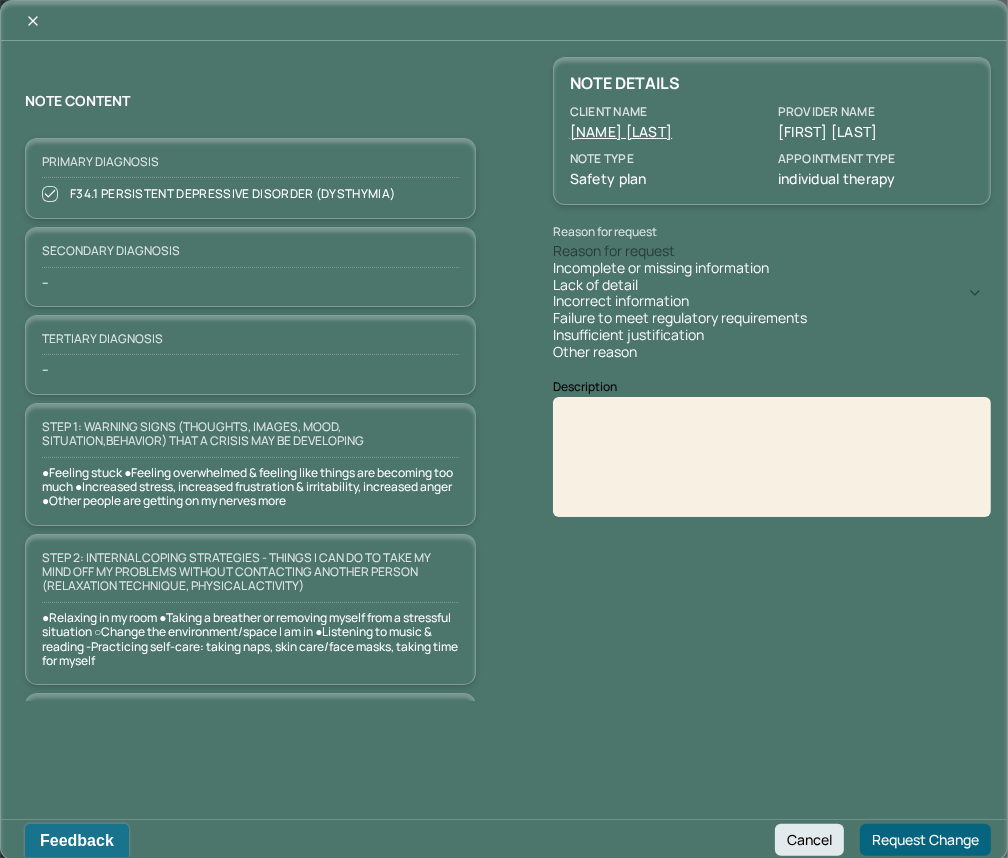 click on "Failure to meet regulatory requirements" at bounding box center [772, 318] 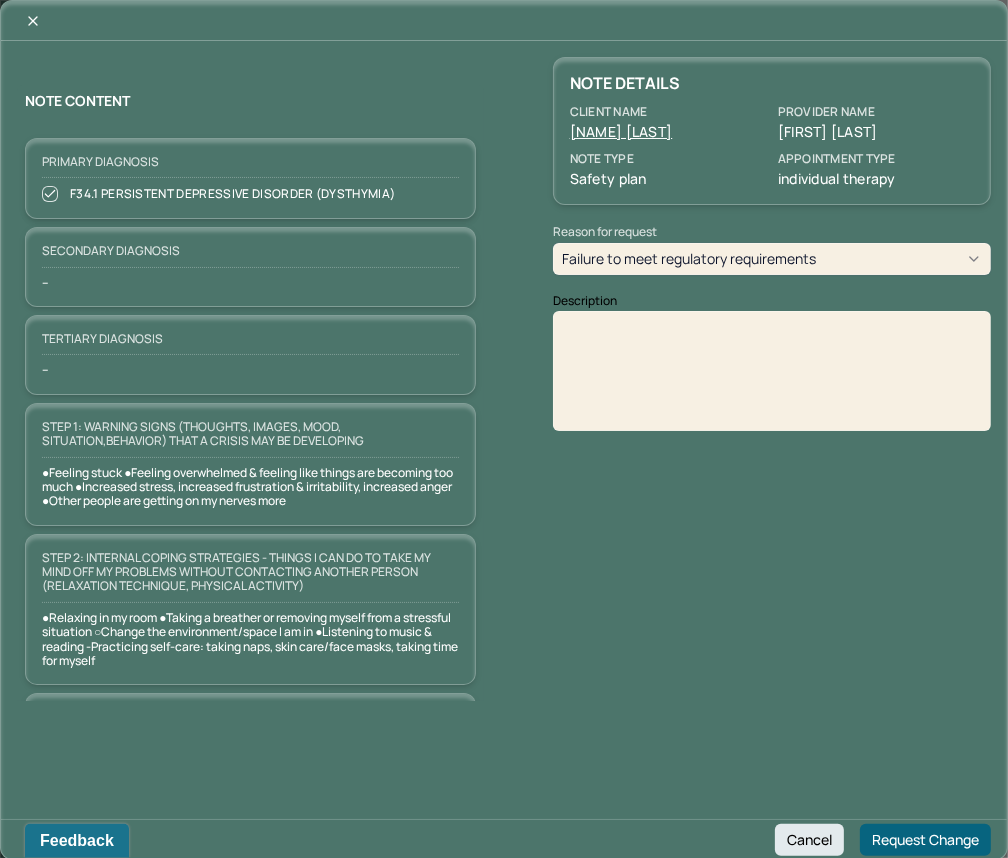 click at bounding box center [772, 378] 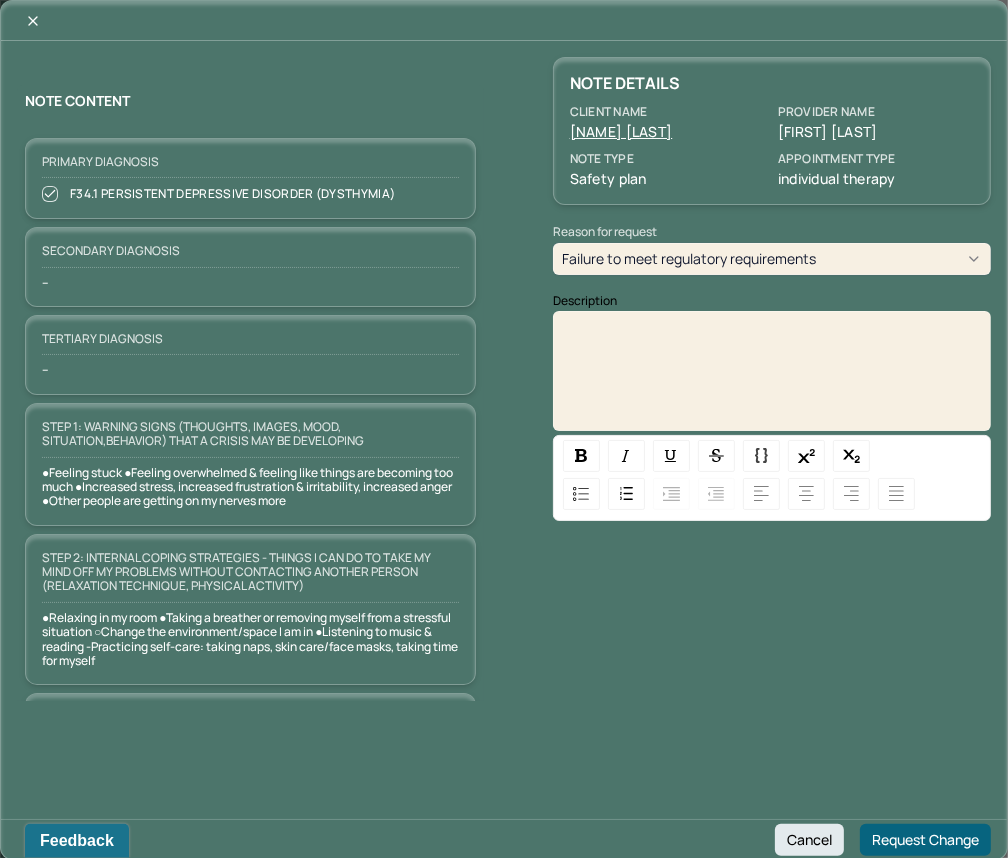 paste 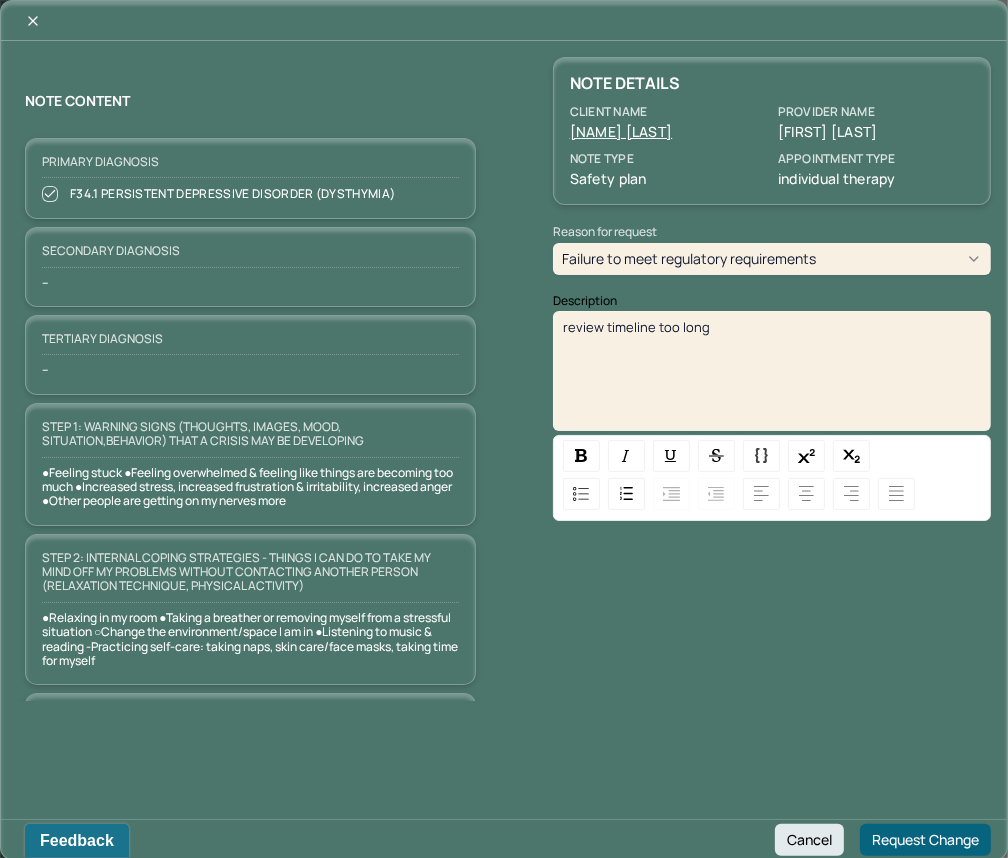 type 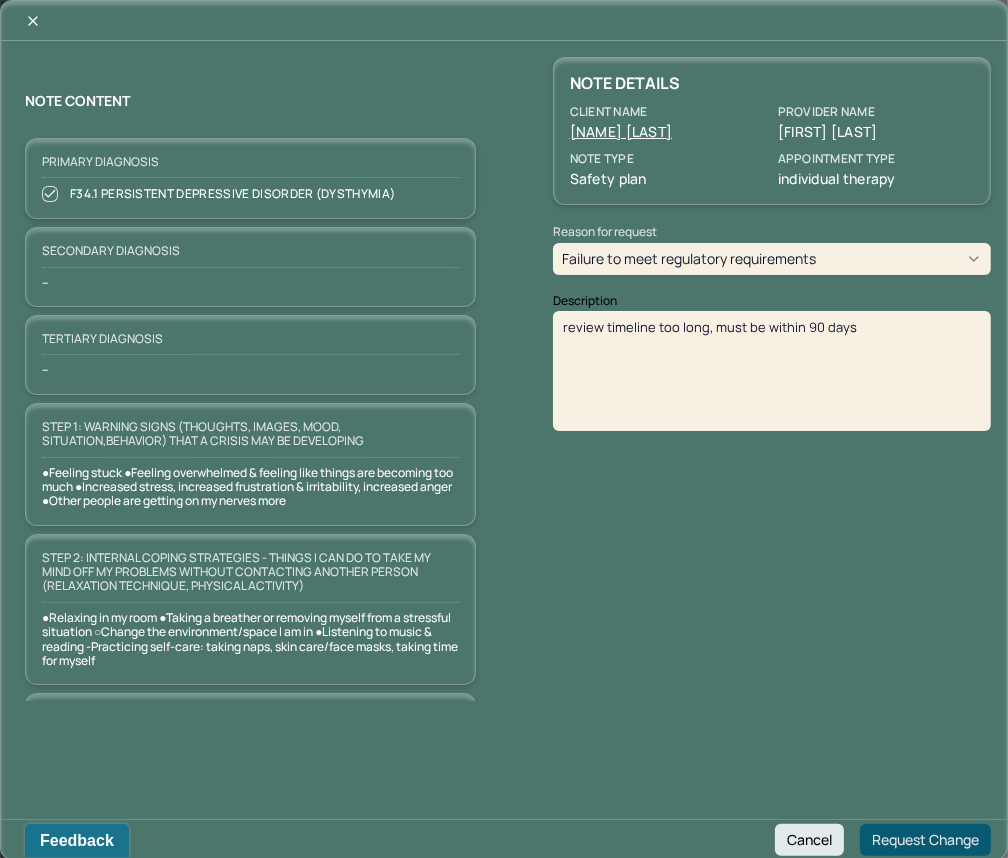 click on "Request Change" at bounding box center [925, 840] 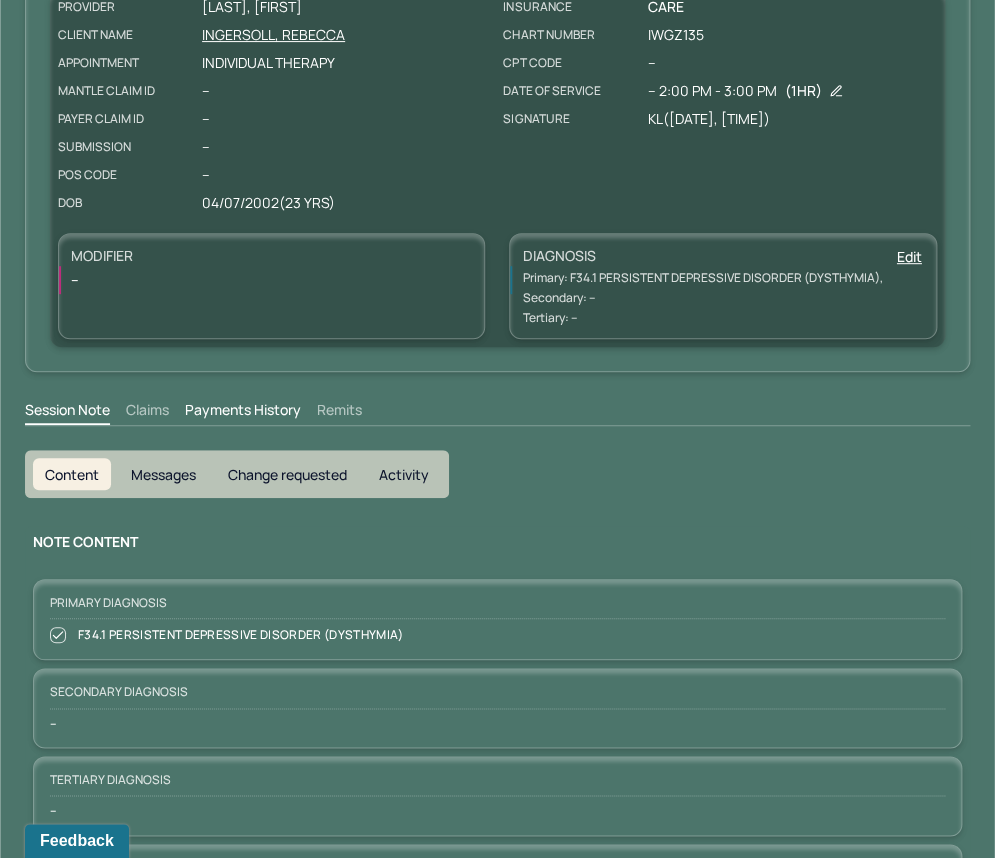 scroll, scrollTop: 0, scrollLeft: 0, axis: both 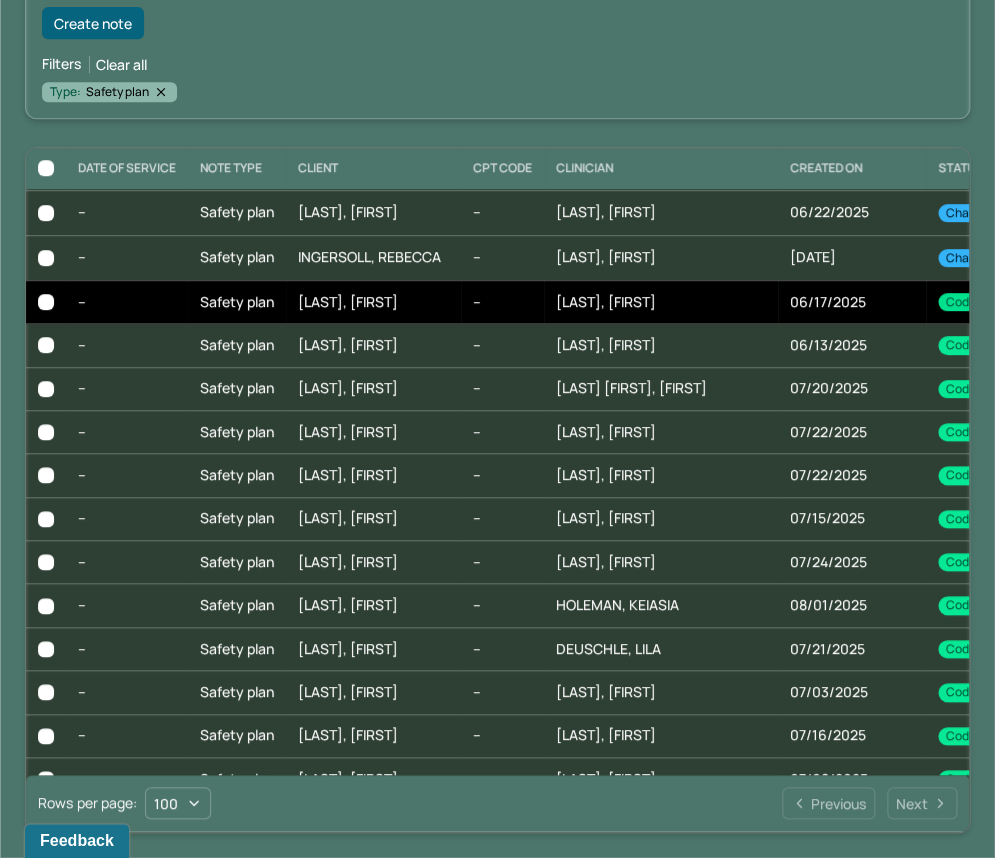 click on "--" at bounding box center [502, 301] 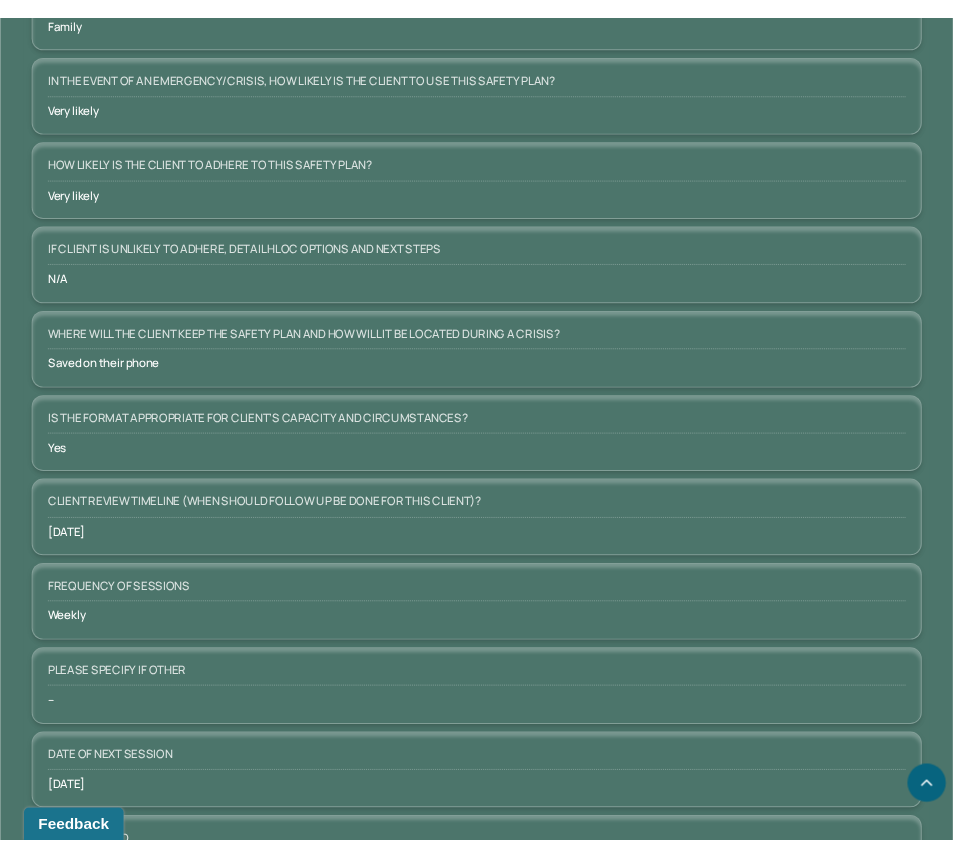 scroll, scrollTop: 1643, scrollLeft: 0, axis: vertical 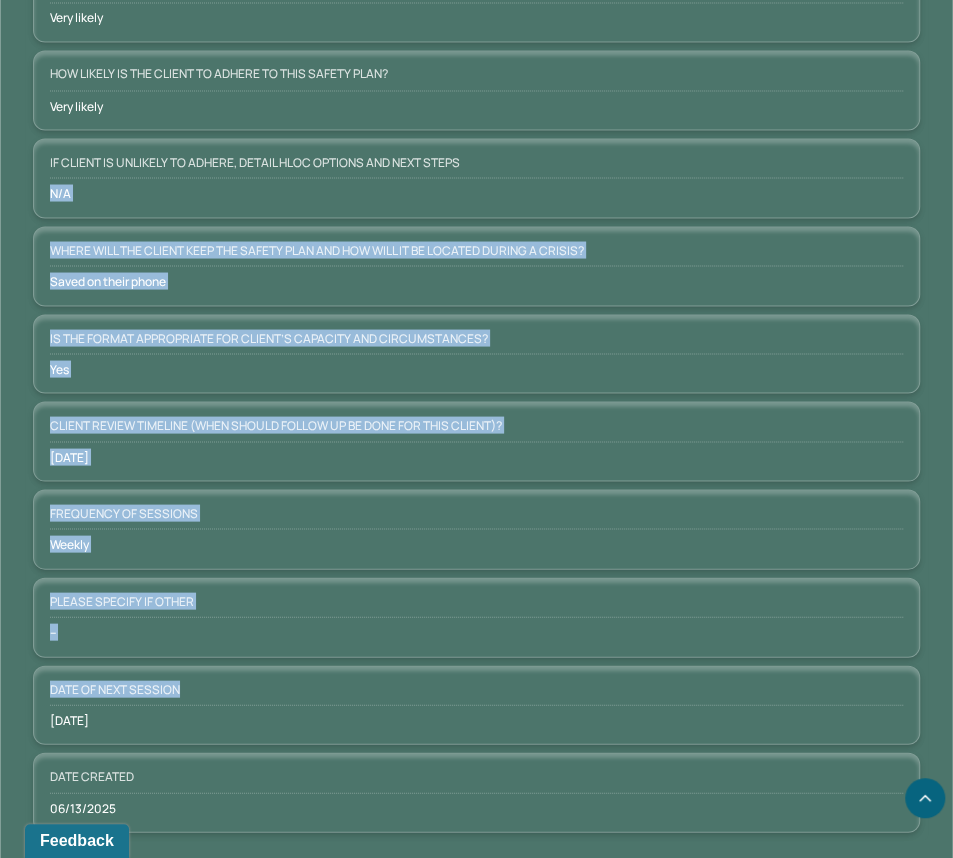 drag, startPoint x: 951, startPoint y: 687, endPoint x: 907, endPoint y: 147, distance: 541.7896 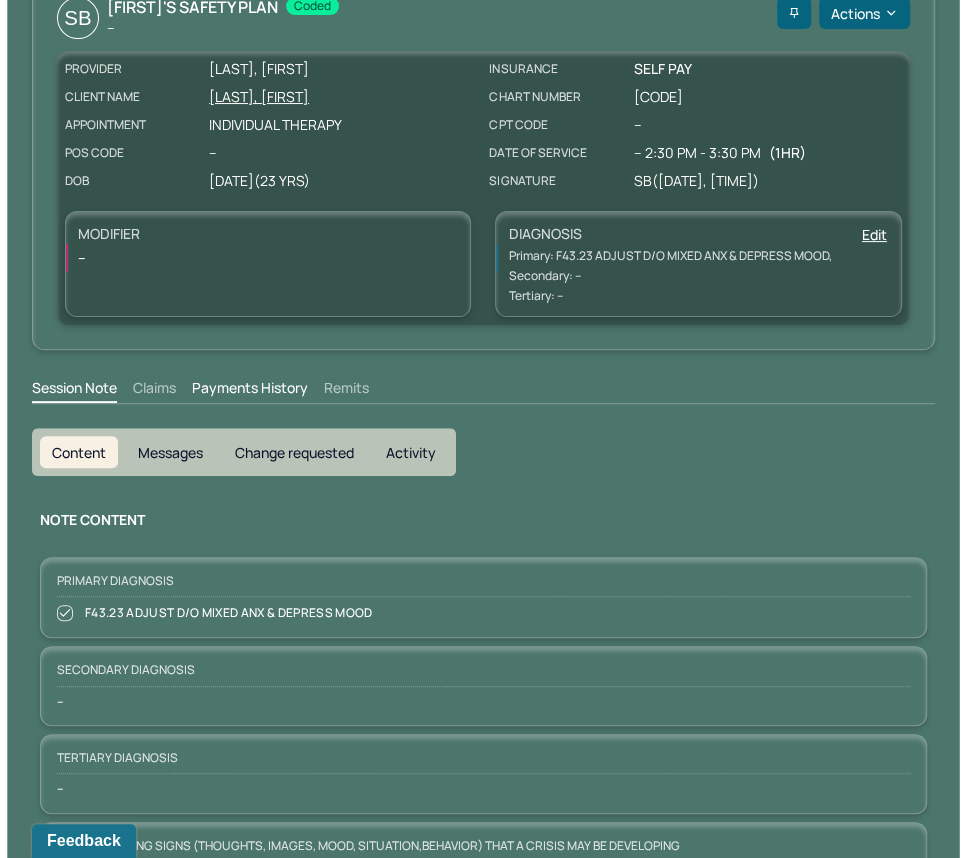 scroll, scrollTop: 0, scrollLeft: 0, axis: both 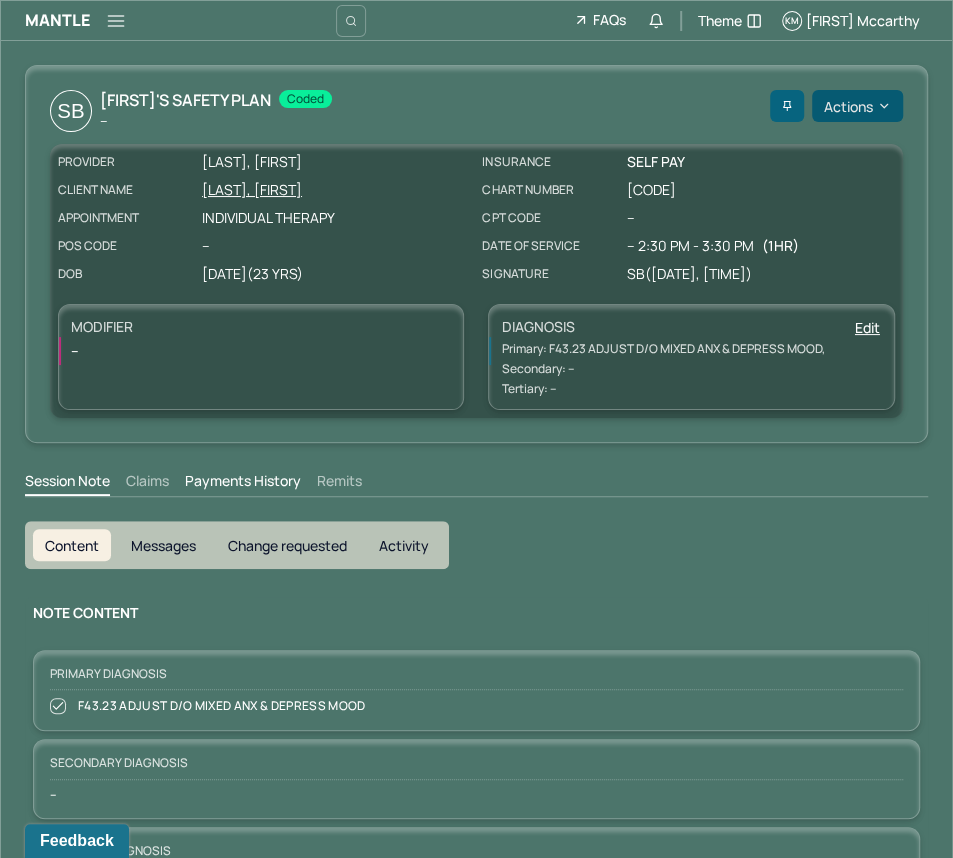 click on "Actions" at bounding box center (857, 106) 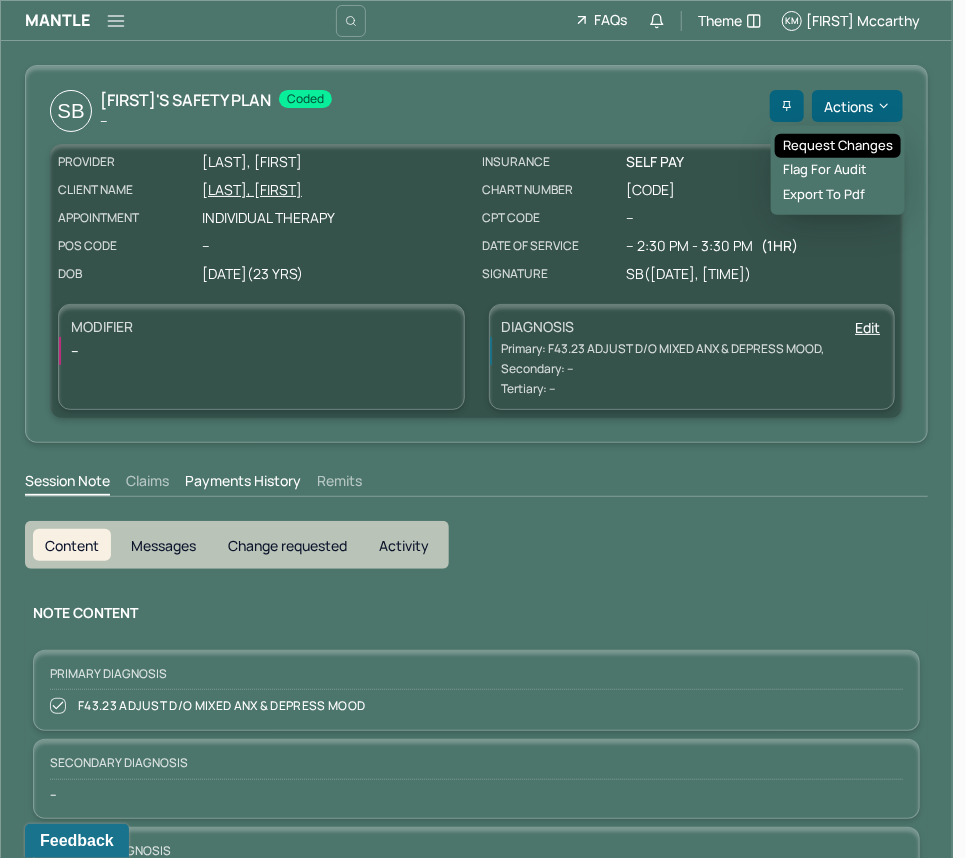 click on "Request changes" at bounding box center (838, 146) 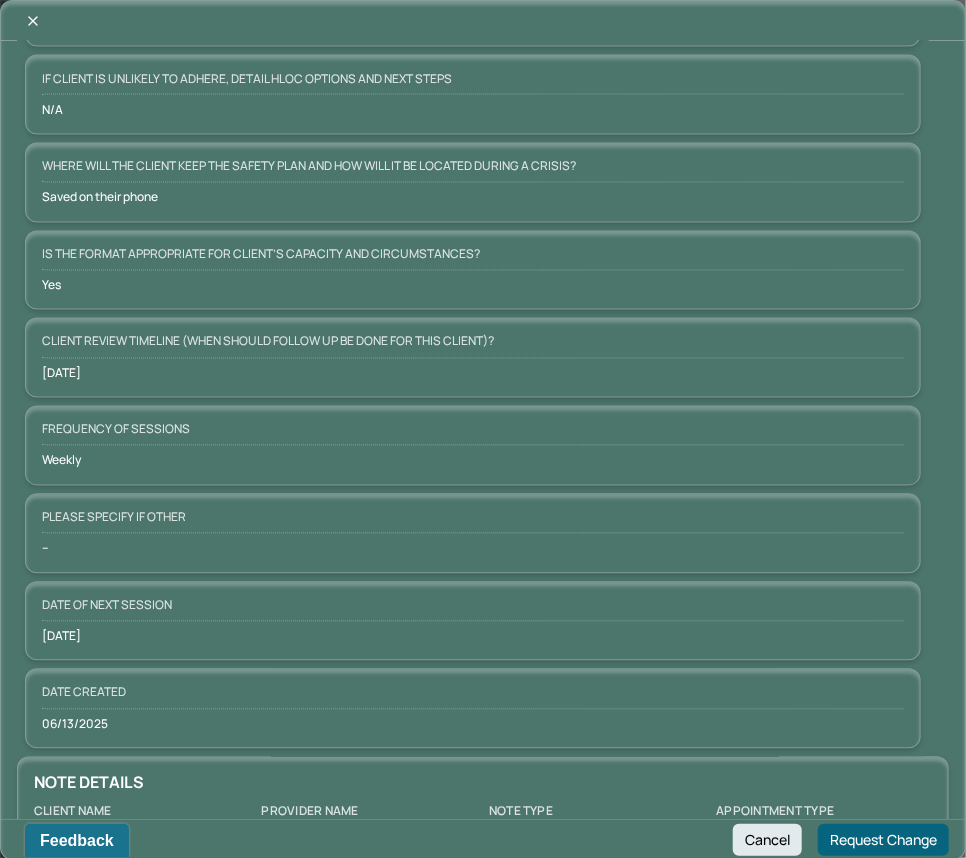 scroll, scrollTop: 1488, scrollLeft: 0, axis: vertical 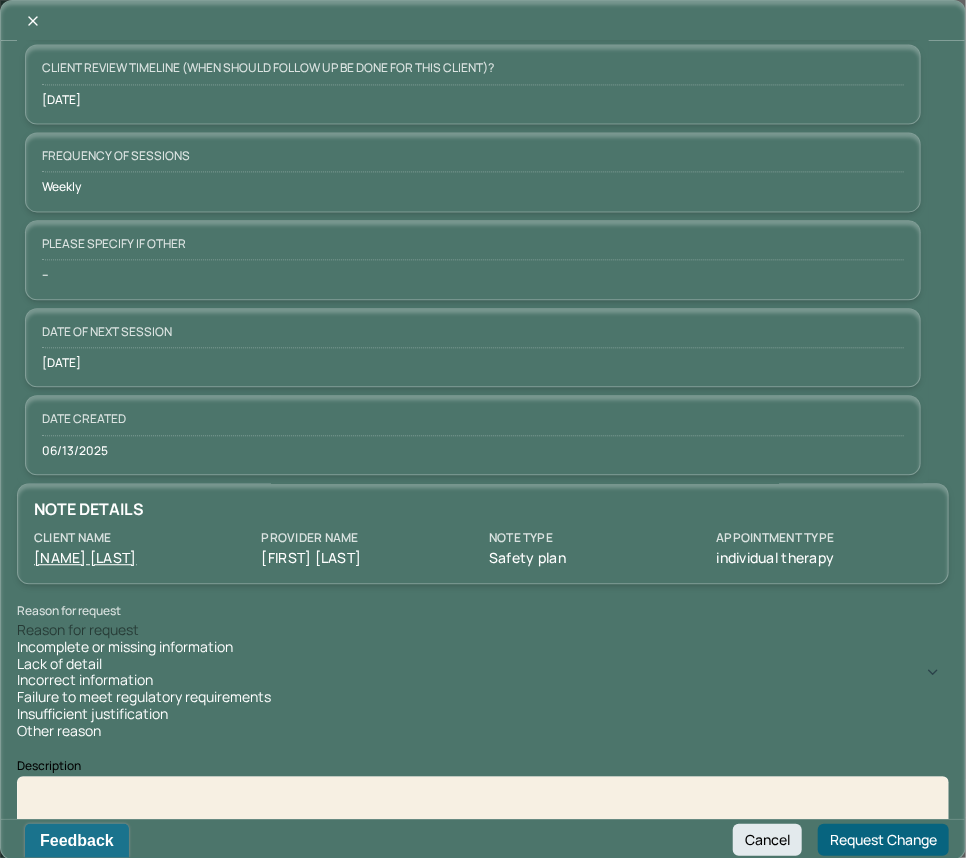 click on "Reason for request" at bounding box center (483, 630) 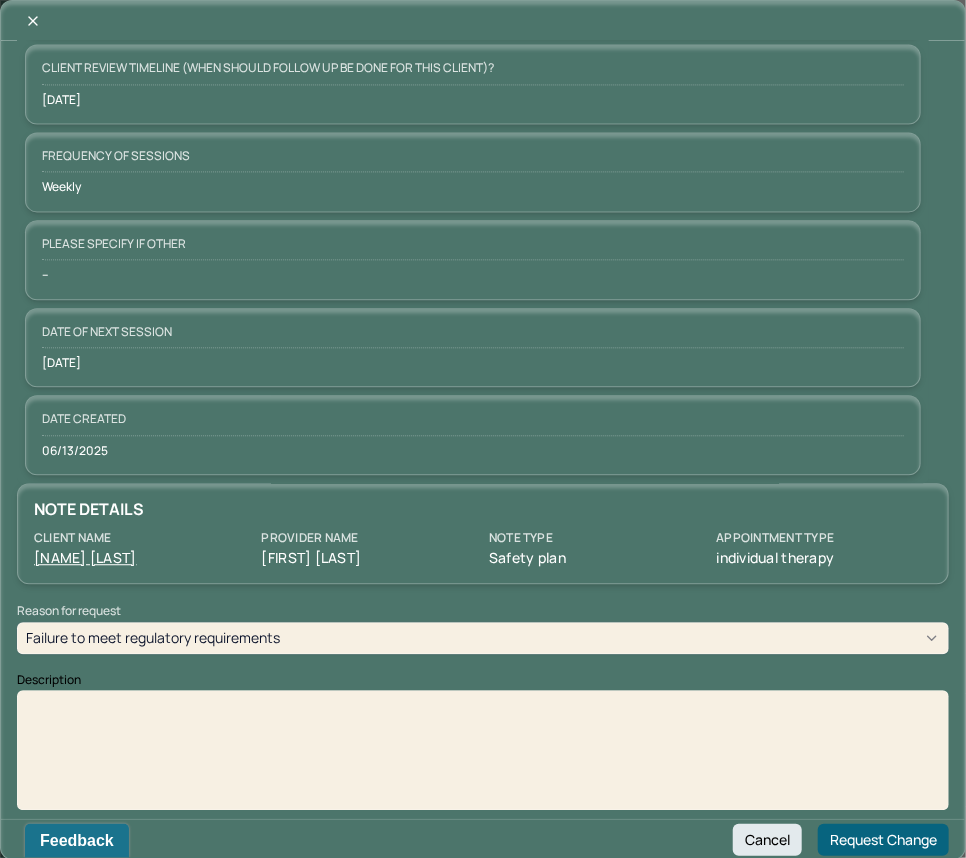 click at bounding box center (483, 706) 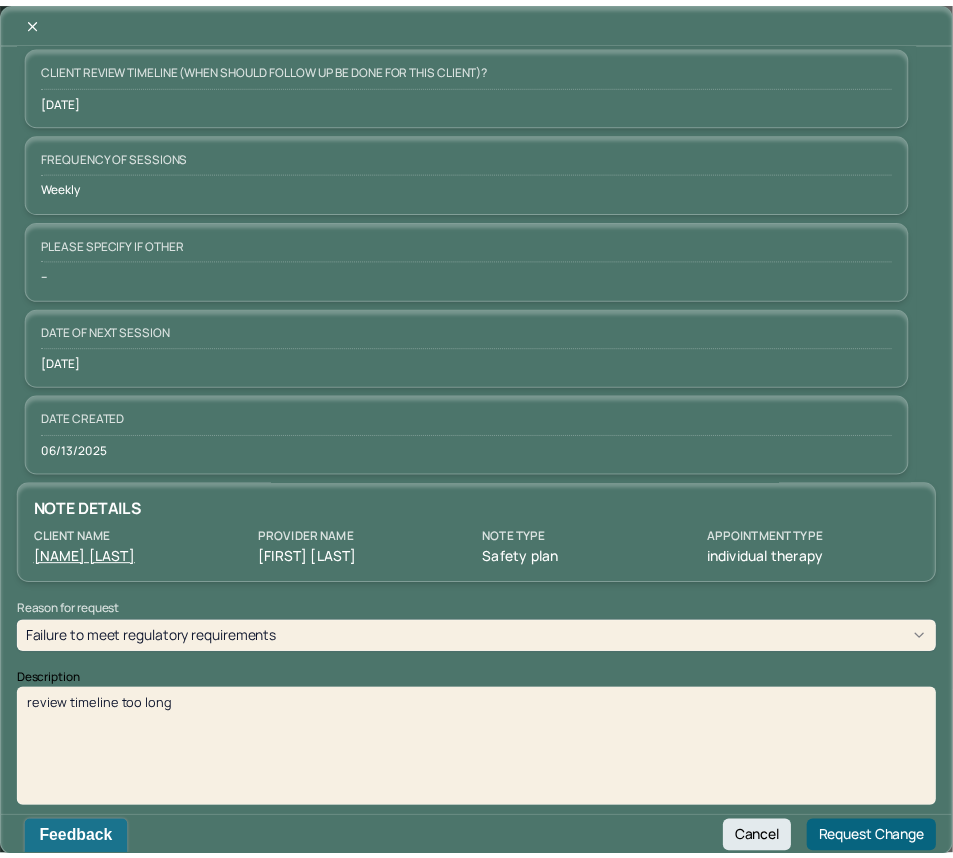 scroll, scrollTop: 1545, scrollLeft: 0, axis: vertical 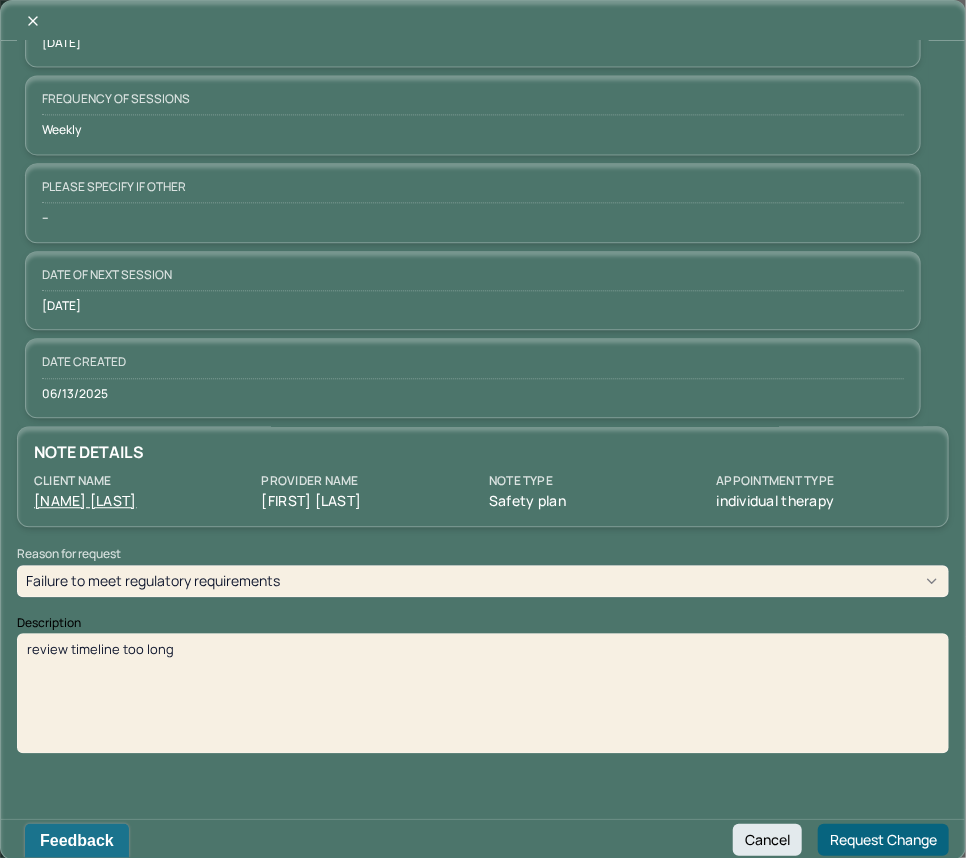 click on "review timeline too long" at bounding box center [483, 700] 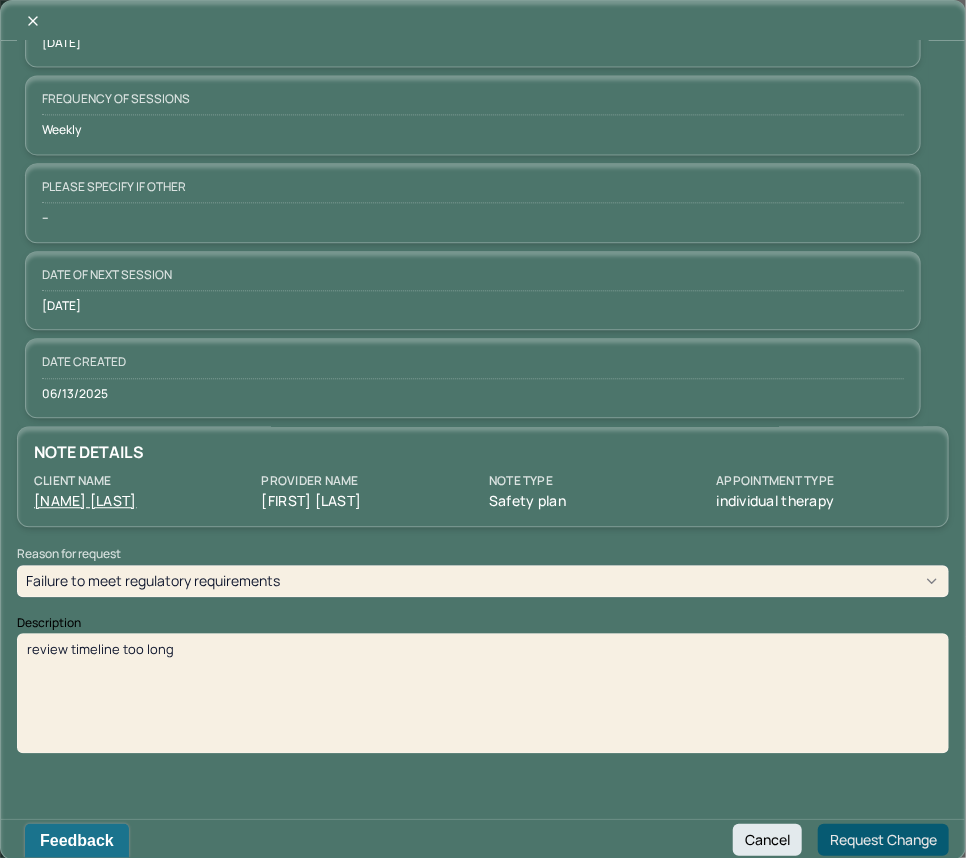 click on "Request Change" at bounding box center [883, 840] 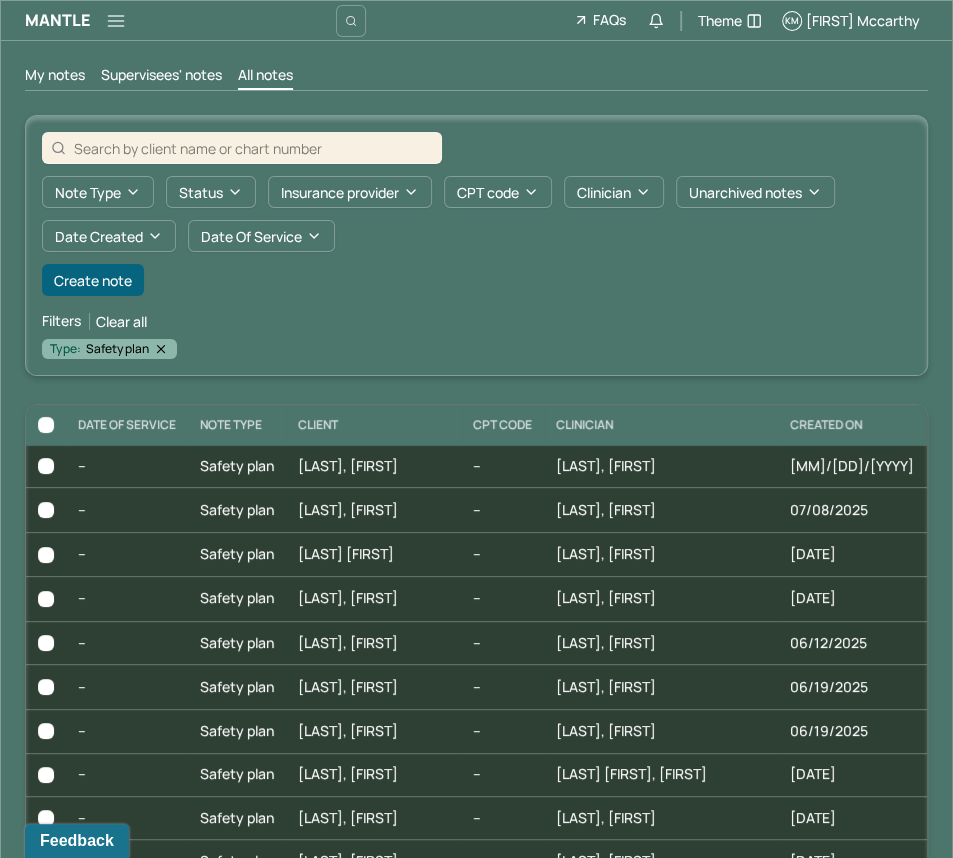 scroll, scrollTop: 257, scrollLeft: 0, axis: vertical 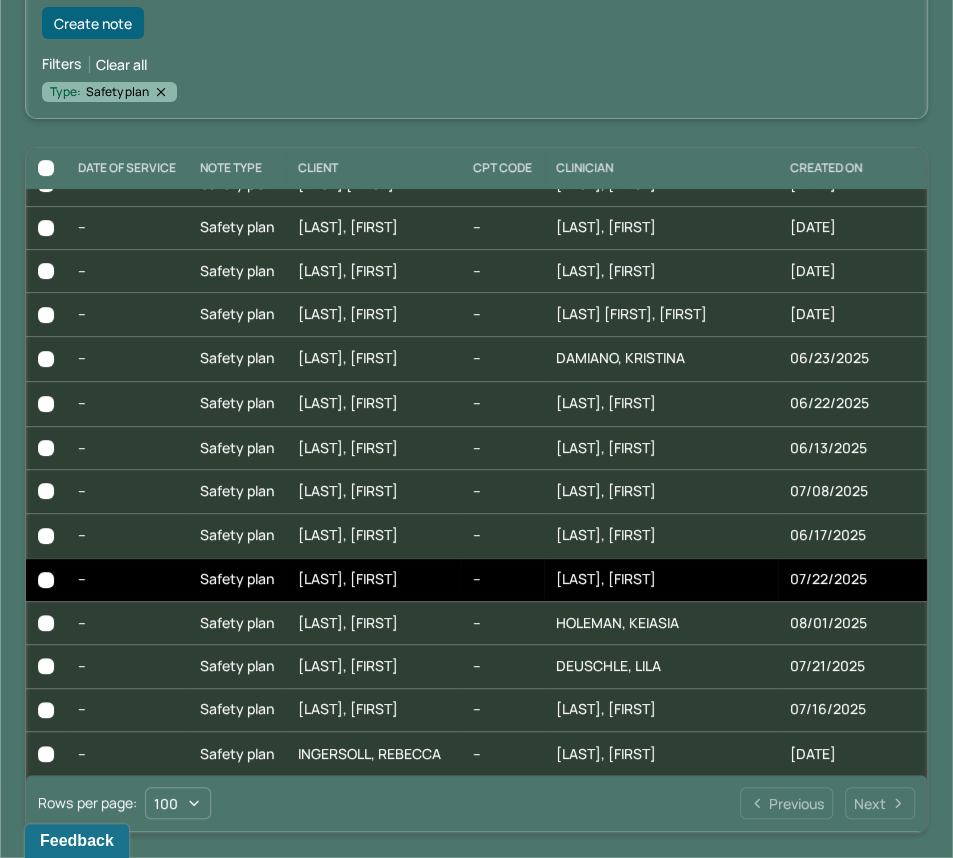 click on "[LAST], [FIRST]" at bounding box center (606, 578) 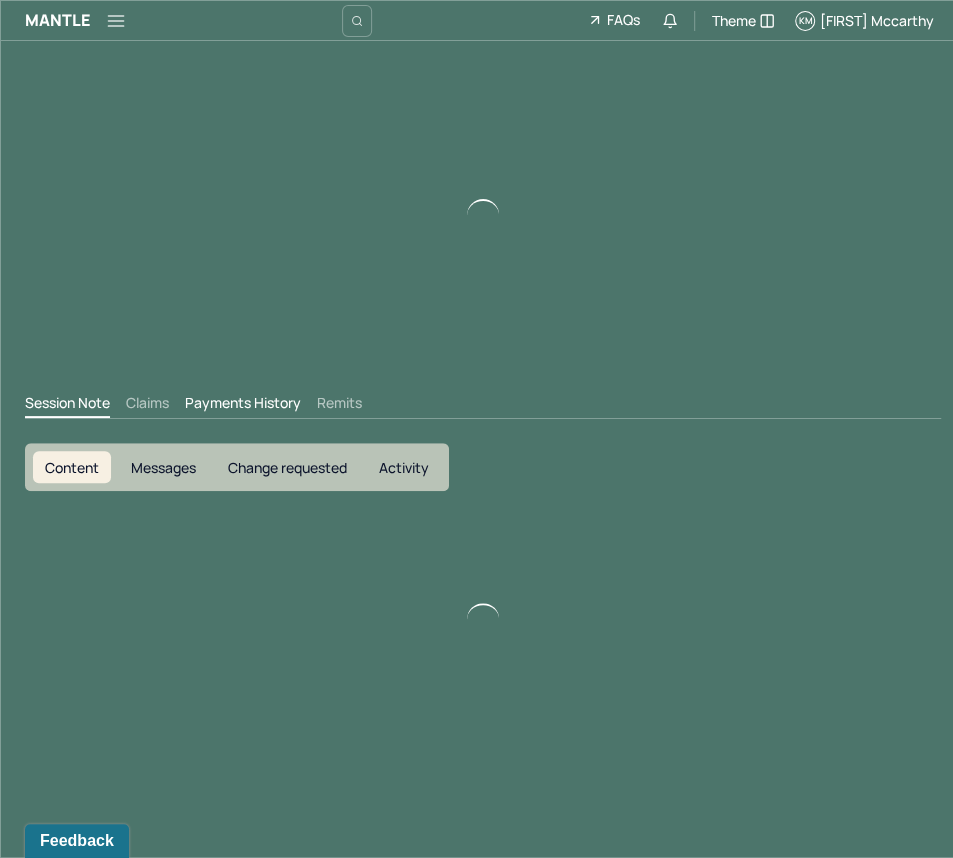 scroll, scrollTop: 0, scrollLeft: 0, axis: both 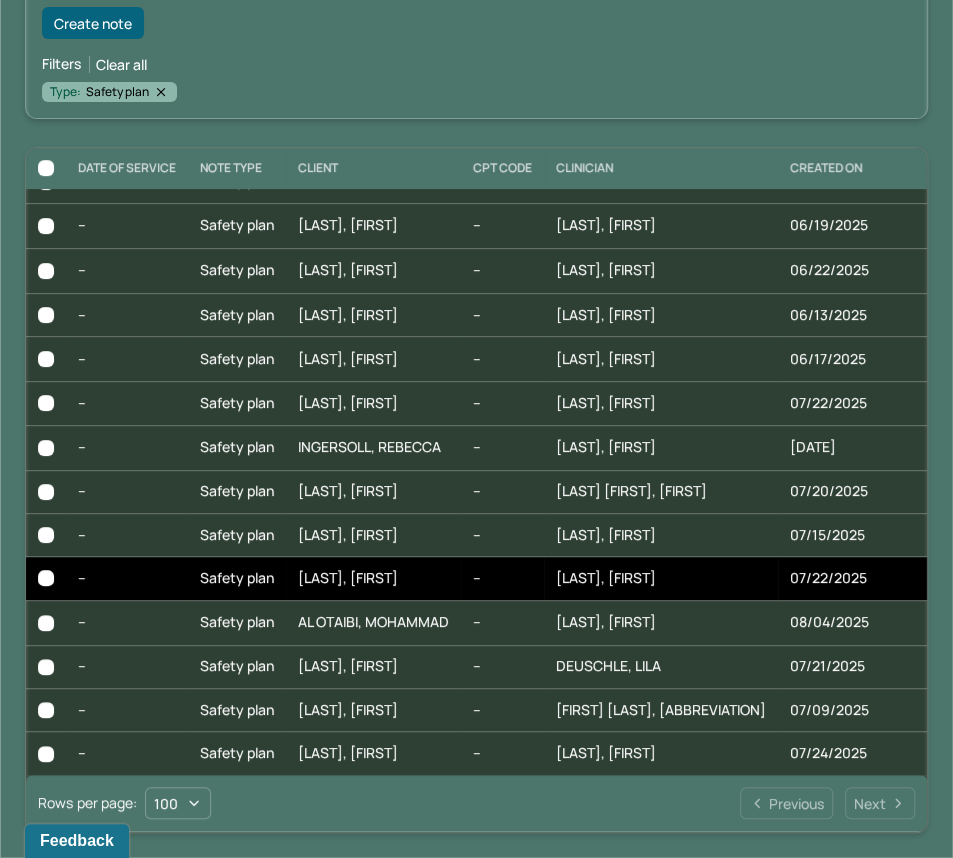 click on "--" at bounding box center (502, 578) 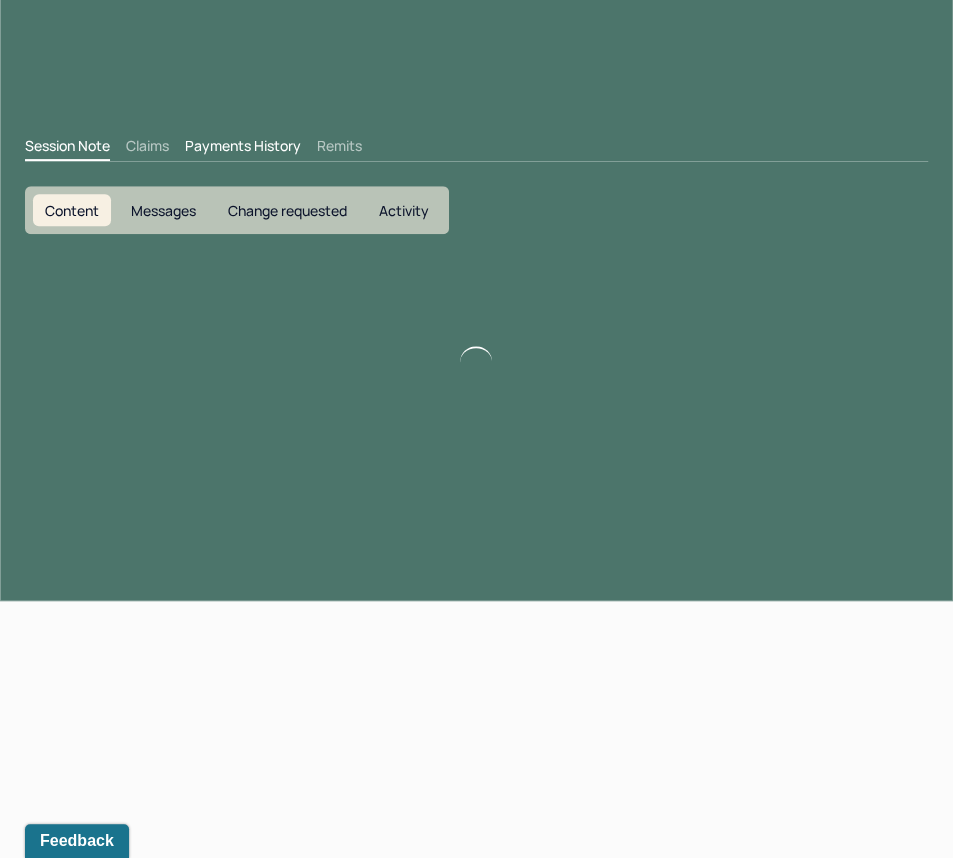 scroll, scrollTop: 0, scrollLeft: 0, axis: both 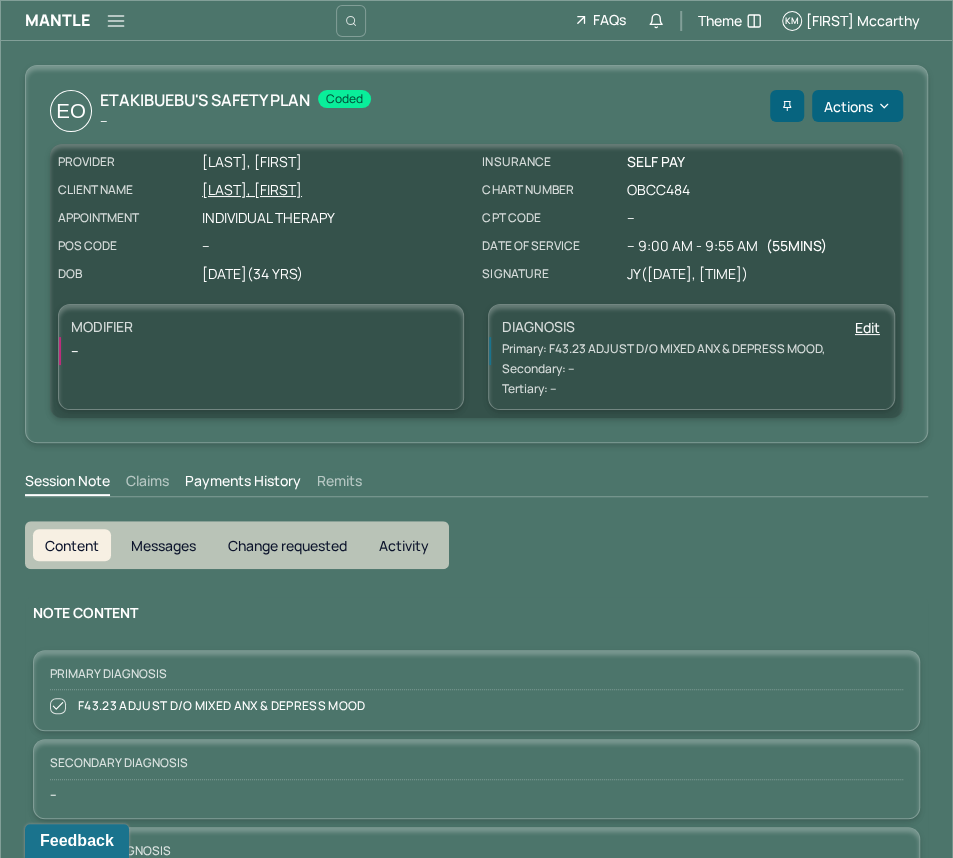 click on "NOTE CONTENT Primary diagnosis F43.23 ADJUST D/O MIXED ANX & DEPRESS MOOD Secondary diagnosis -- Tertiary diagnosis -- Step 1: Warning signs (thoughts, images, mood, situation,behavior) that a crisis may be developing Client reported that some warning signs are when she recalls memories of different experiences, especially the experiences she has feelings of regret toward. Another warning sign is when her mood shifts to feeling sadness, regret, and tired.
Step 2: Internal coping strategies - things I can do to take my mind off my problems without contacting another person (relaxation technique, physical activity) Client reported that in the past she would pray and go to church as coping strategies, but that lately it has been harder to find the motivation to do so. She shared that watching TV can serve as a distraction, as well as sleeping and being in her room.
Step 3: People and social settings that provide distraction Step 4: People whom I can ask for help Likely Very likely Yes [DATE] Weekly --" at bounding box center (476, 1588) 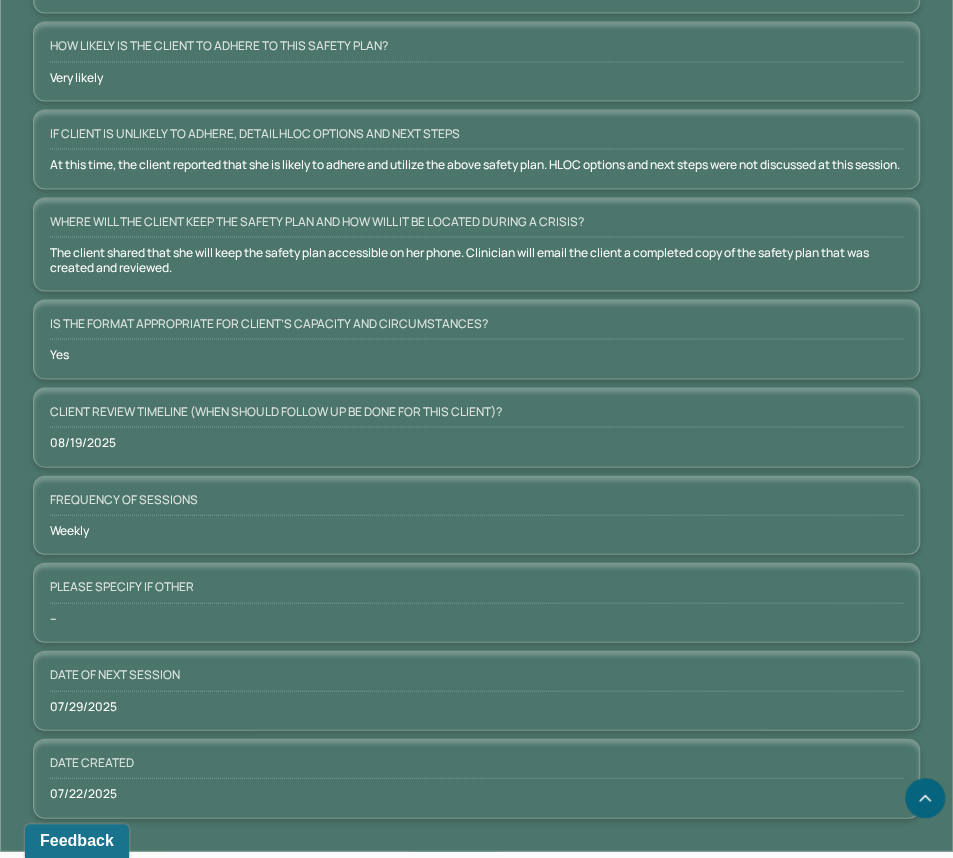 scroll, scrollTop: 1755, scrollLeft: 0, axis: vertical 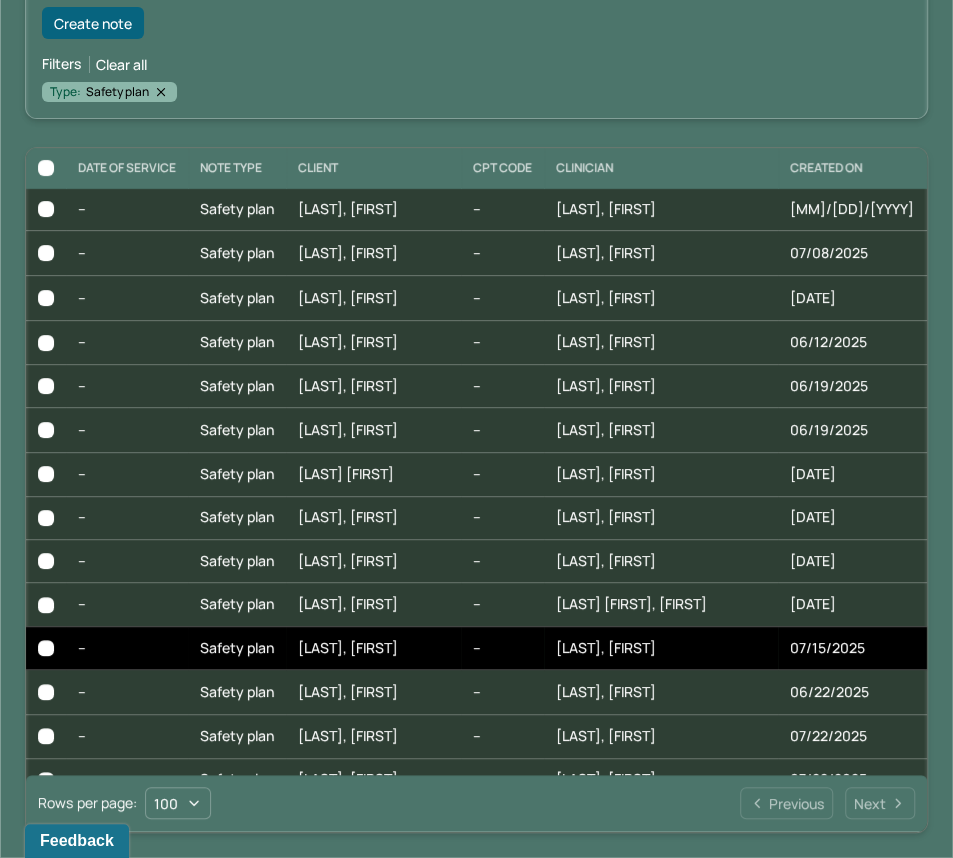 click on "[LAST], [FIRST]" at bounding box center (661, 647) 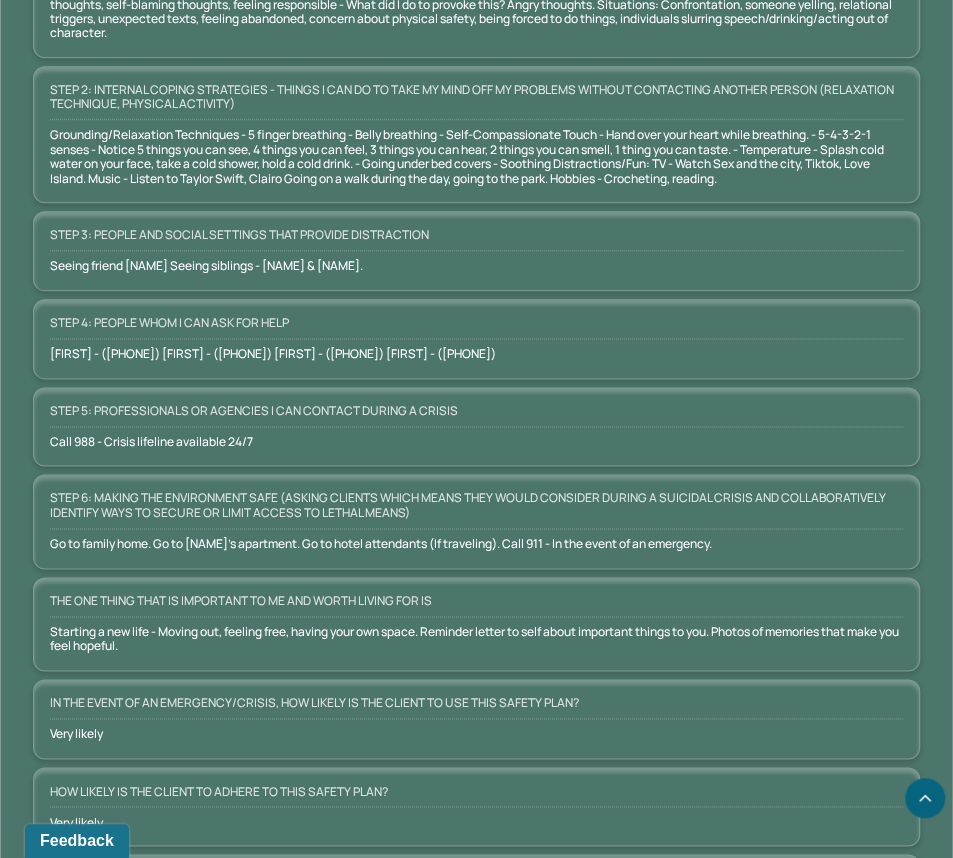 scroll, scrollTop: 981, scrollLeft: 0, axis: vertical 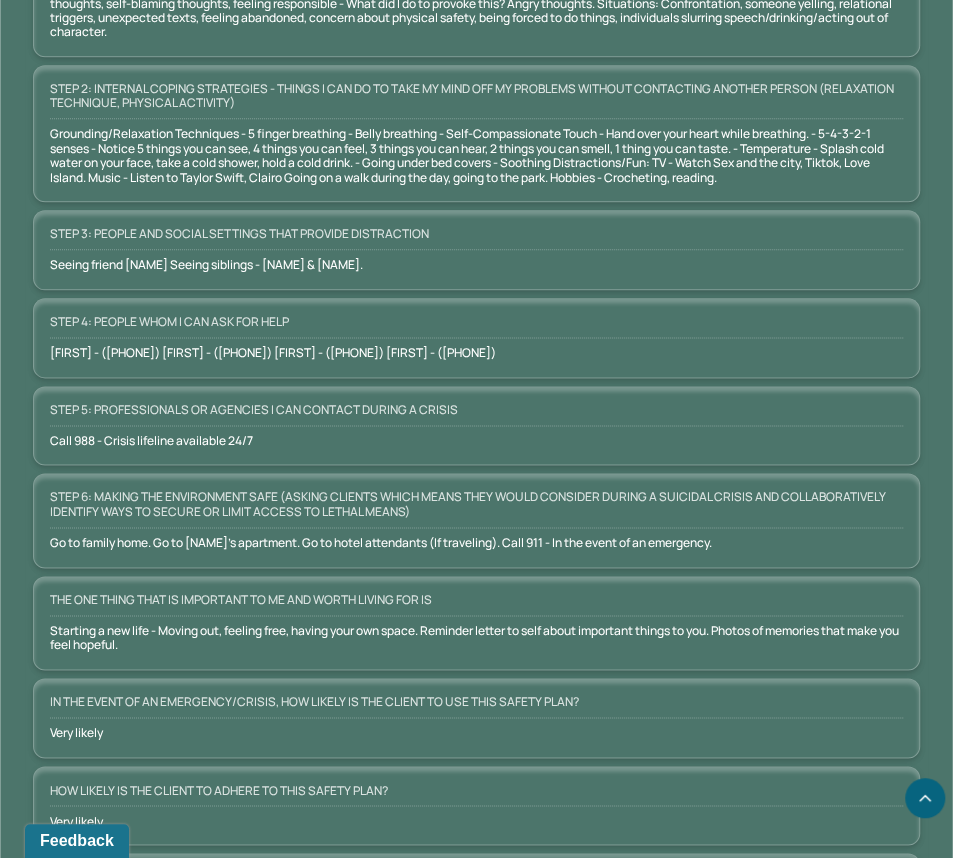click on "NOTE CONTENT Primary diagnosis F43.22 ADJUSTMENT DISORDER, WITH ANXIETY Secondary diagnosis -- Tertiary diagnosis -- Step 1: Warning signs (thoughts, images, mood, situation,behavior) that a crisis may be developing Body: Rapid heartrate, crying, adrenalin, alert, flushed, shaking. Mood: Extreme sadness, stress, anger. Thoughts: Wanting to leave a situation, racing thoughts, self-blaming thoughts, feeling responsible - What did I do to provoke this? Angry thoughts. Situations: Confrontation, someone yelling, relational triggers, unexpected texts, feeling abandoned, concern about physical safety, being forced to do things, individuals slurring speech/drinking/acting out of character. Step 2: Internal coping strategies - things I can do to take my mind off my problems without contacting another person (relaxation technique, physical activity) Step 3: People and social settings that provide distraction Going outside - Walk, fresh air.
Seeing friend [FIRST]
Seeing siblings - [FIRST] & [FIRST].
Chatting with people. -" at bounding box center (476, 586) 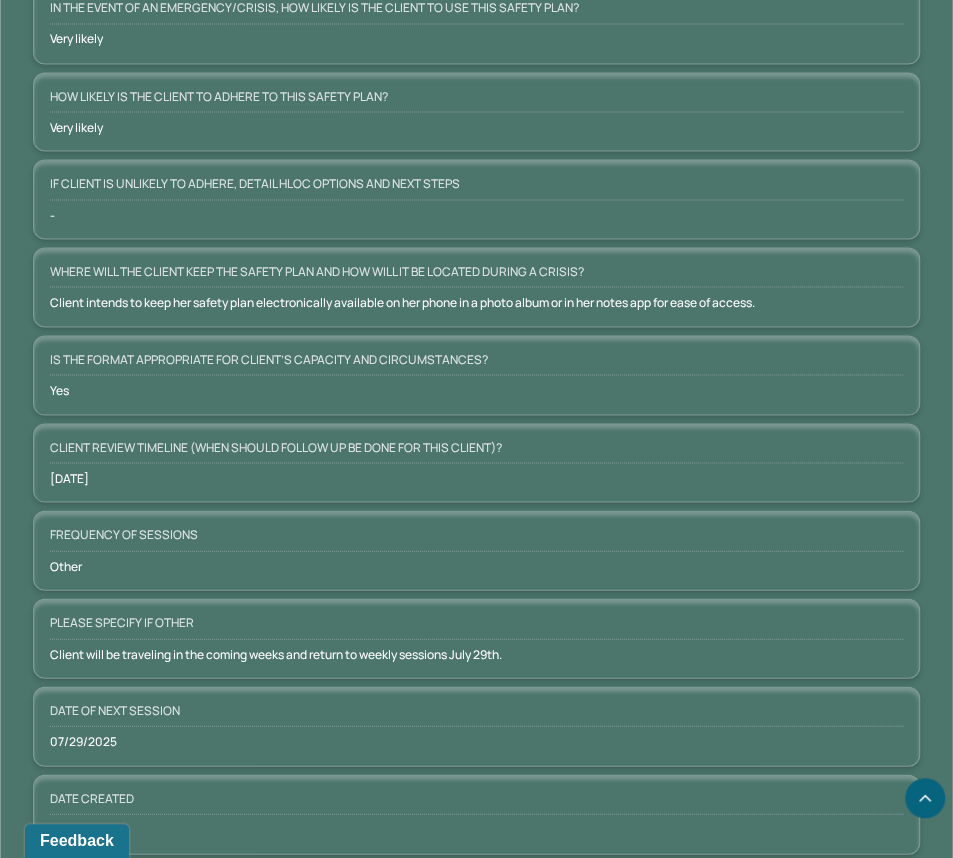 scroll, scrollTop: 1697, scrollLeft: 0, axis: vertical 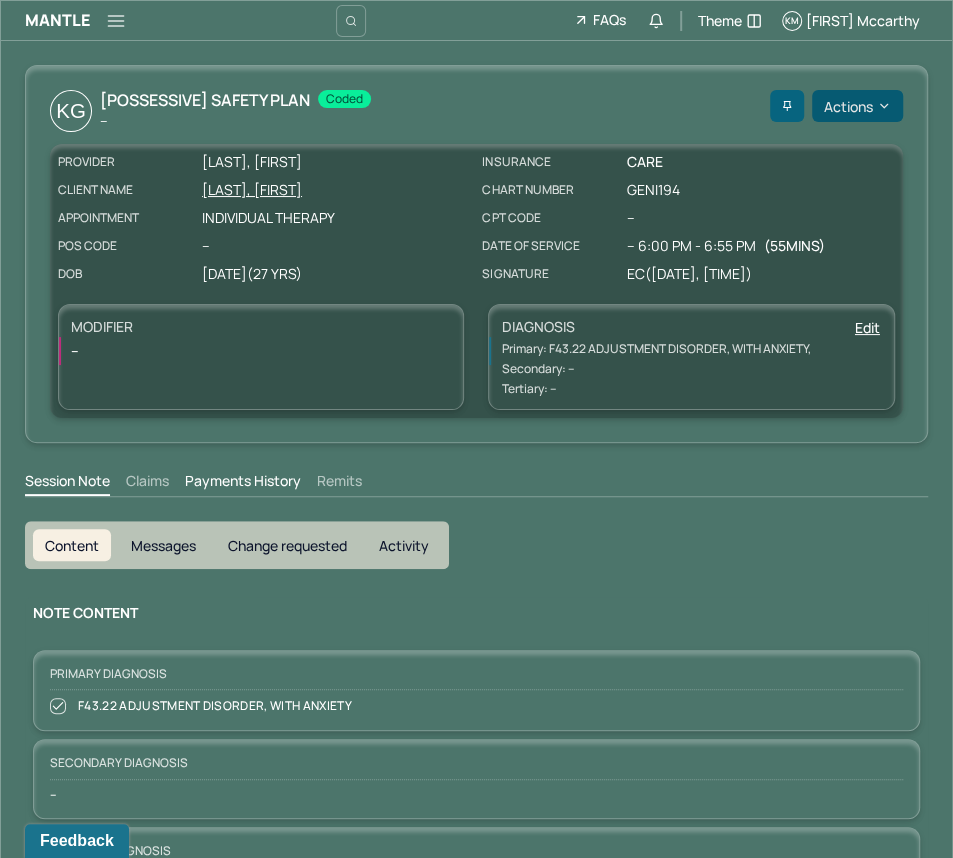 click on "Actions" at bounding box center (857, 106) 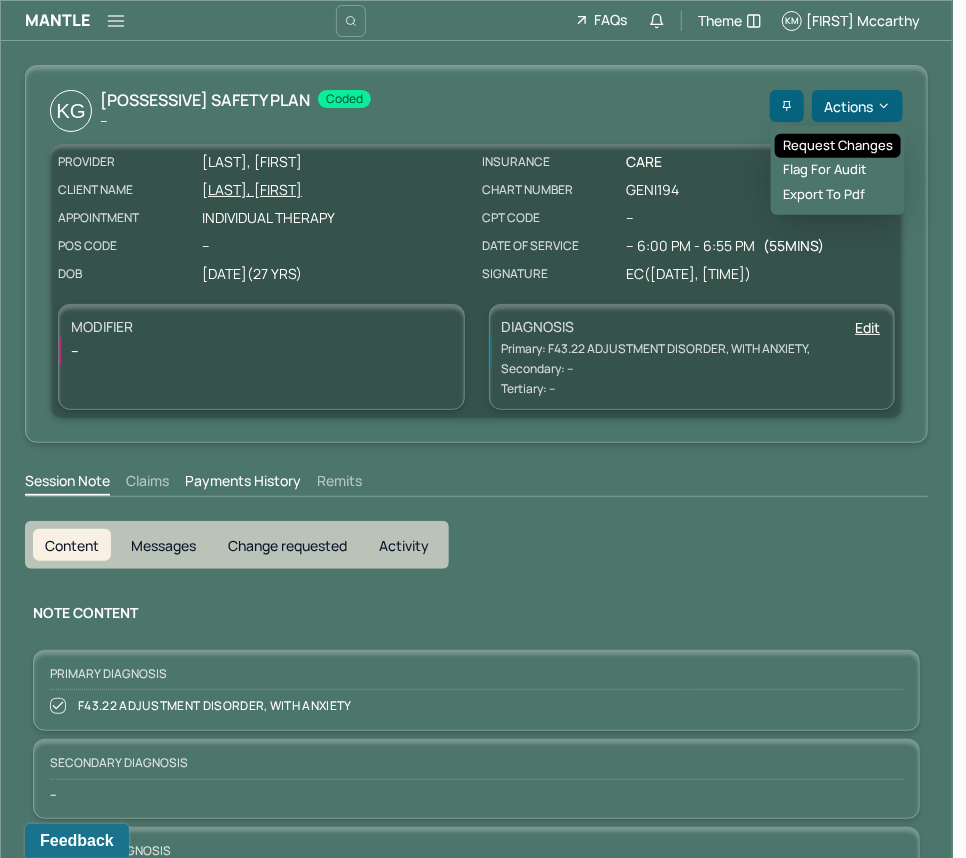 click on "Request changes" at bounding box center [838, 146] 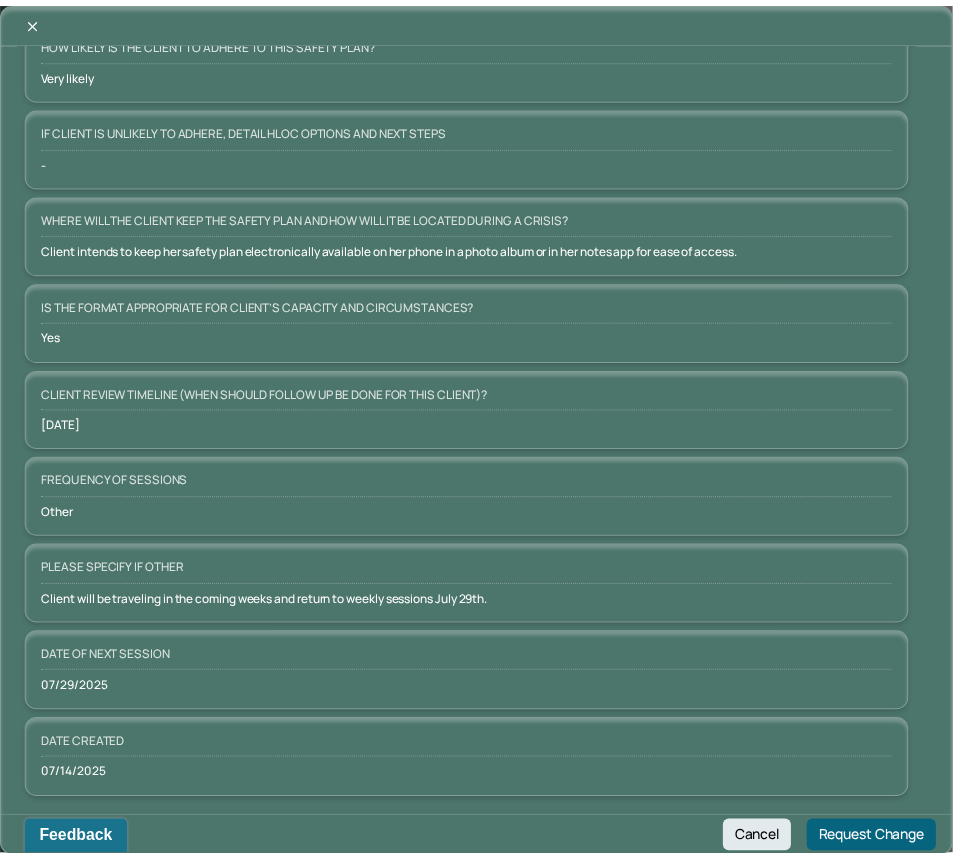 scroll, scrollTop: 0, scrollLeft: 0, axis: both 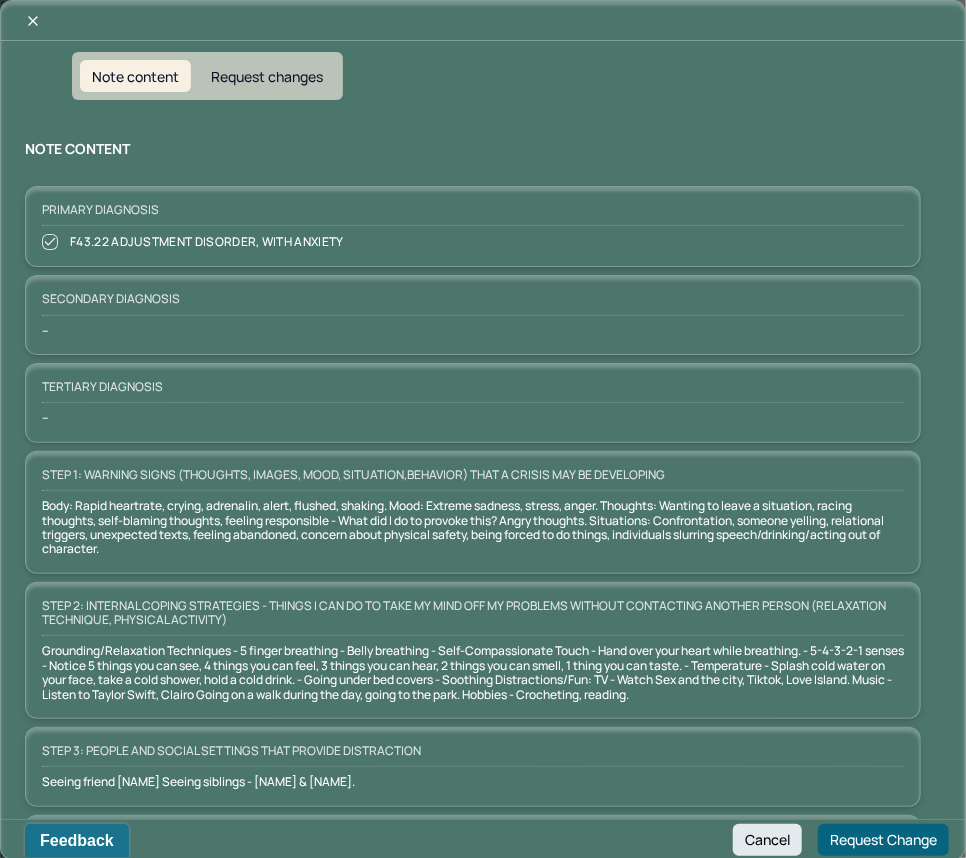 click on "Note content Request changes" at bounding box center [207, 76] 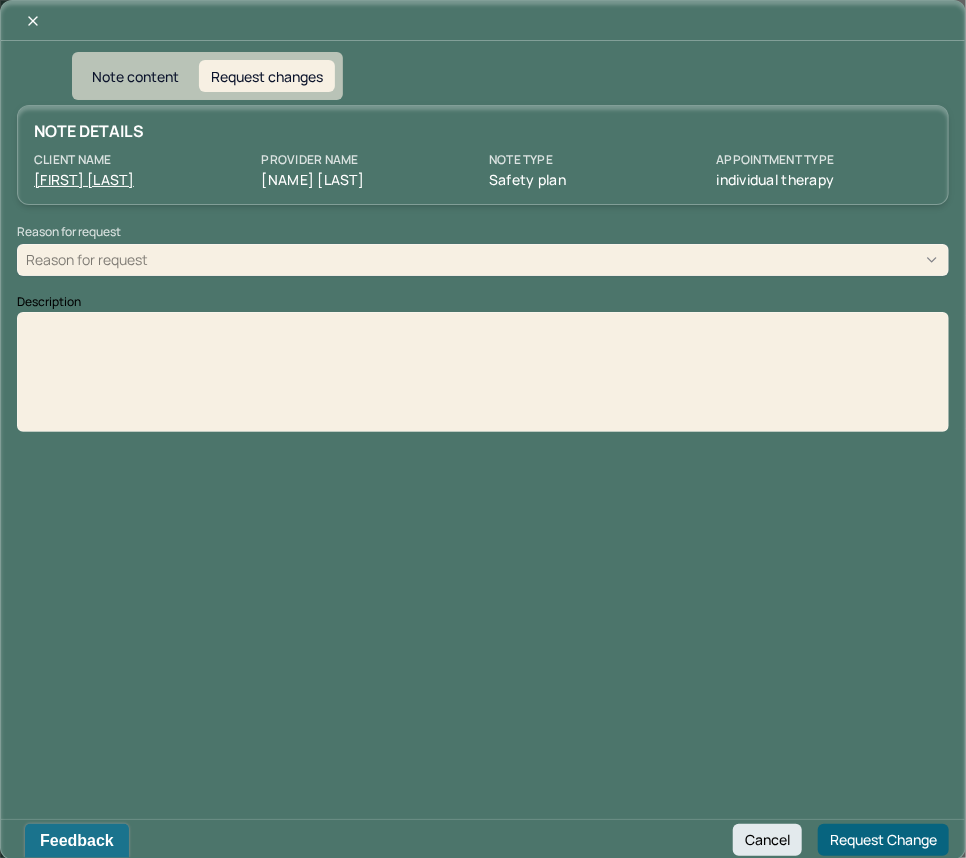 click on "Reason for request" at bounding box center (483, 260) 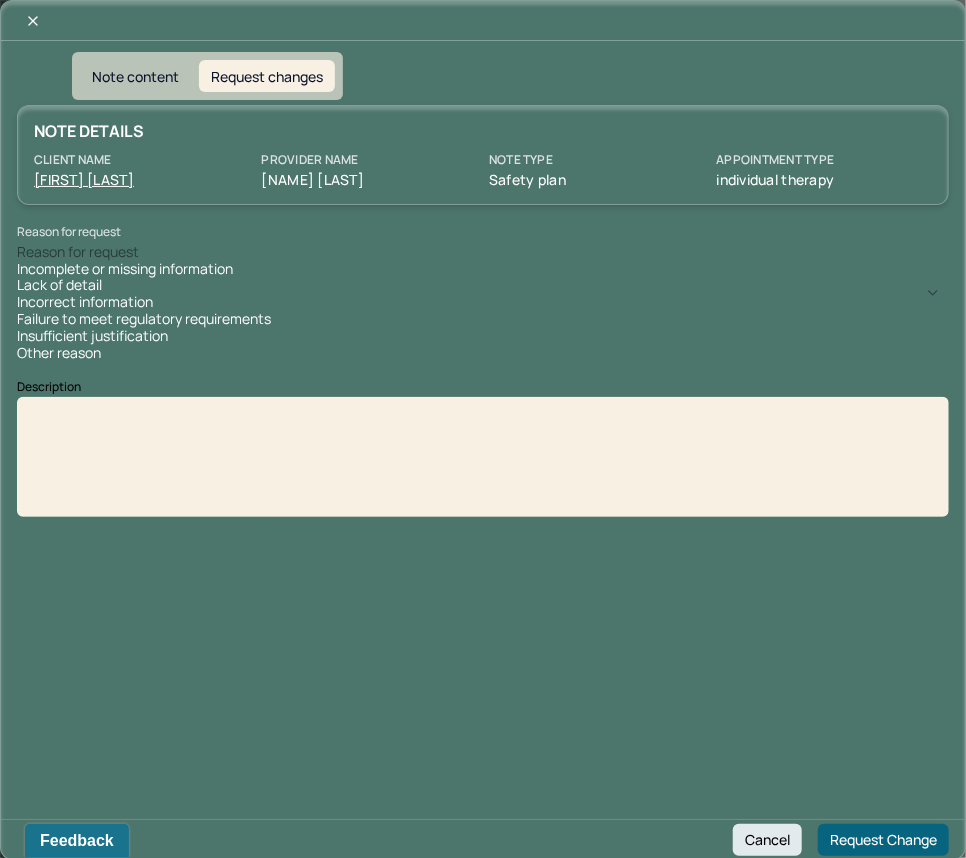 click on "Incorrect information" at bounding box center (483, 302) 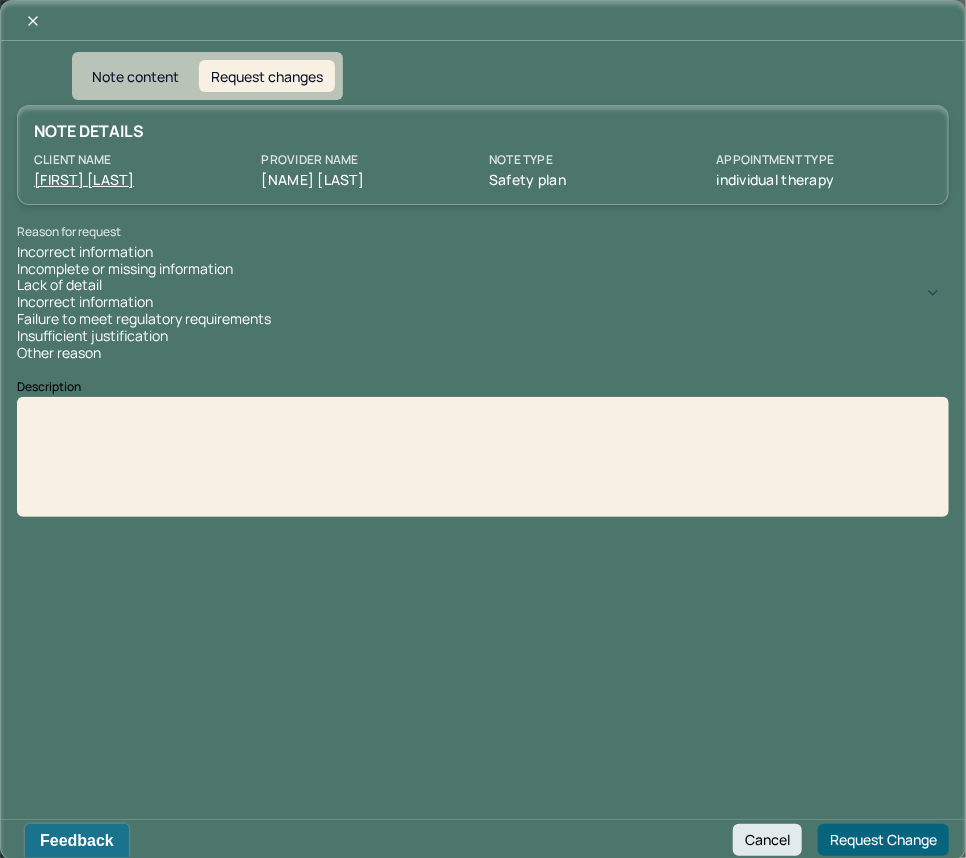 click on "Incorrect information" at bounding box center [483, 252] 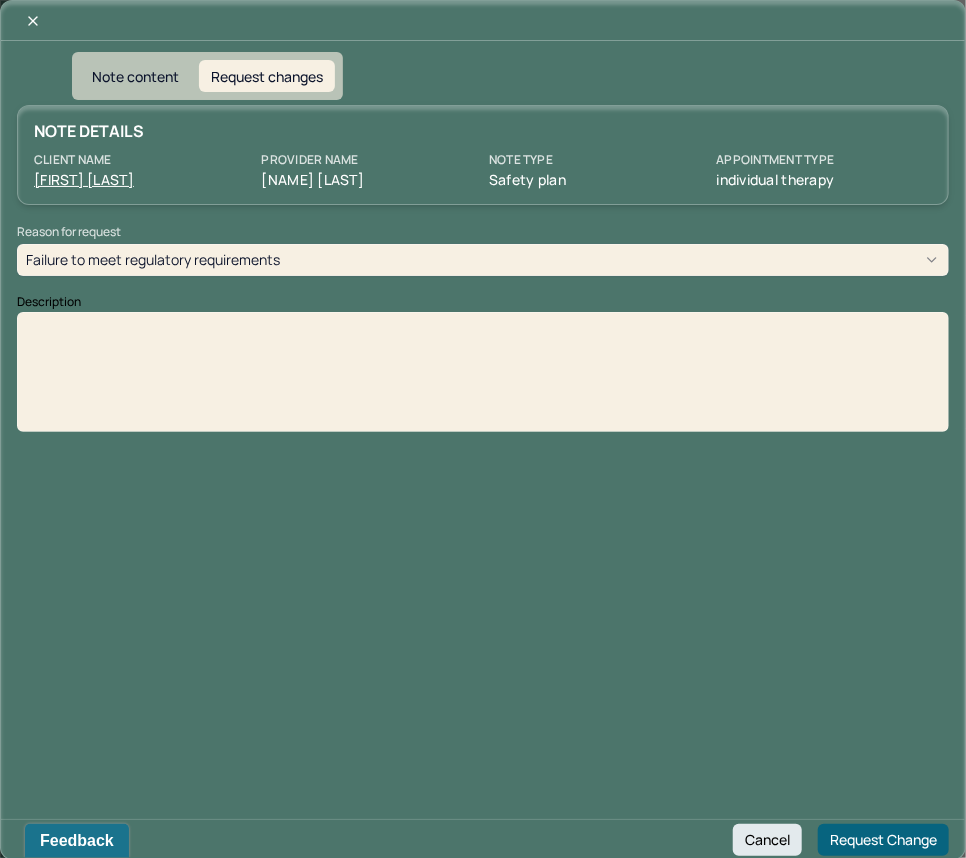 click at bounding box center [483, 379] 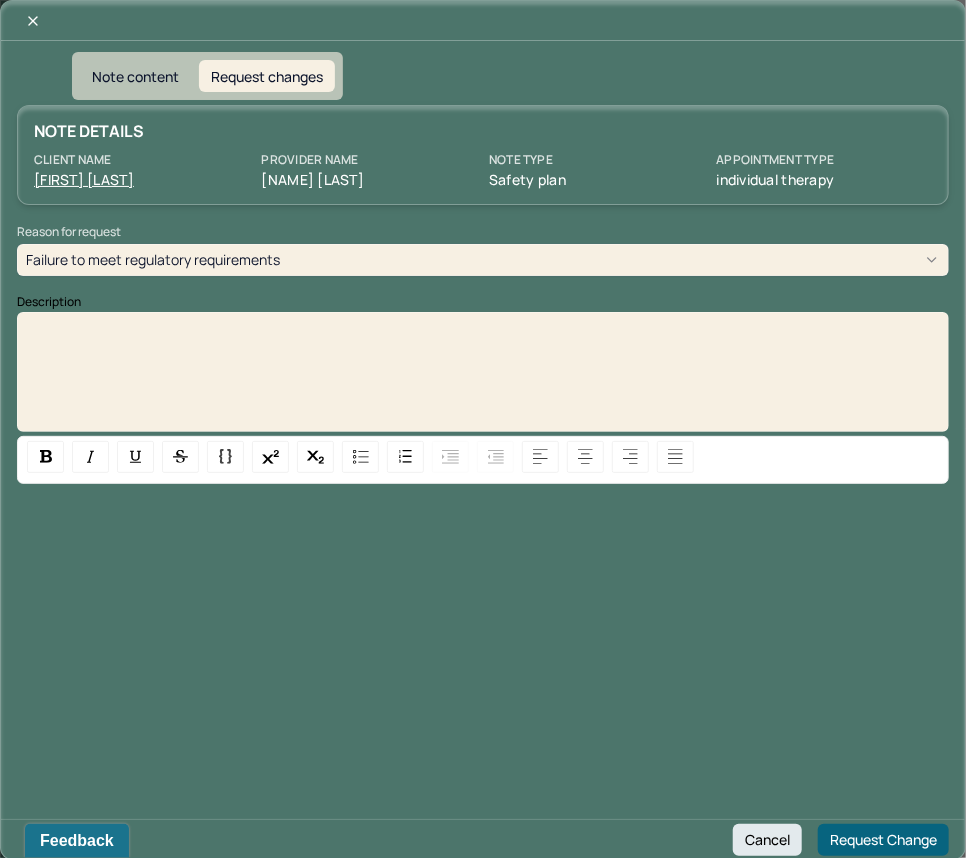 paste 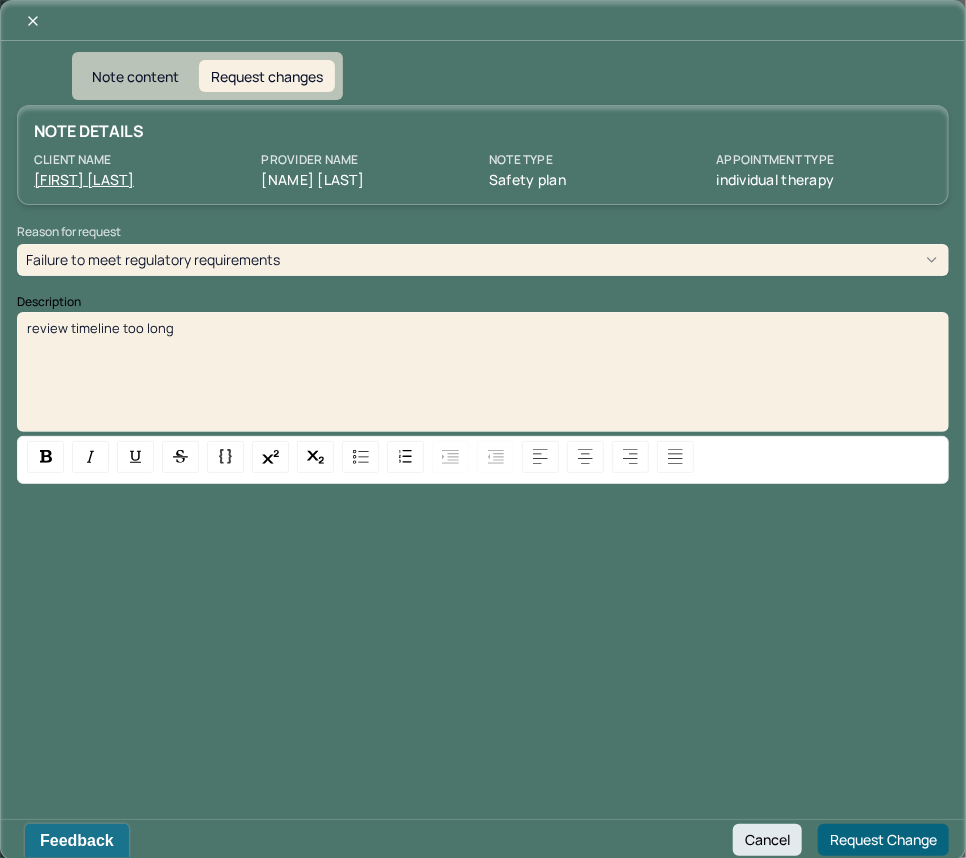 type 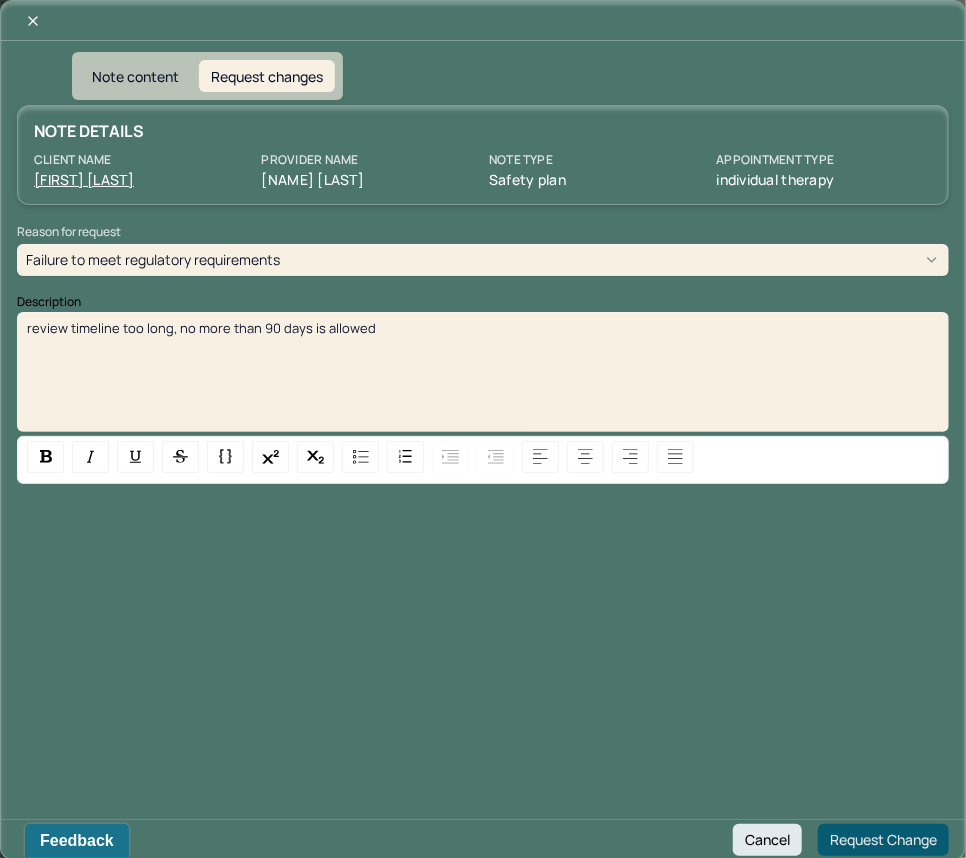 click on "Request Change" at bounding box center (883, 840) 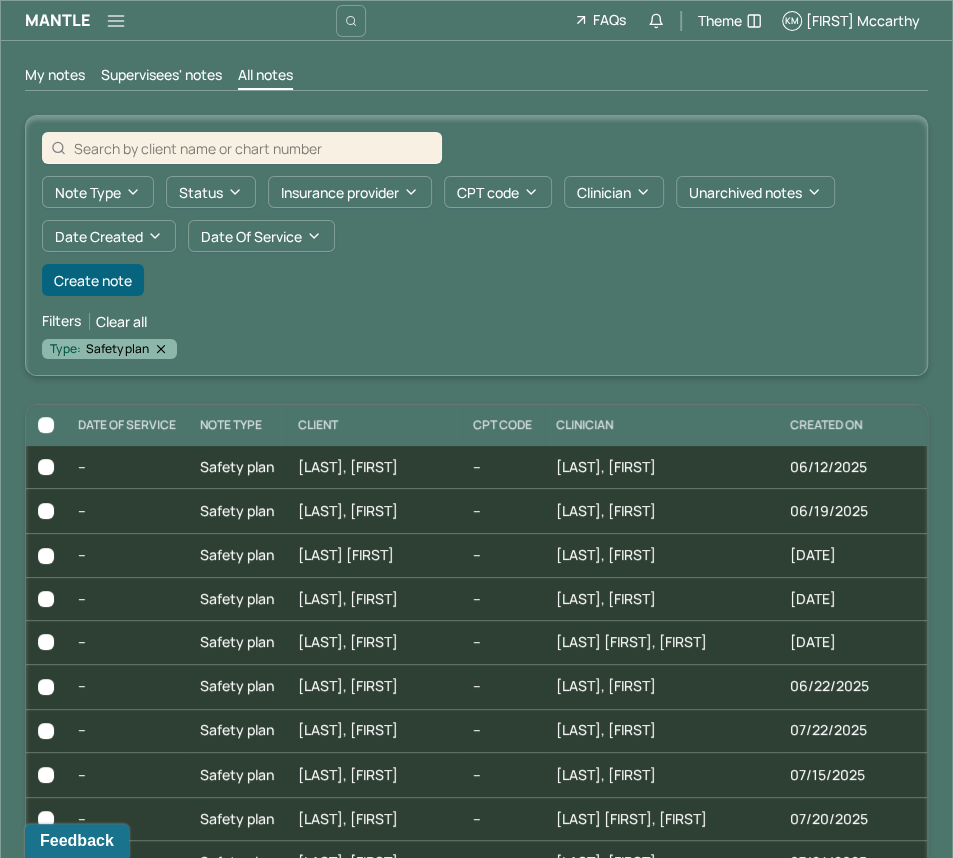 scroll, scrollTop: 653, scrollLeft: 0, axis: vertical 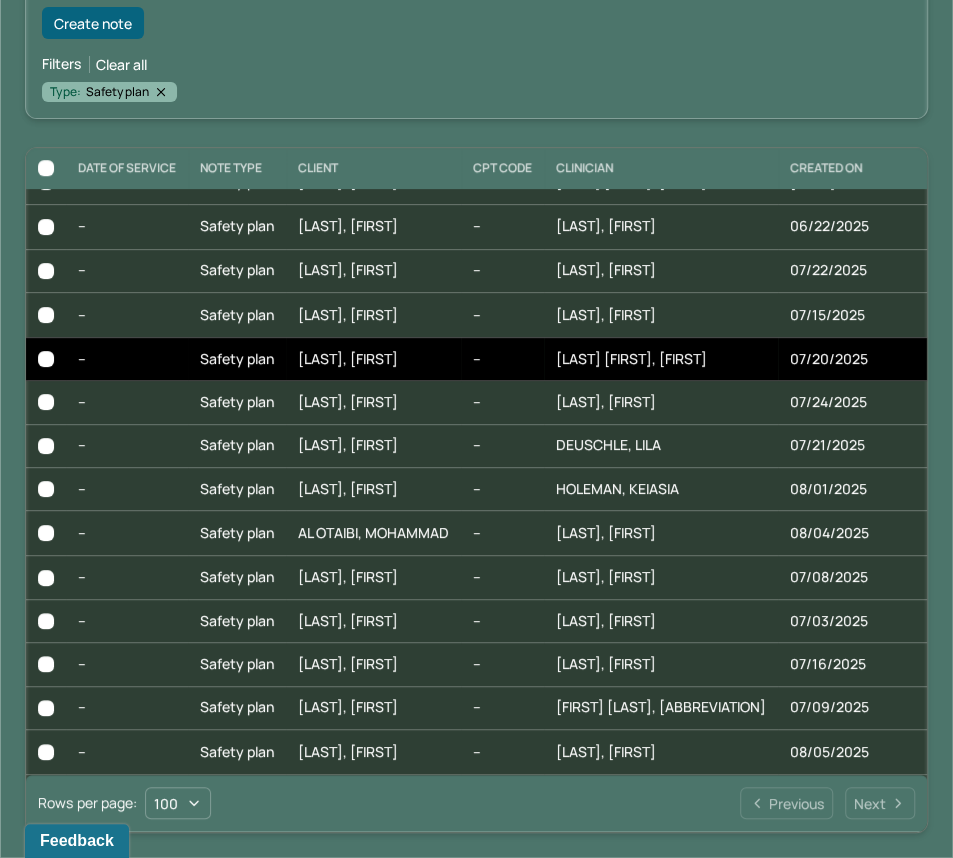 click on "[LAST] [FIRST], [FIRST]" at bounding box center (631, 358) 